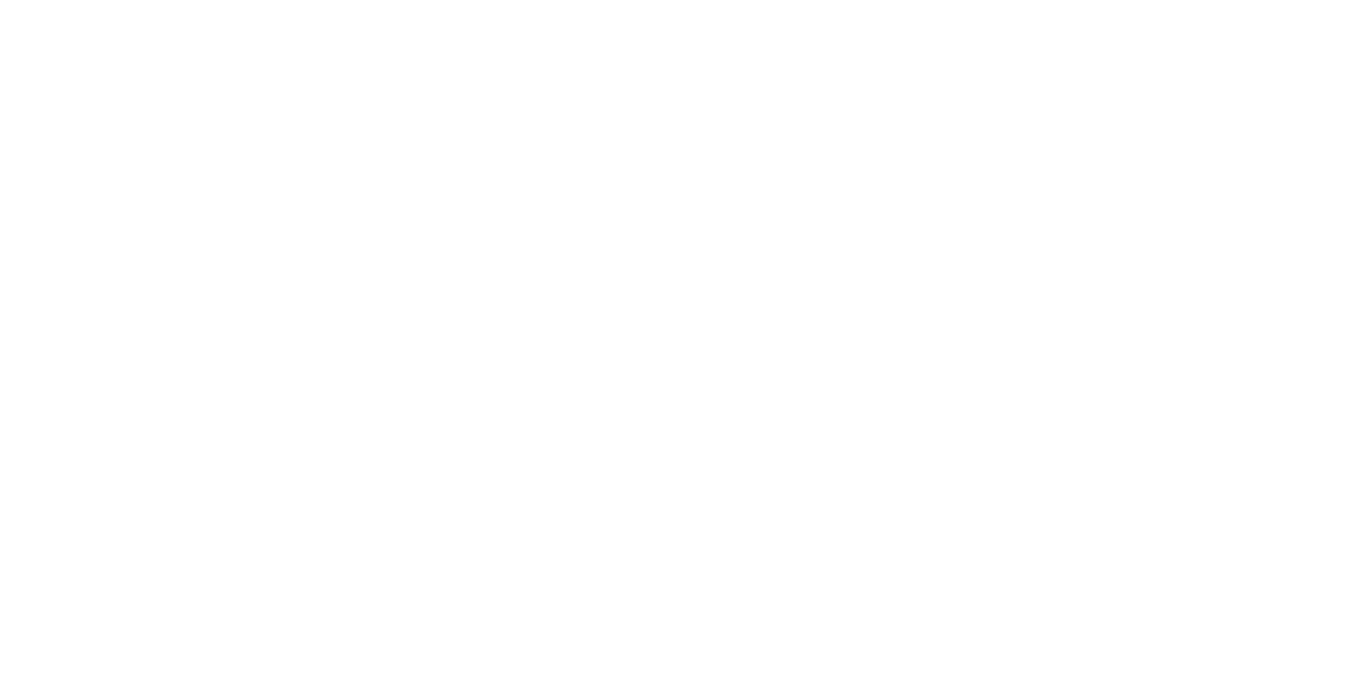 scroll, scrollTop: 0, scrollLeft: 0, axis: both 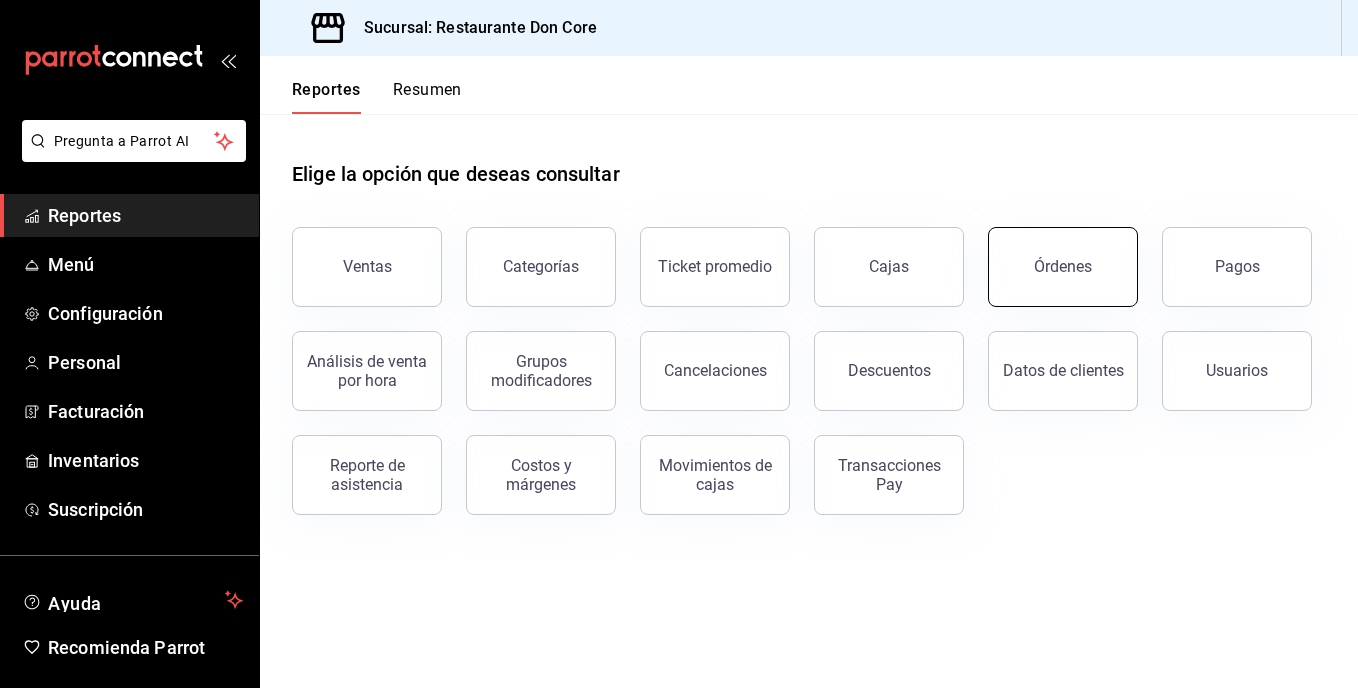 click on "Órdenes" at bounding box center [1063, 267] 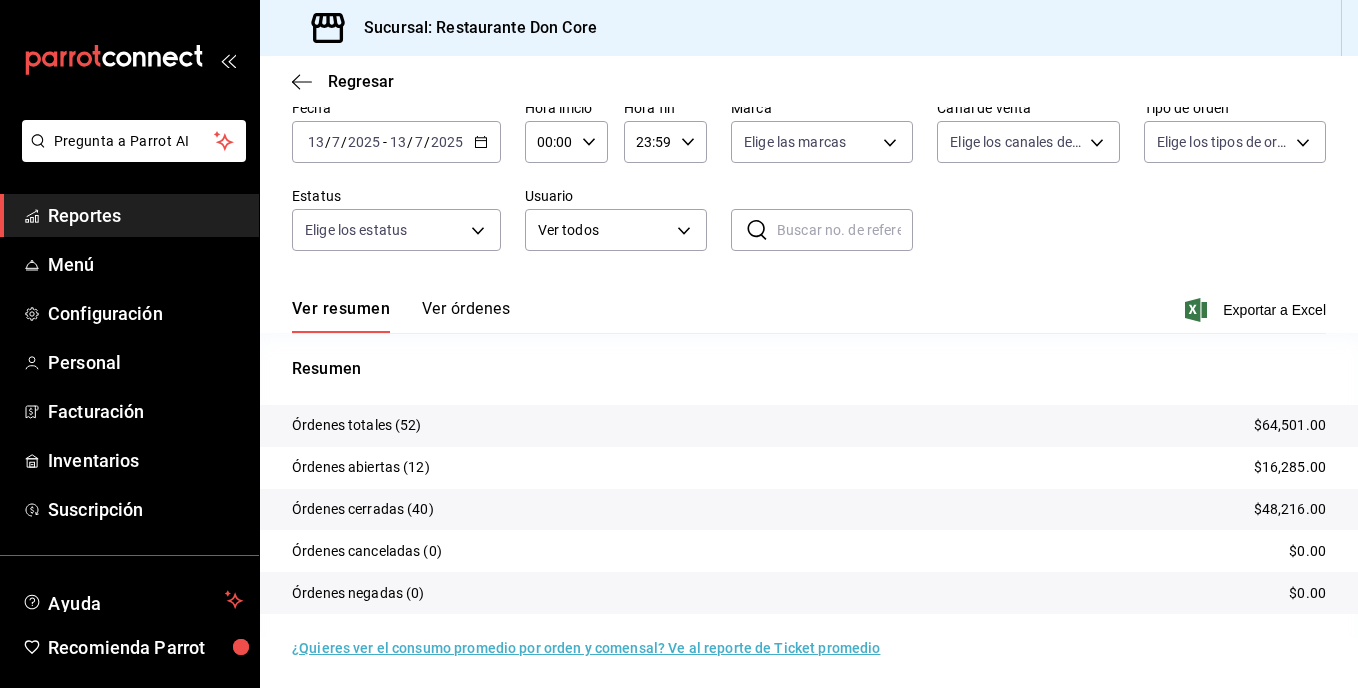 scroll, scrollTop: 97, scrollLeft: 0, axis: vertical 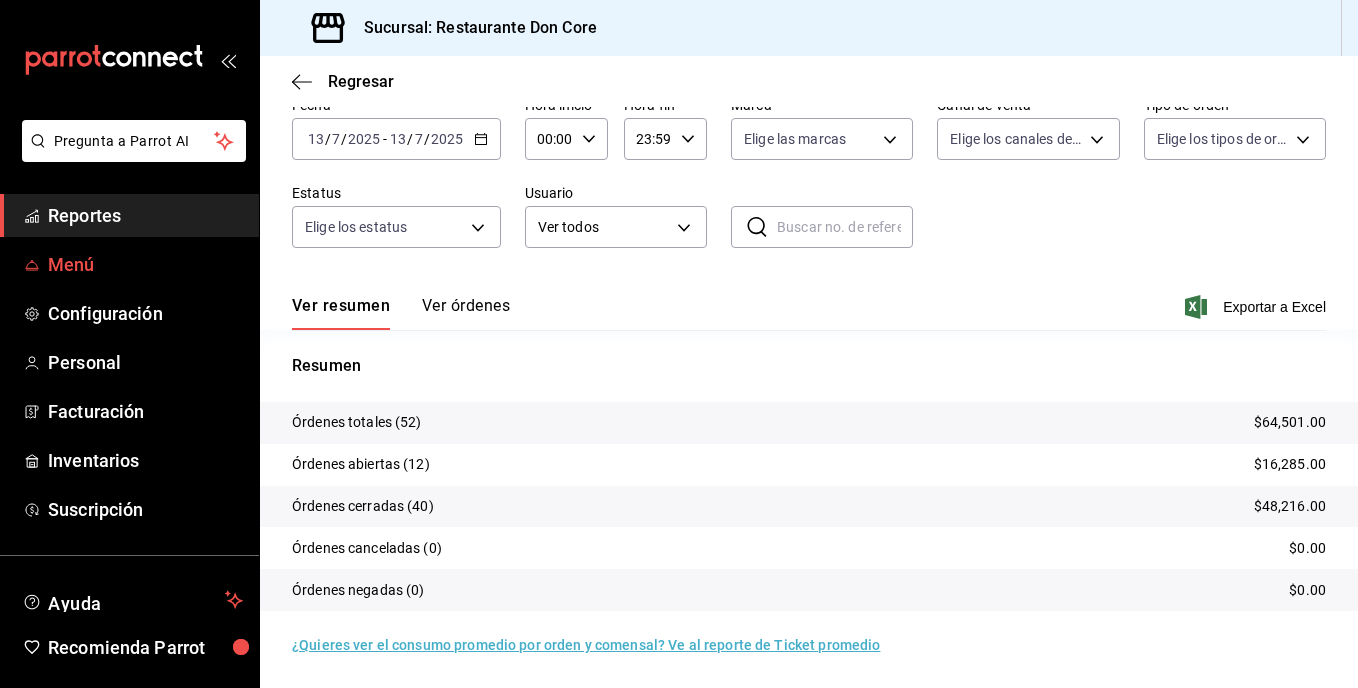 click on "Menú" at bounding box center (145, 264) 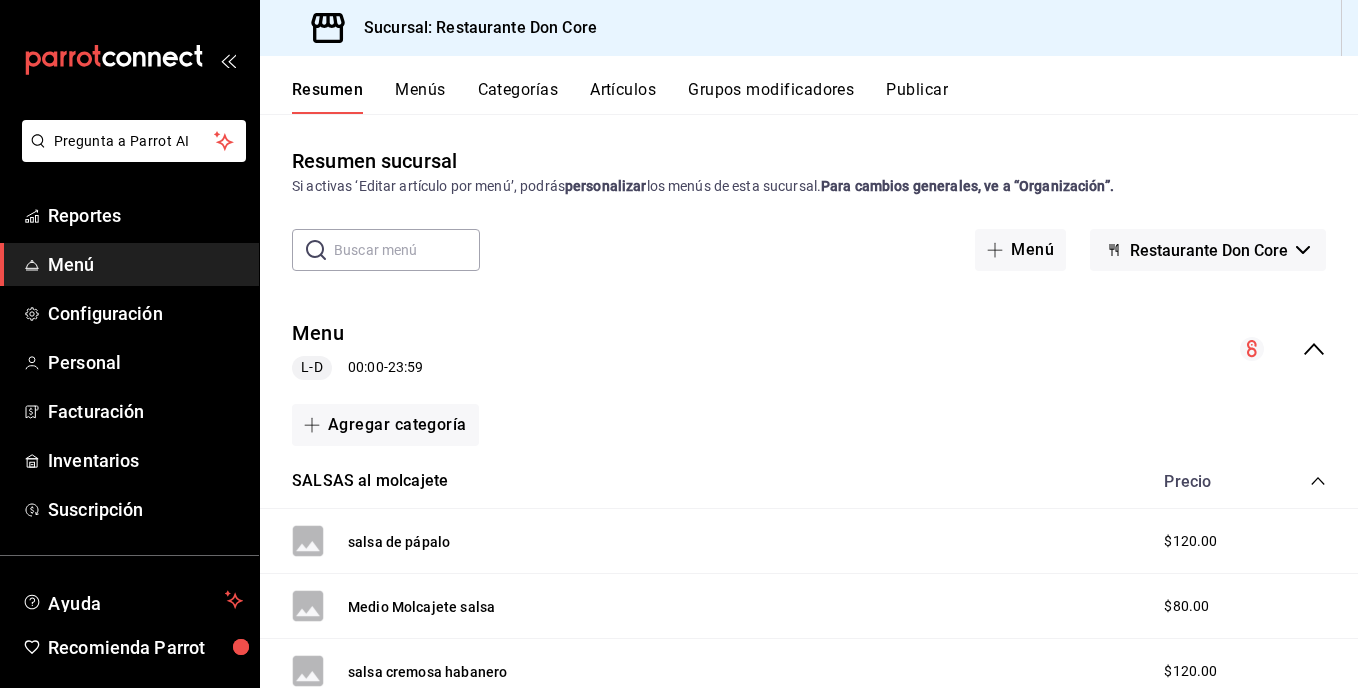drag, startPoint x: 519, startPoint y: 386, endPoint x: 784, endPoint y: 323, distance: 272.38574 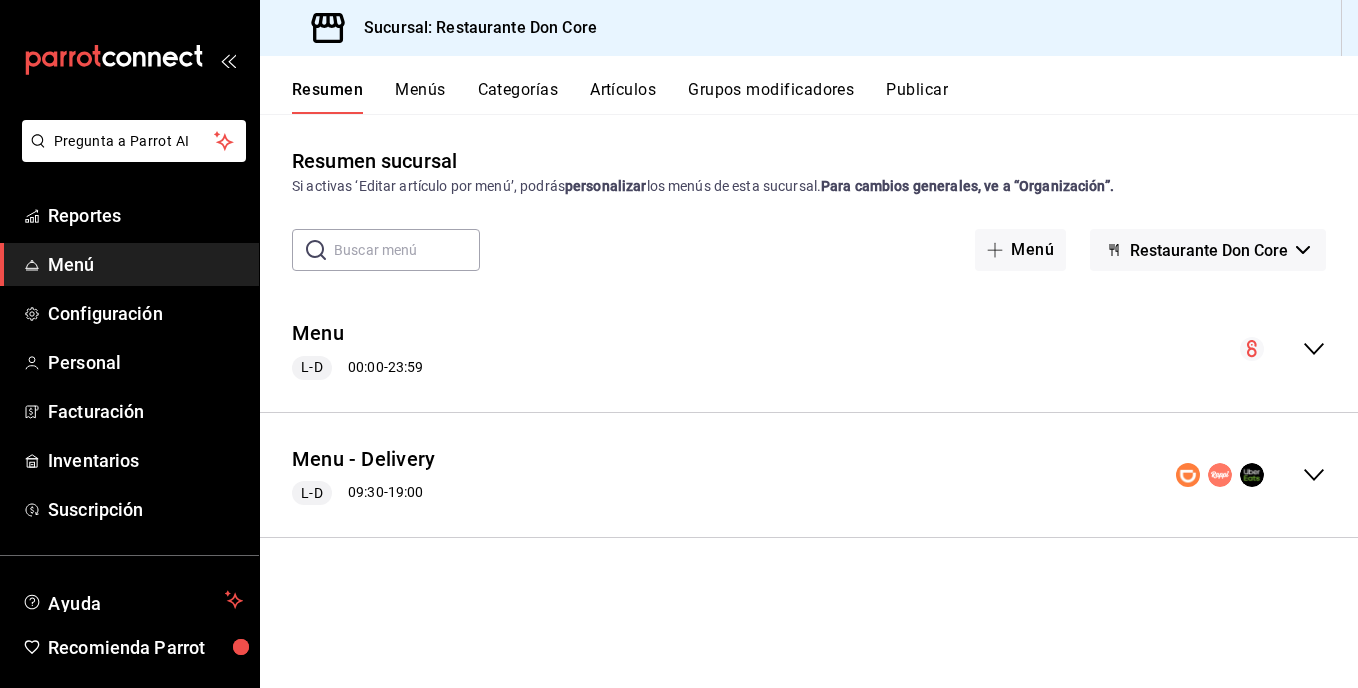 click on "Menu [PERSON_NAME] 00:00  -  23:59" at bounding box center (809, 349) 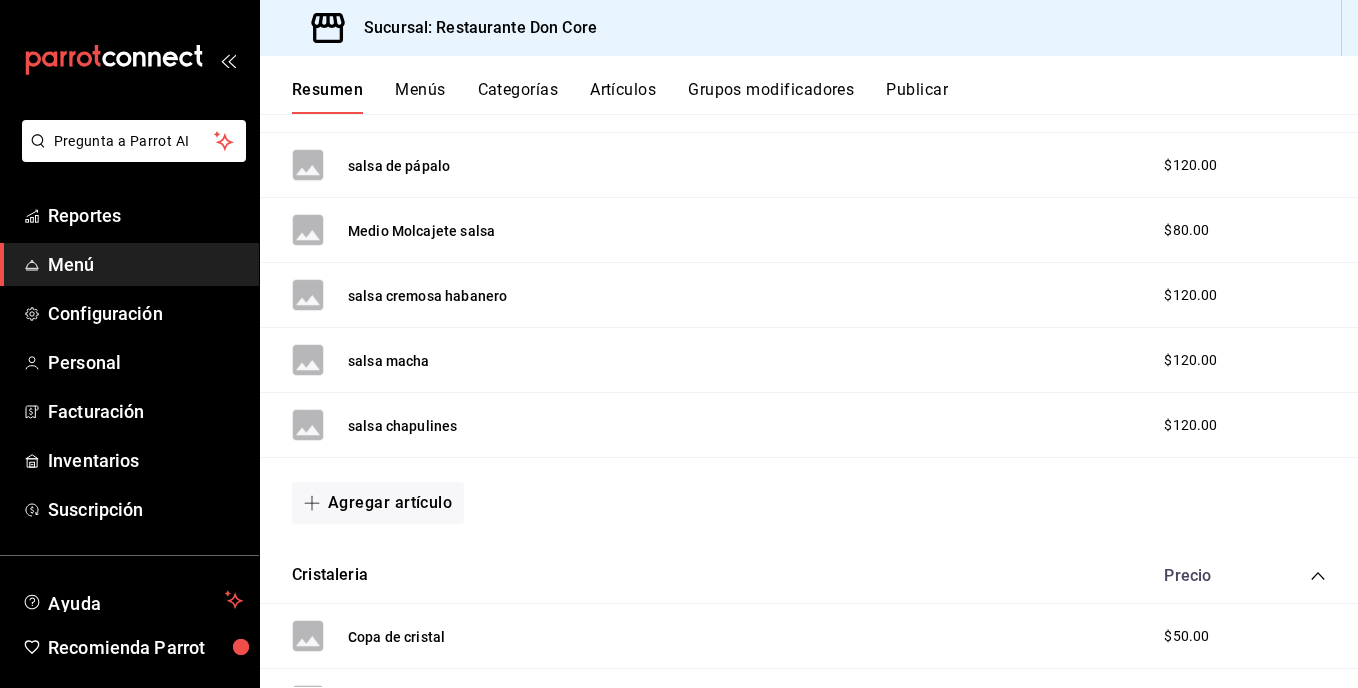 scroll, scrollTop: 379, scrollLeft: 0, axis: vertical 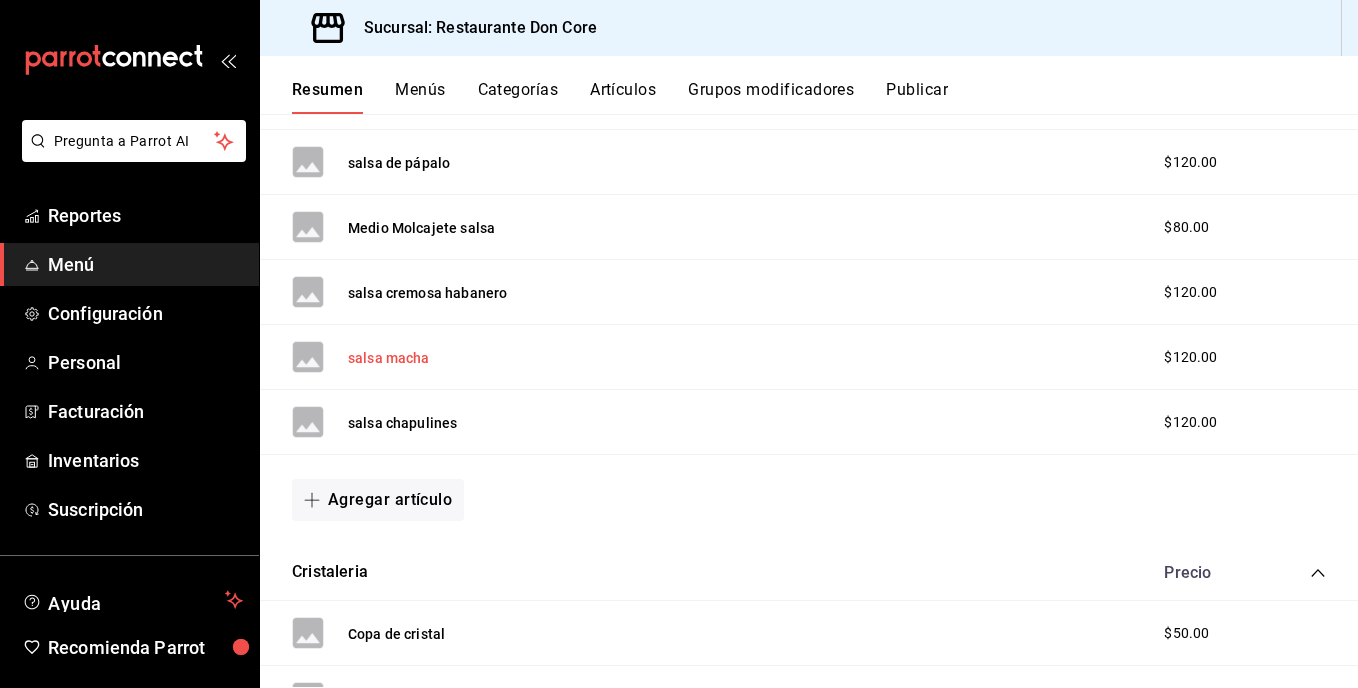 click on "salsa  macha" at bounding box center [389, 358] 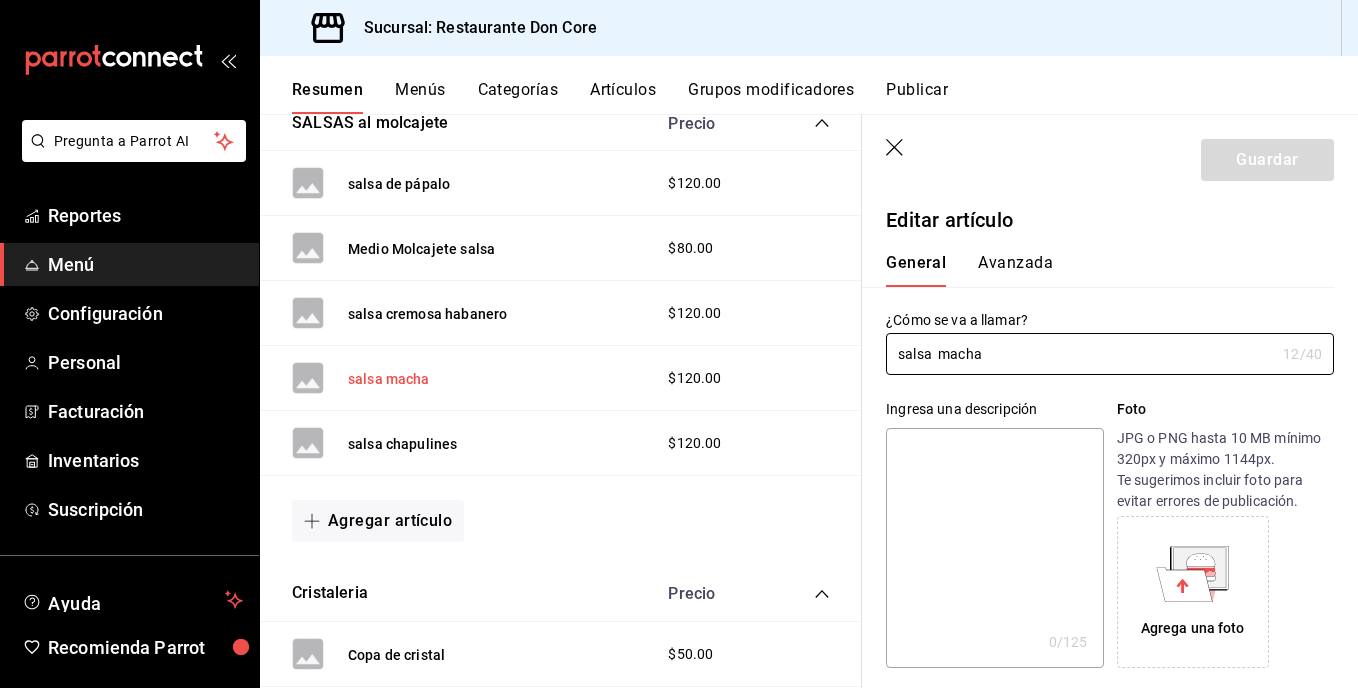 type on "$120.00" 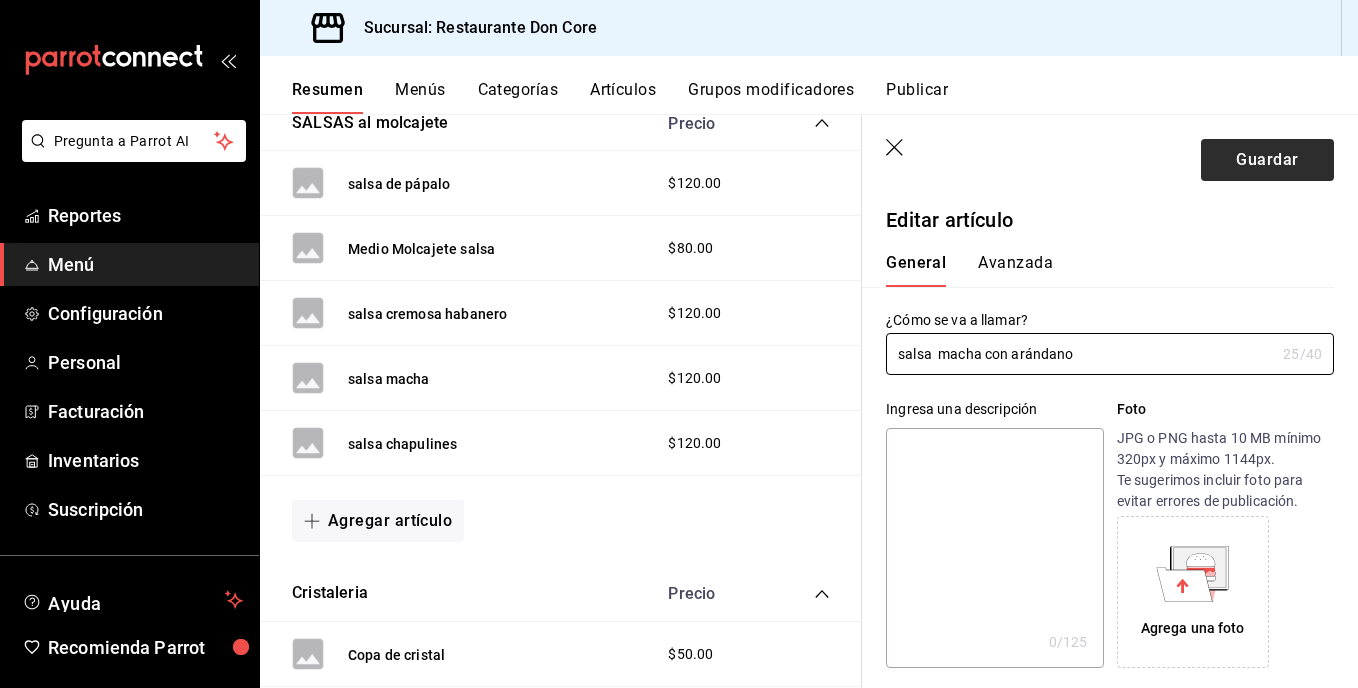 type on "salsa  macha con arándano" 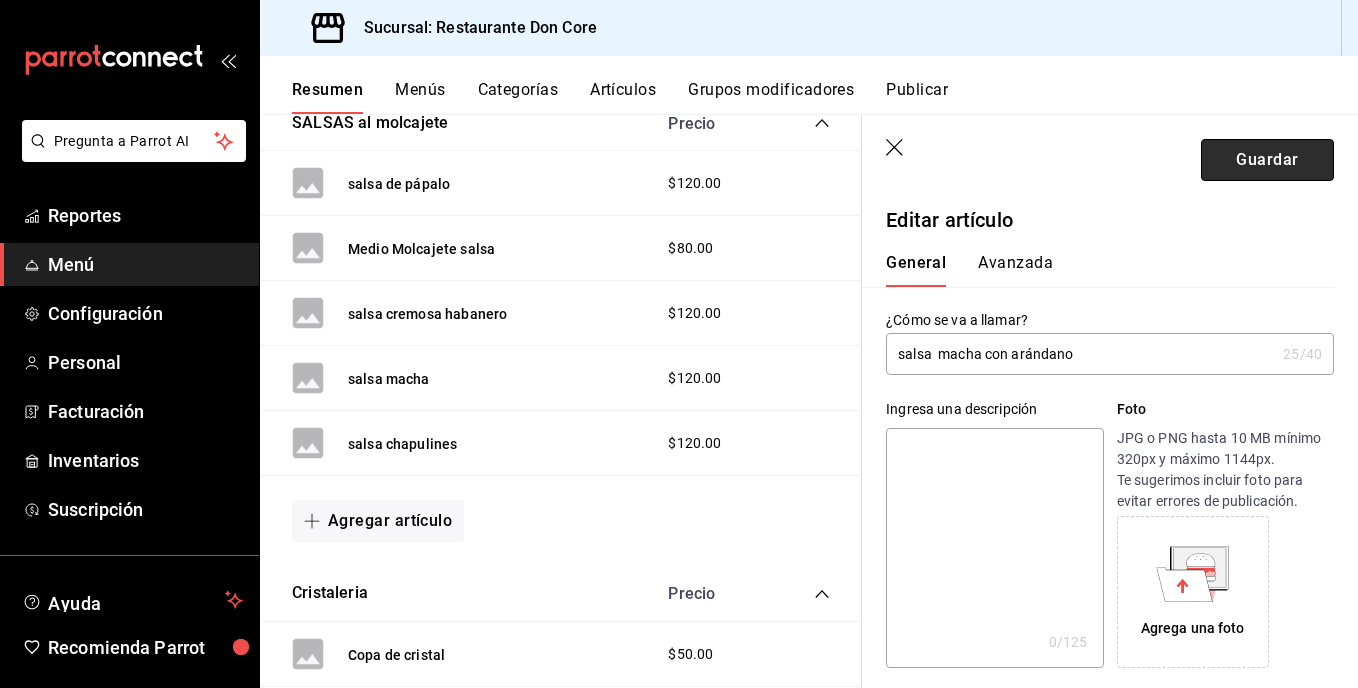click on "Guardar" at bounding box center [1267, 160] 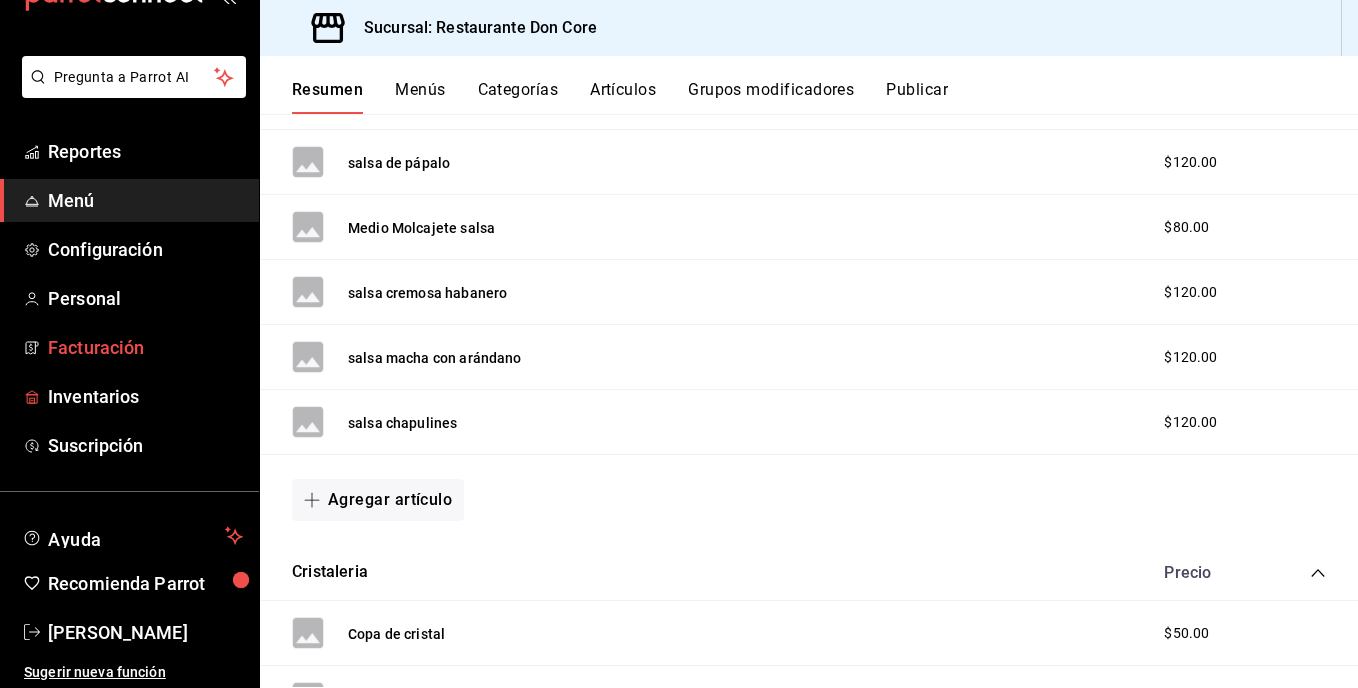 scroll, scrollTop: 67, scrollLeft: 0, axis: vertical 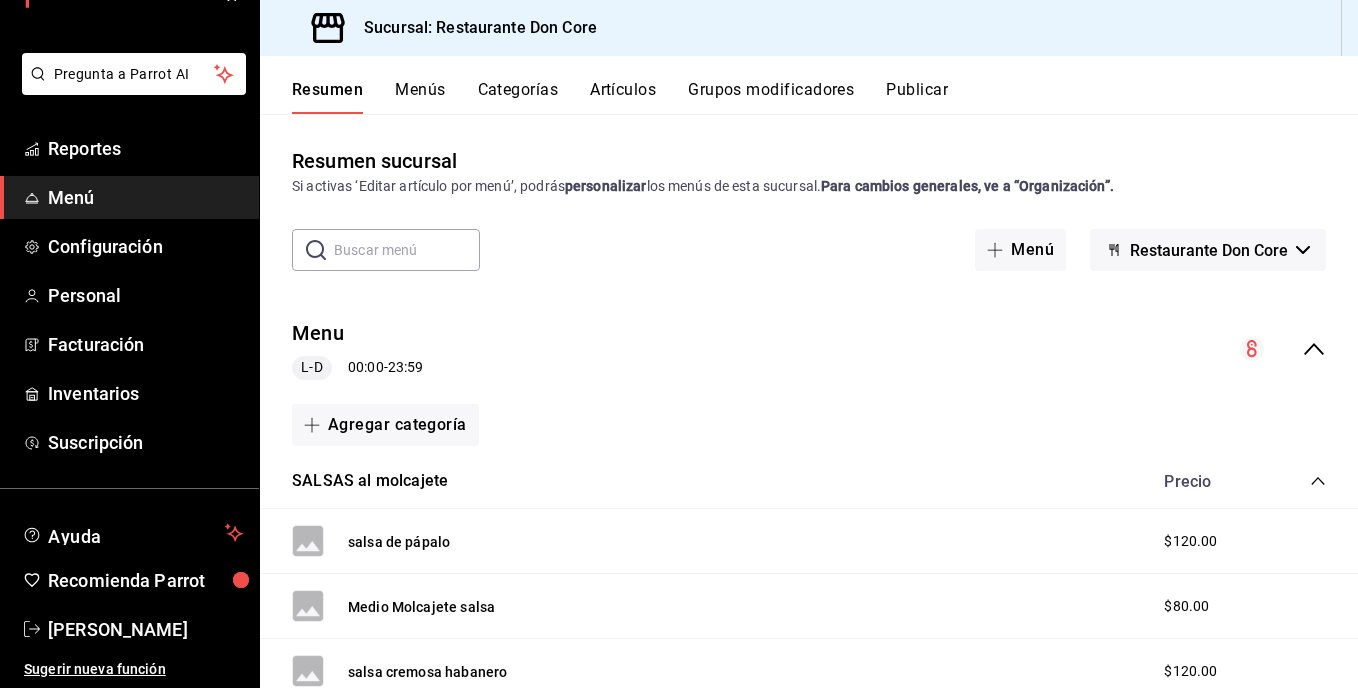 click on "Agregar categoría" at bounding box center (809, 425) 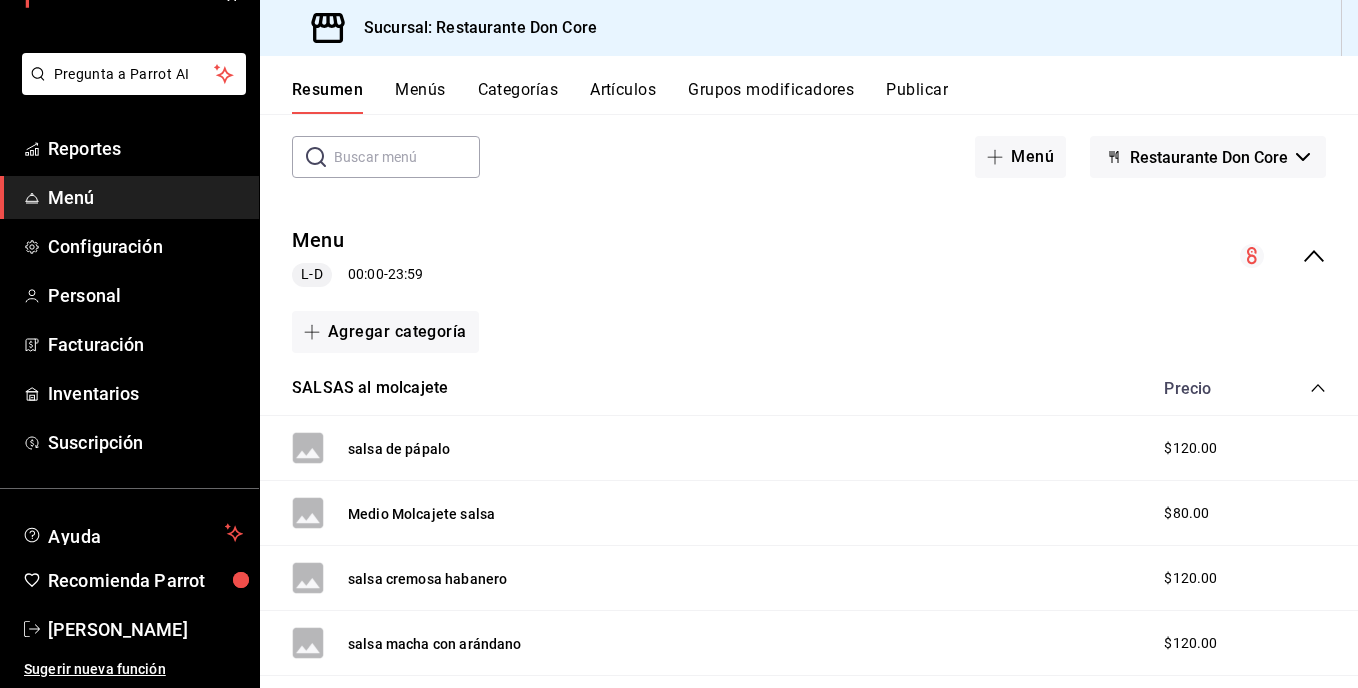 scroll, scrollTop: 0, scrollLeft: 0, axis: both 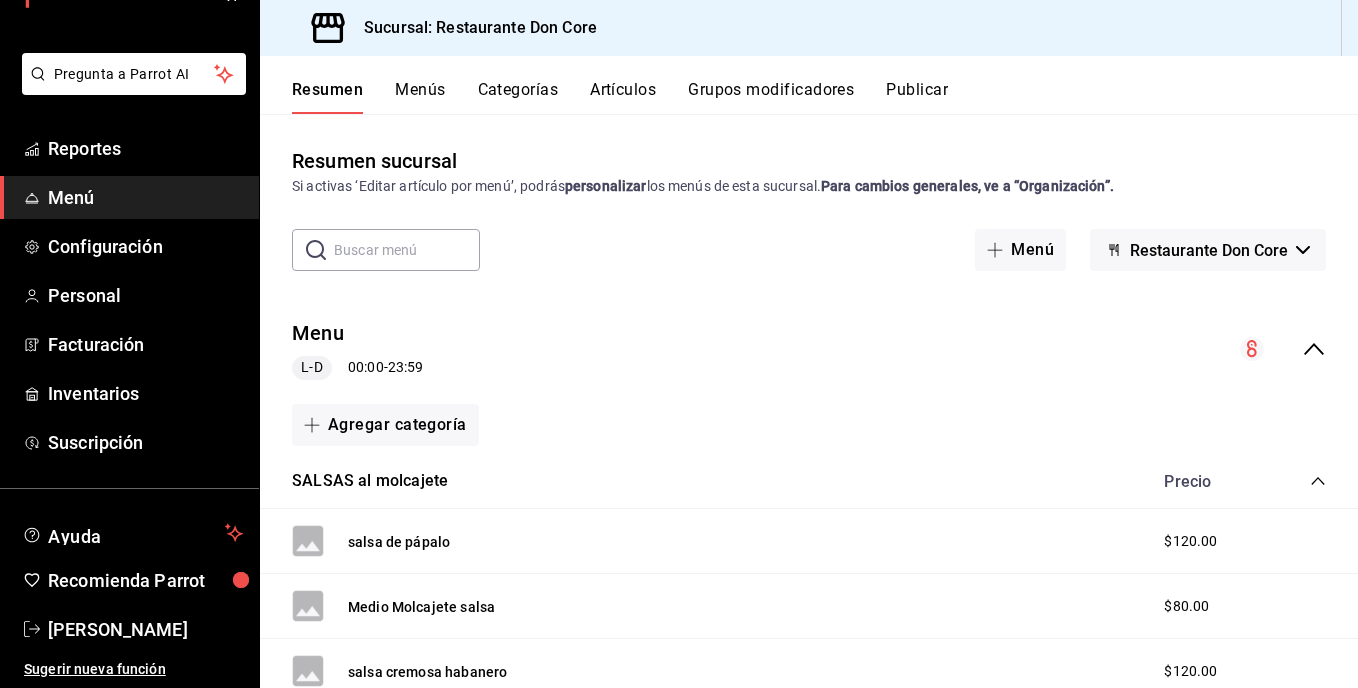 click at bounding box center [129, -7] 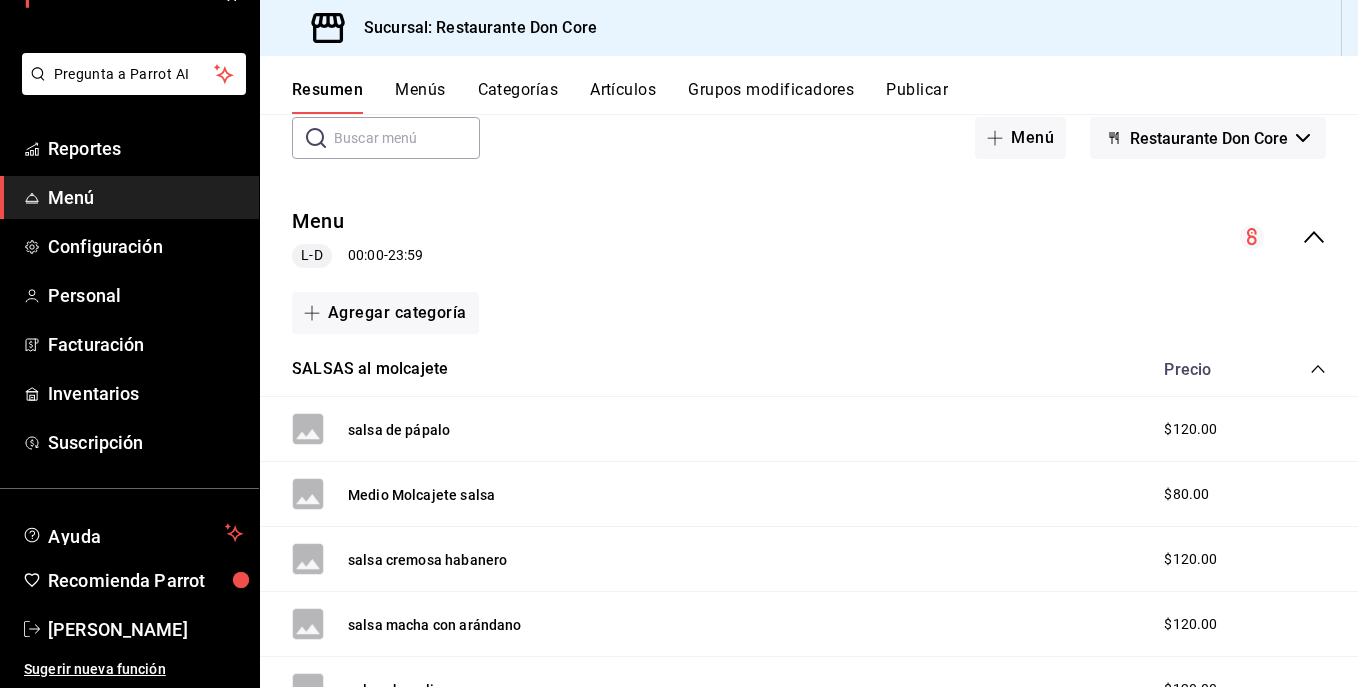 scroll, scrollTop: 0, scrollLeft: 0, axis: both 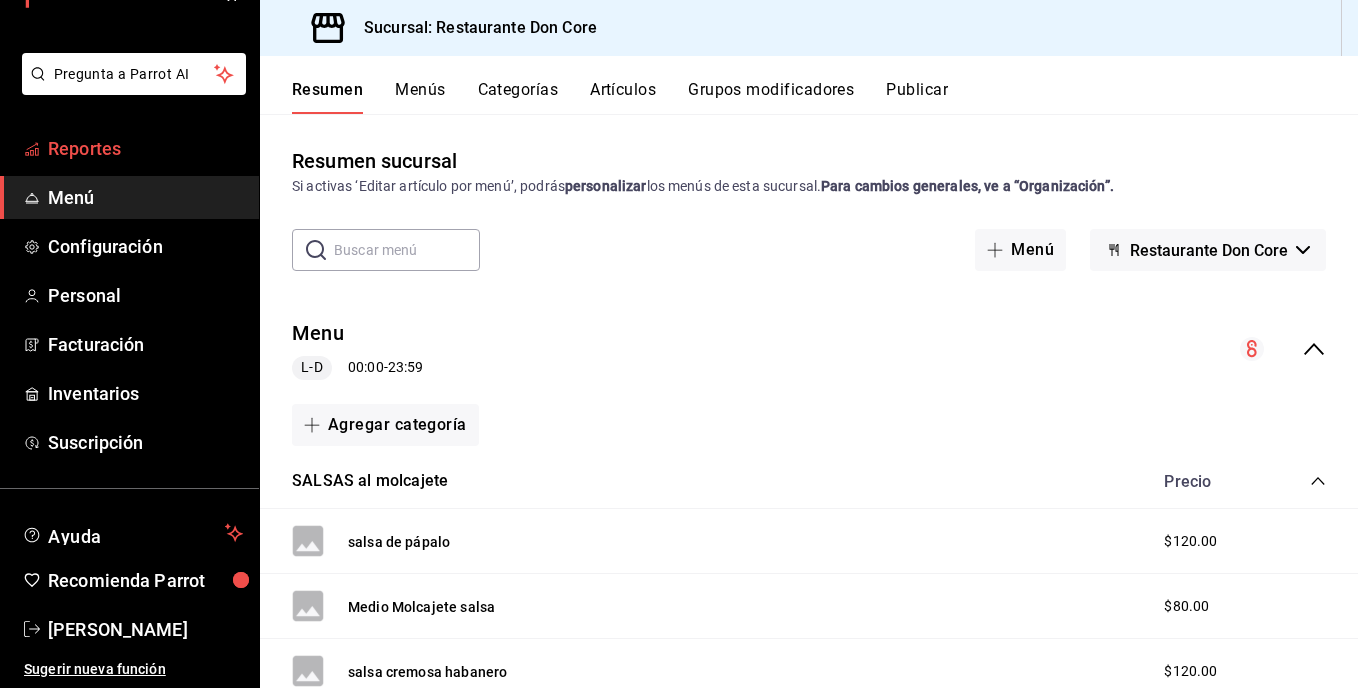 click on "Reportes" at bounding box center [145, 148] 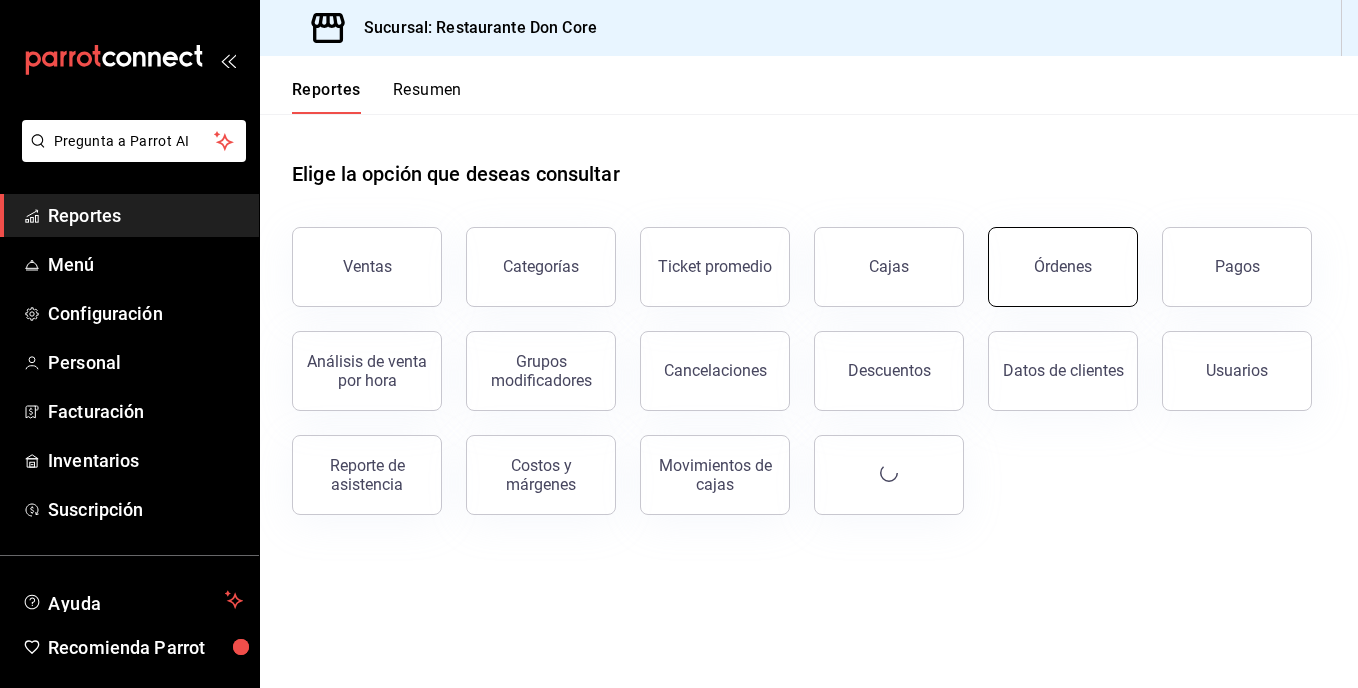 click on "Órdenes" at bounding box center (1063, 267) 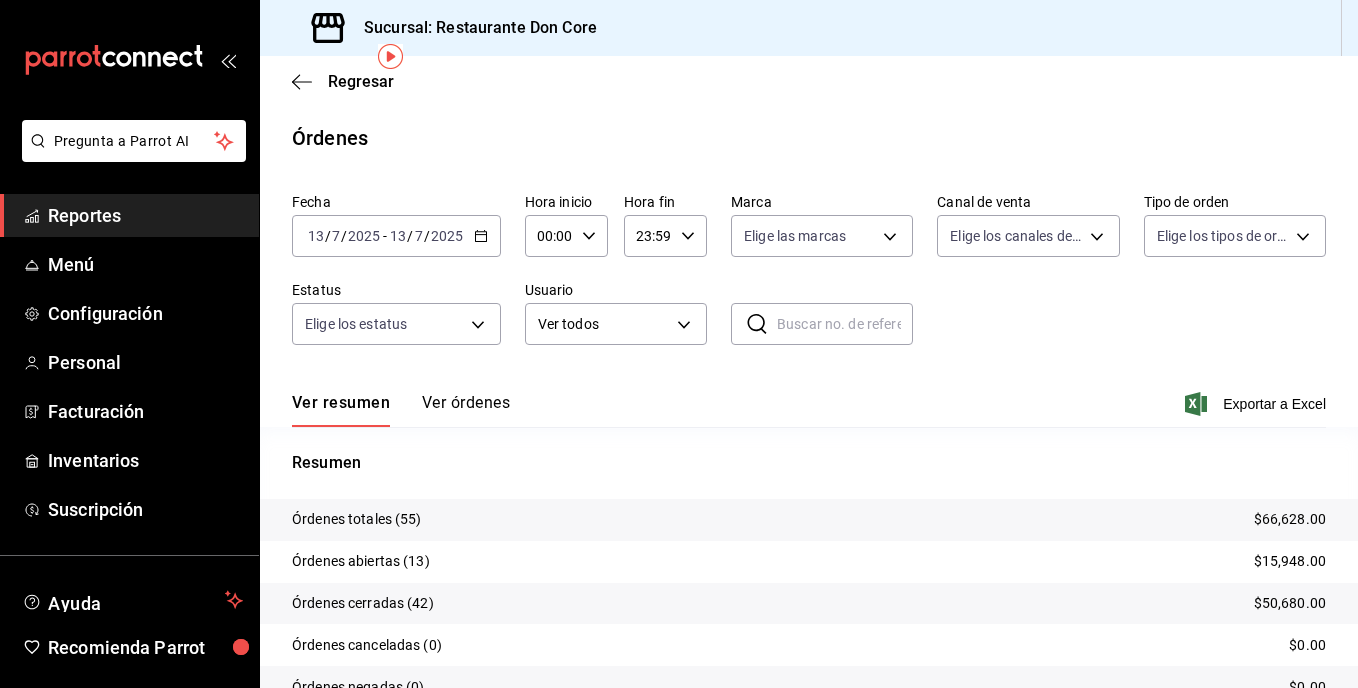 scroll, scrollTop: 97, scrollLeft: 0, axis: vertical 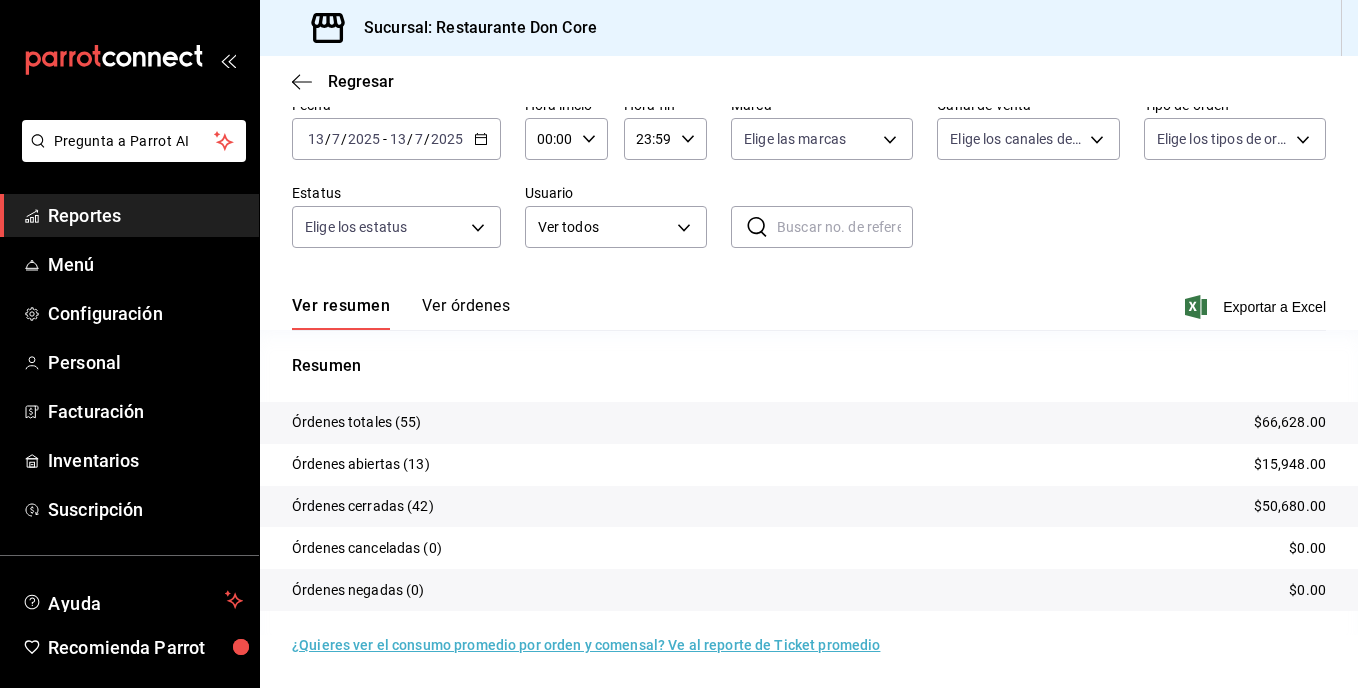 click on "Regresar" at bounding box center [809, 81] 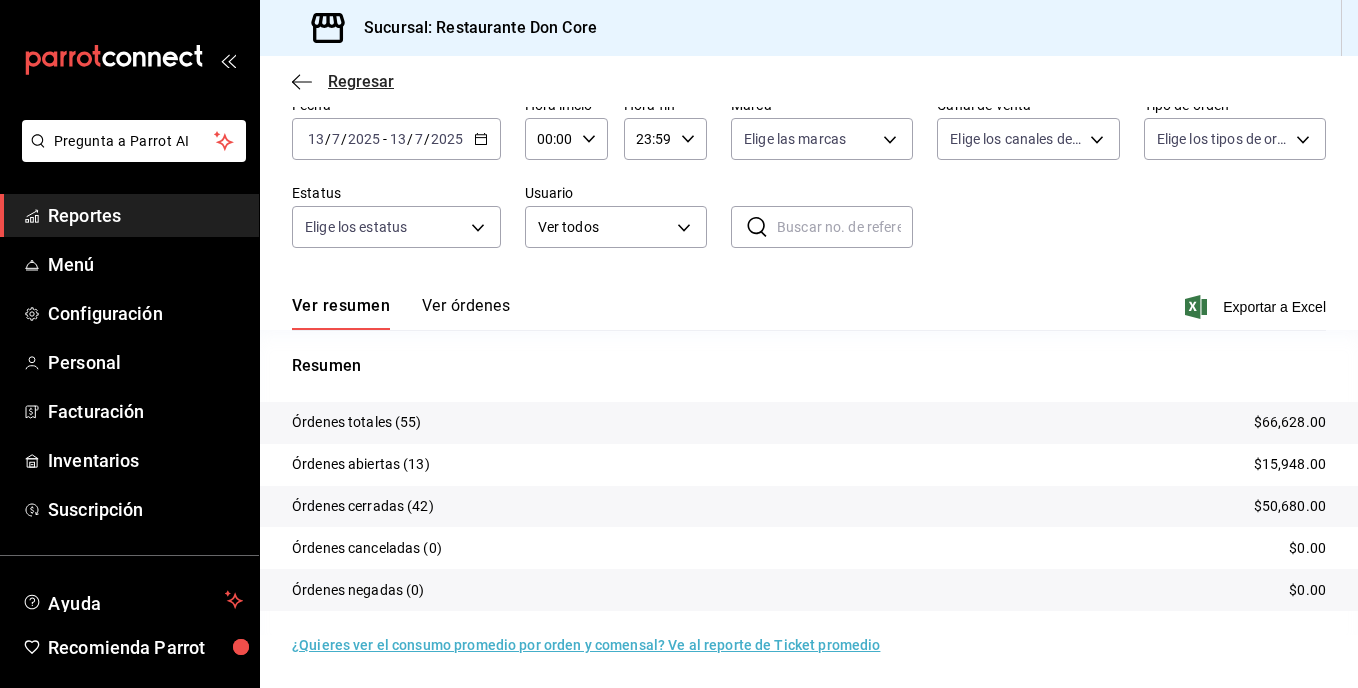 click on "Regresar" at bounding box center (361, 81) 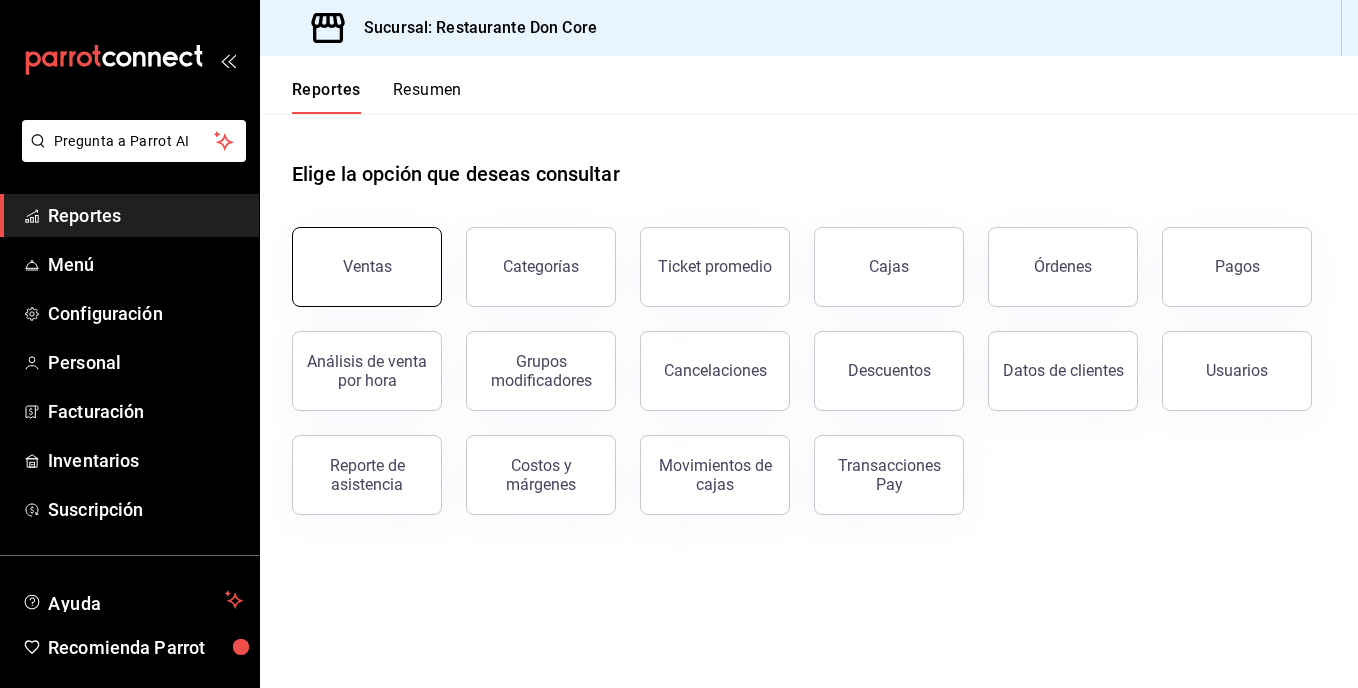click on "Ventas" at bounding box center [367, 267] 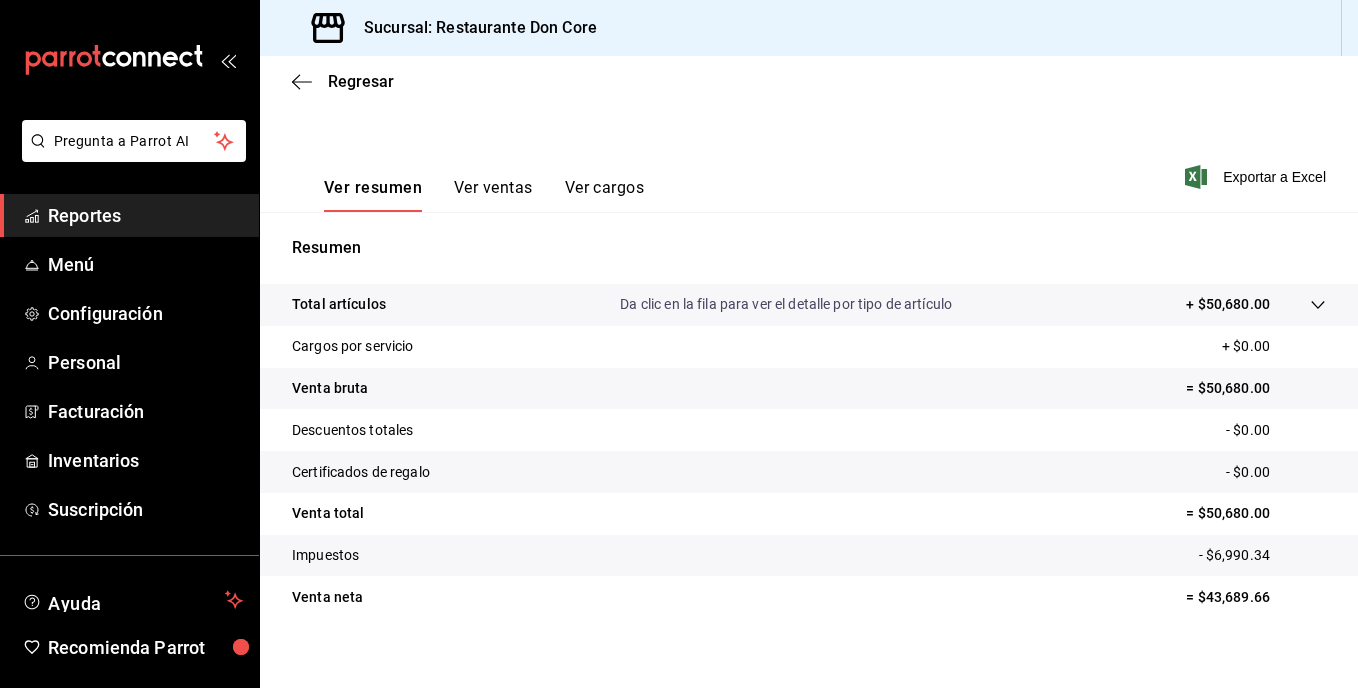 scroll, scrollTop: 255, scrollLeft: 0, axis: vertical 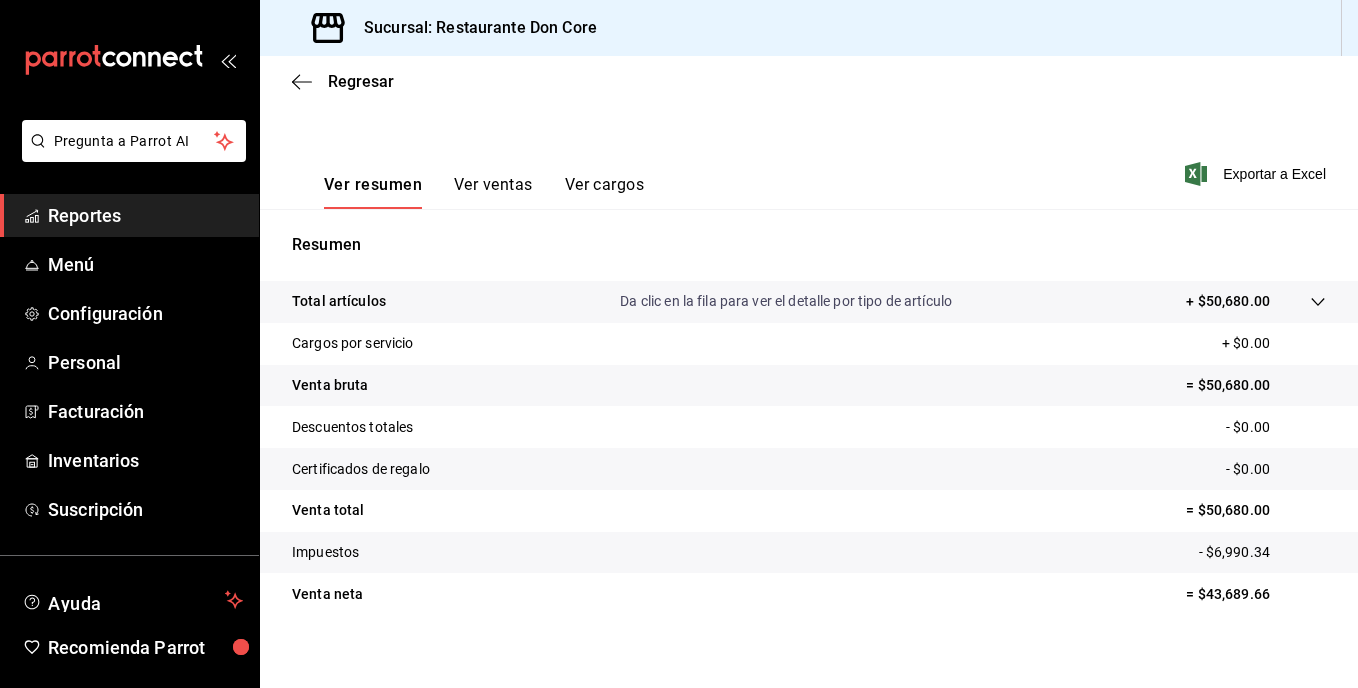 click on "Ver ventas" at bounding box center [493, 192] 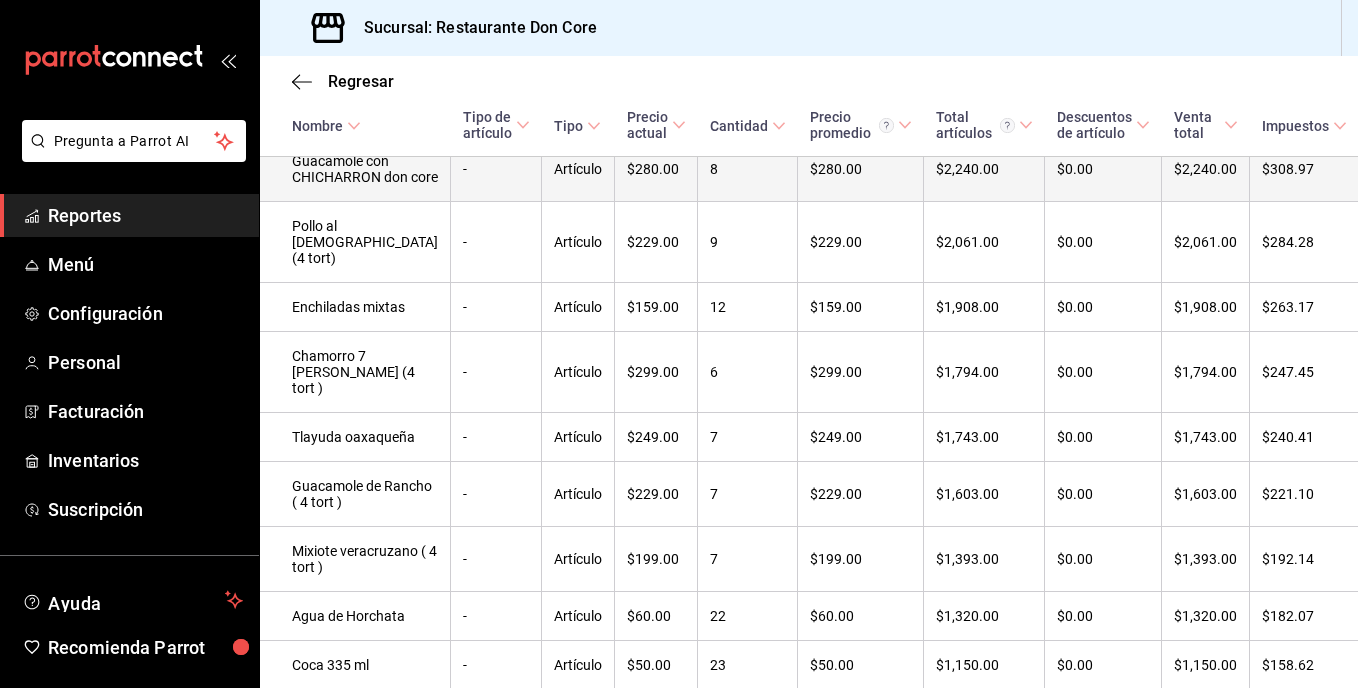 scroll, scrollTop: 543, scrollLeft: 0, axis: vertical 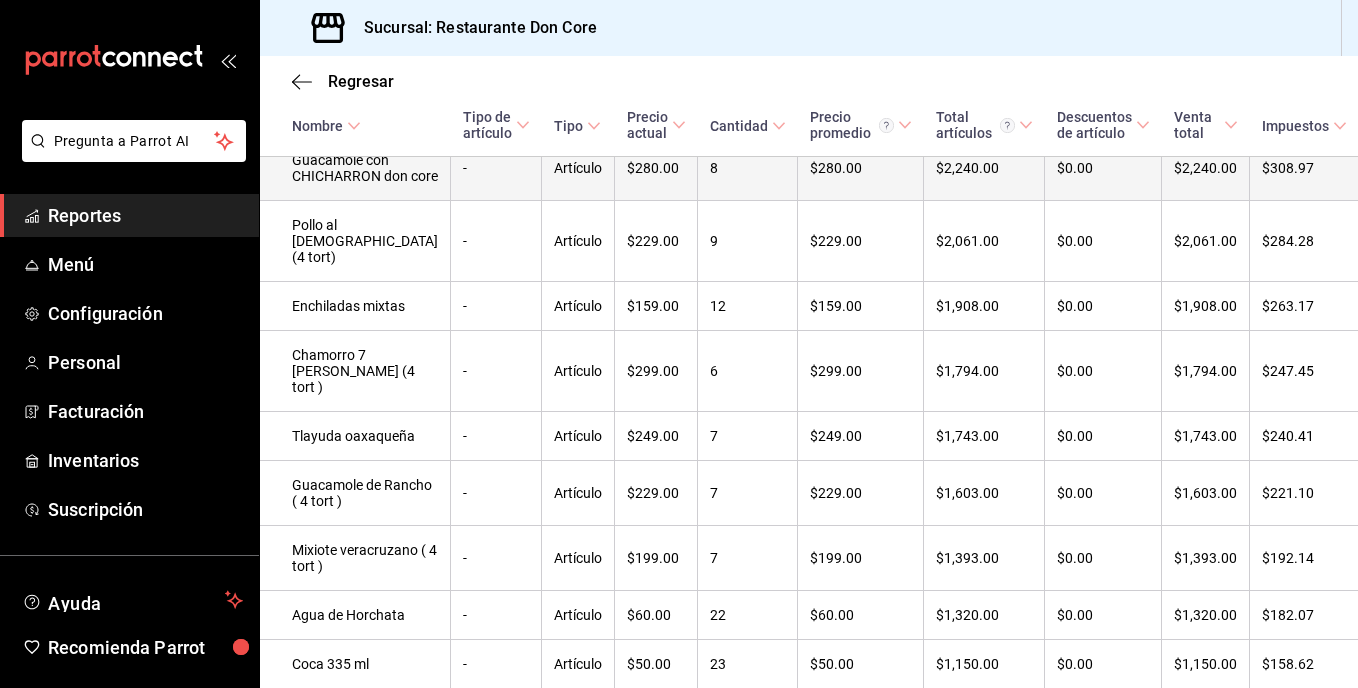 click on "8" at bounding box center (748, 168) 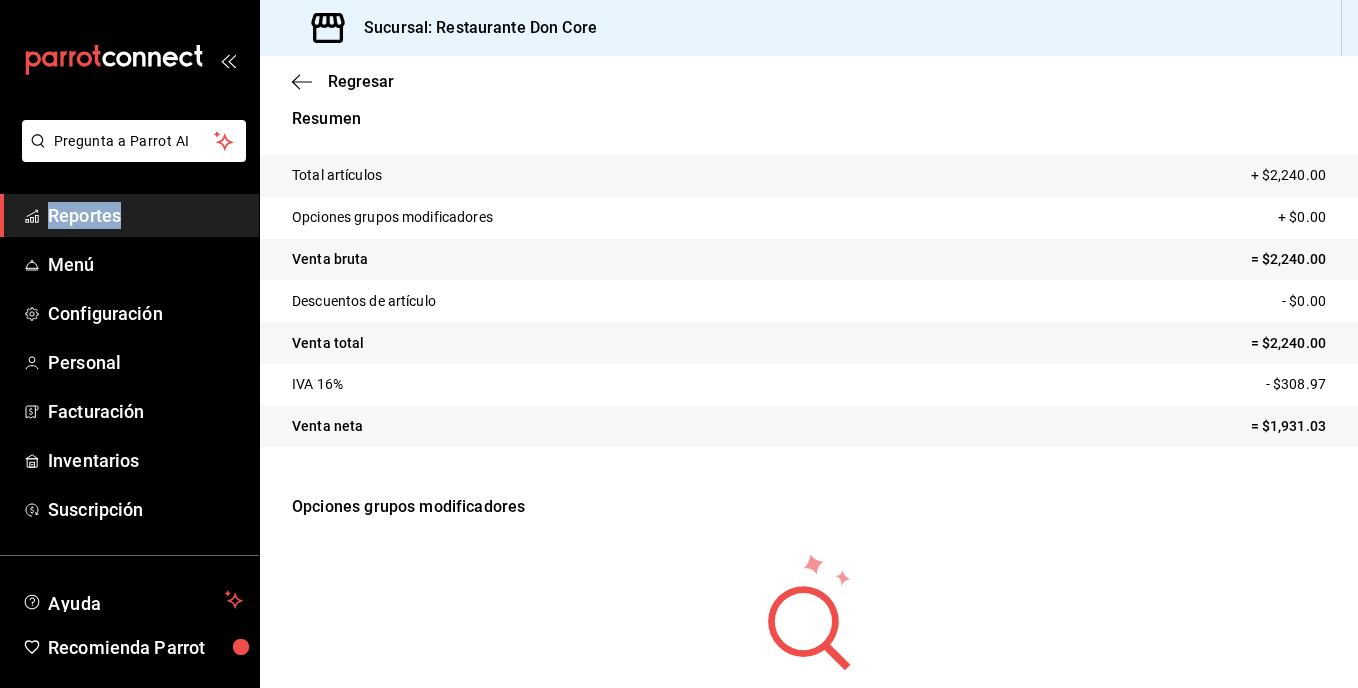 scroll, scrollTop: 0, scrollLeft: 0, axis: both 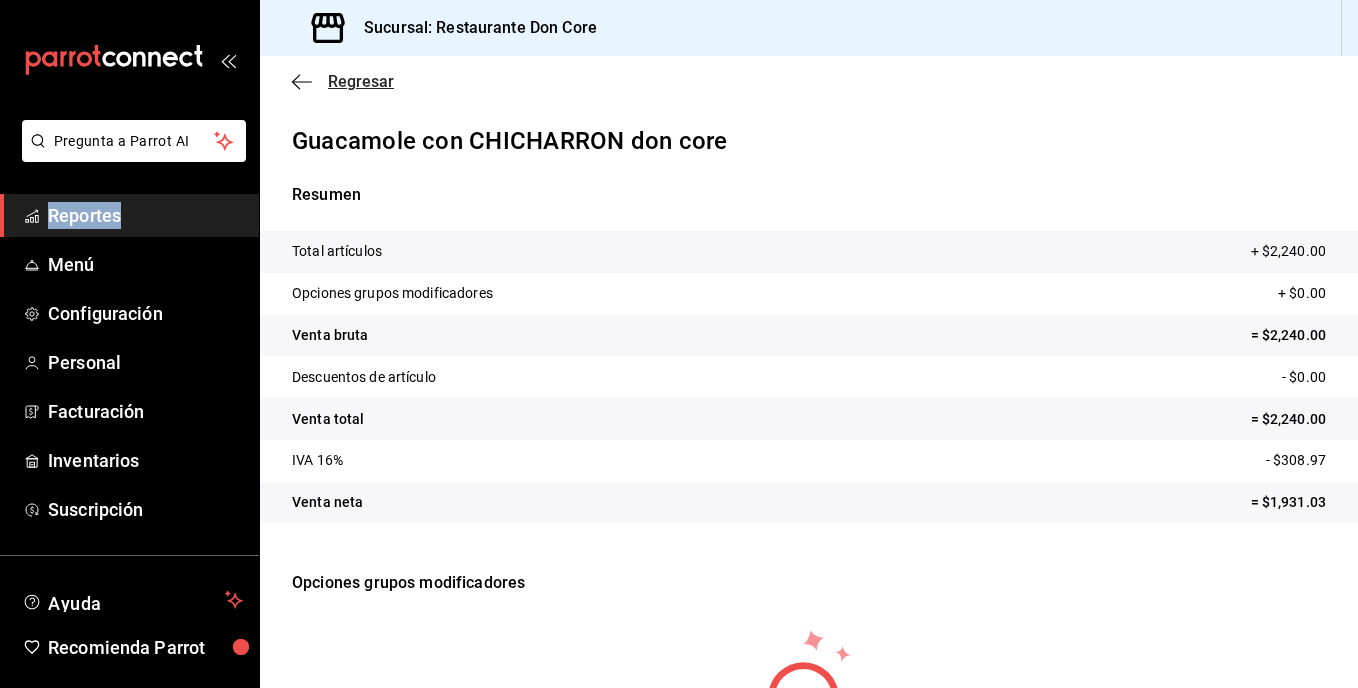 click 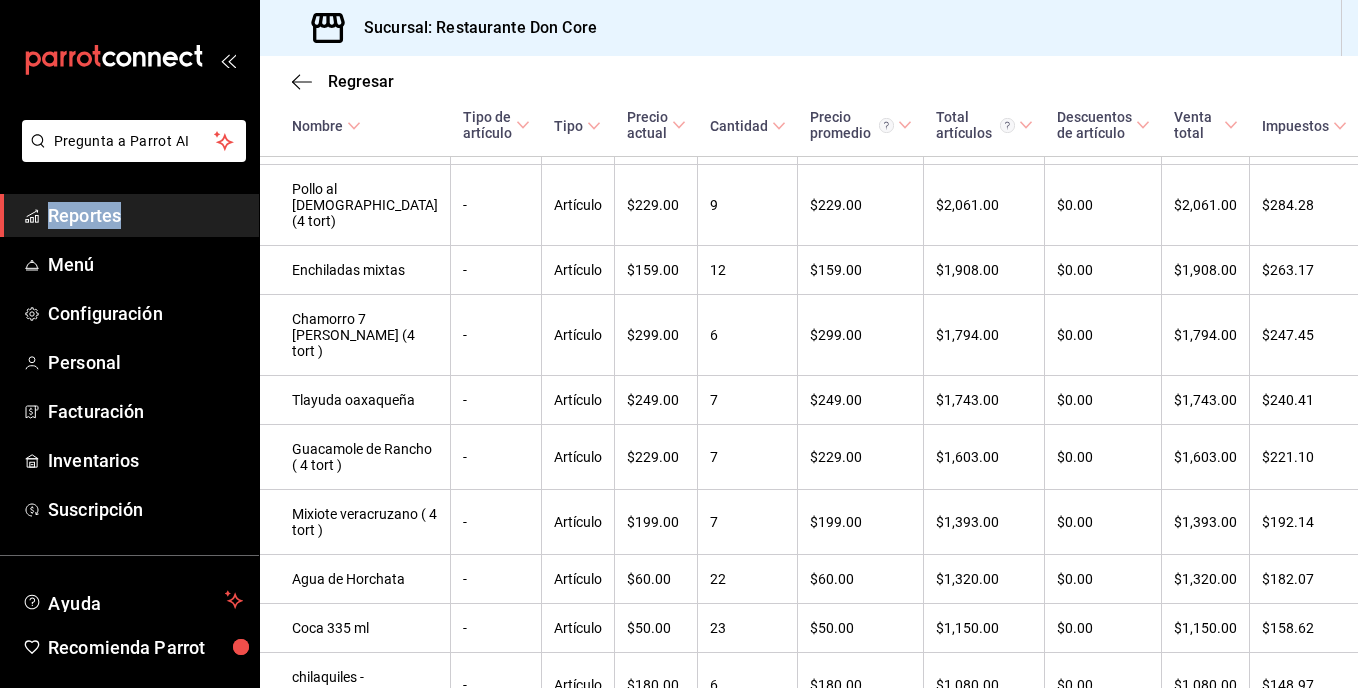 scroll, scrollTop: 0, scrollLeft: 0, axis: both 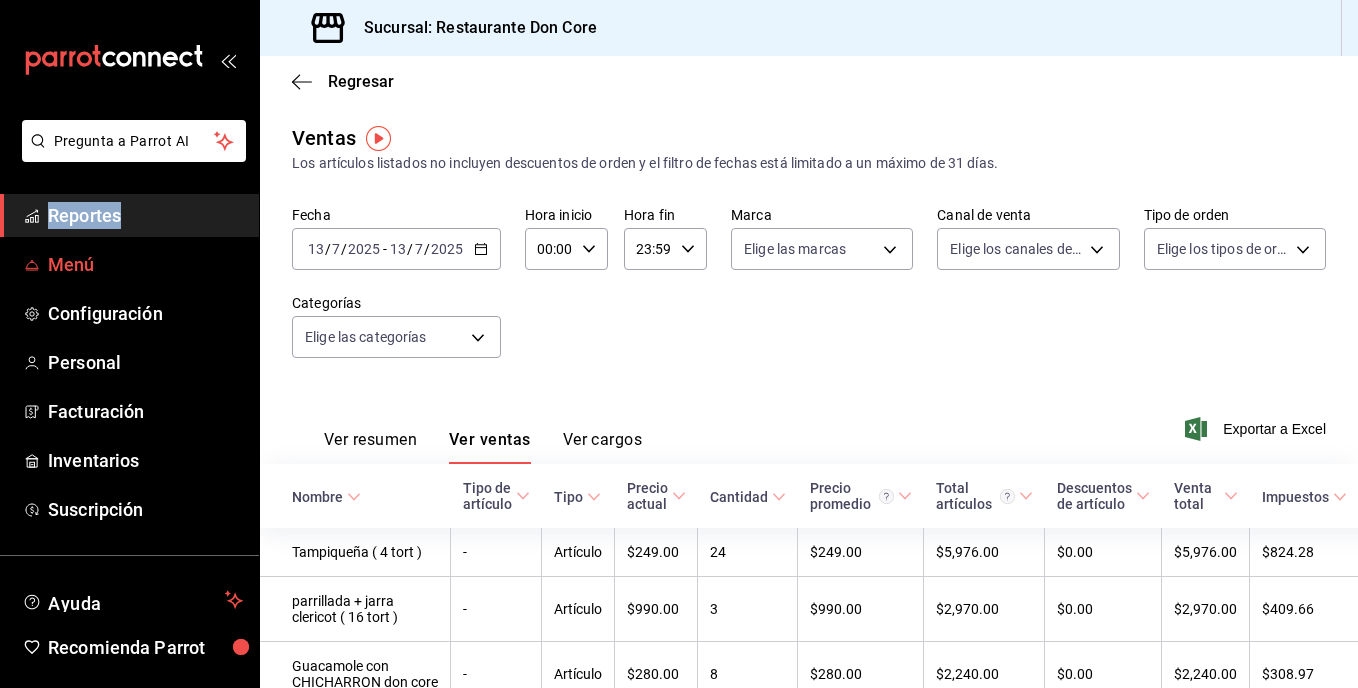 click on "Menú" at bounding box center (145, 264) 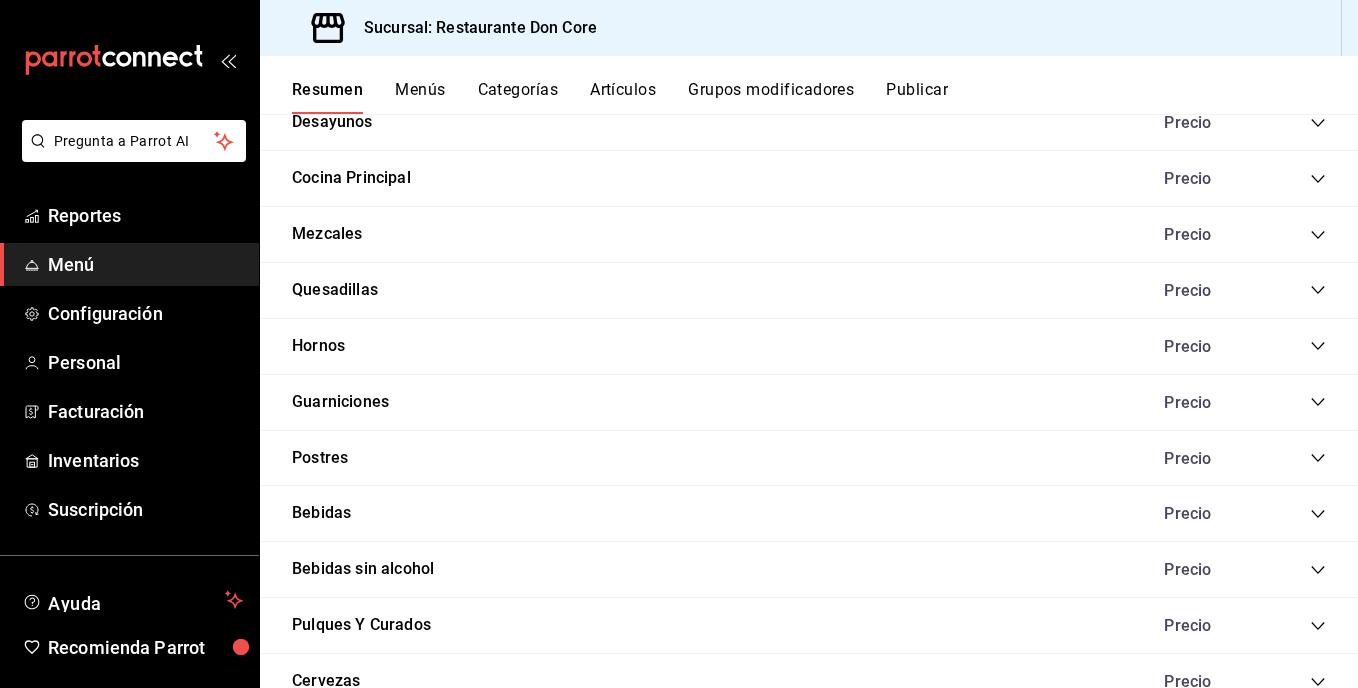 scroll, scrollTop: 1706, scrollLeft: 0, axis: vertical 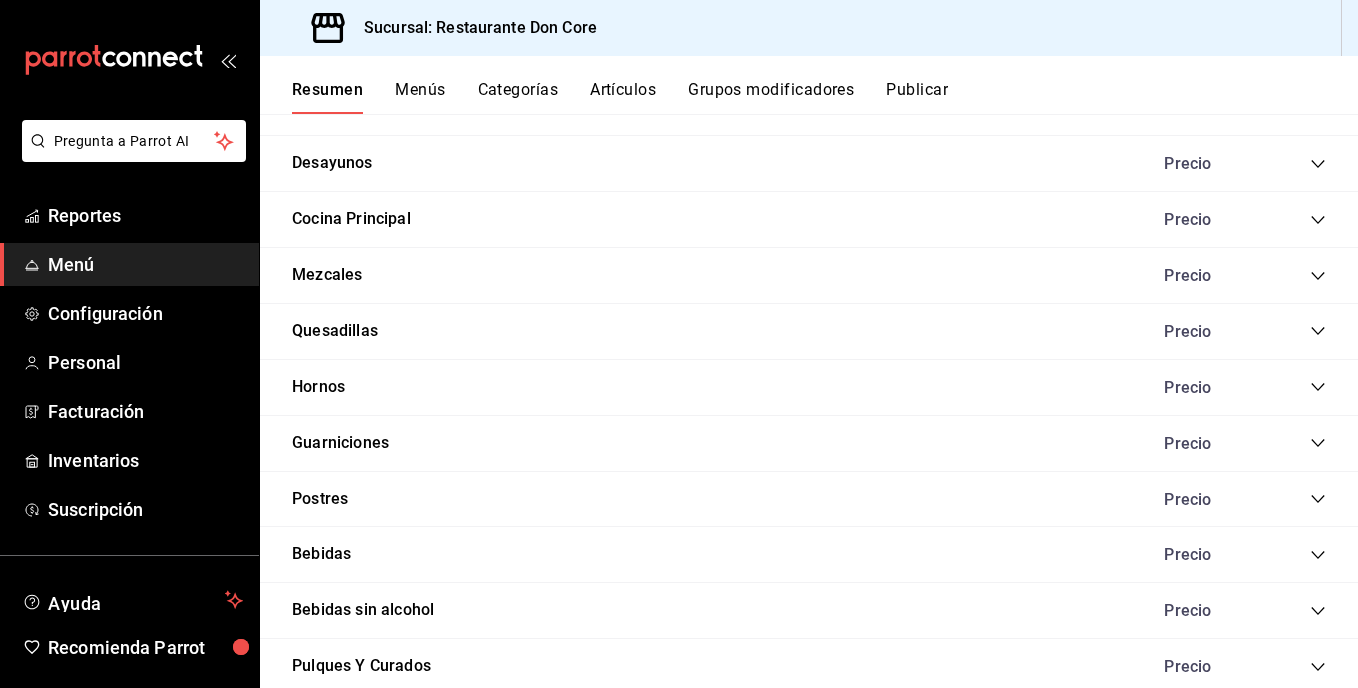 click 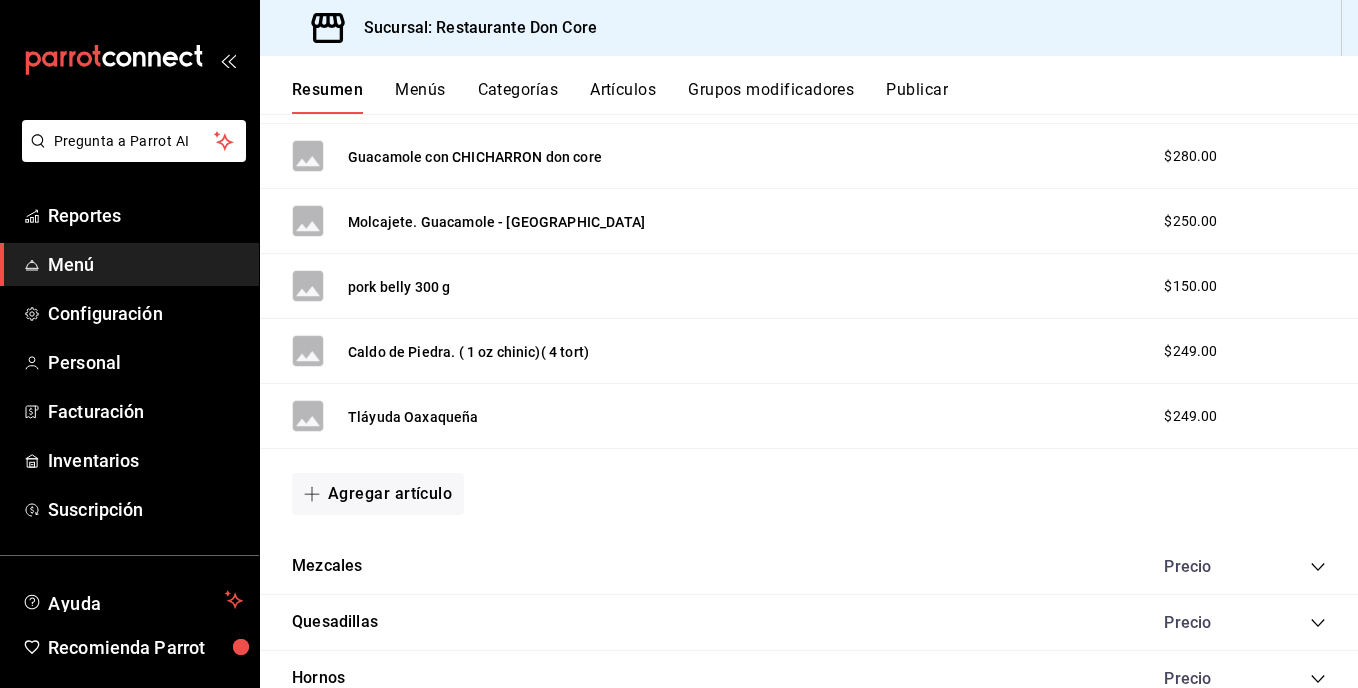 scroll, scrollTop: 3476, scrollLeft: 0, axis: vertical 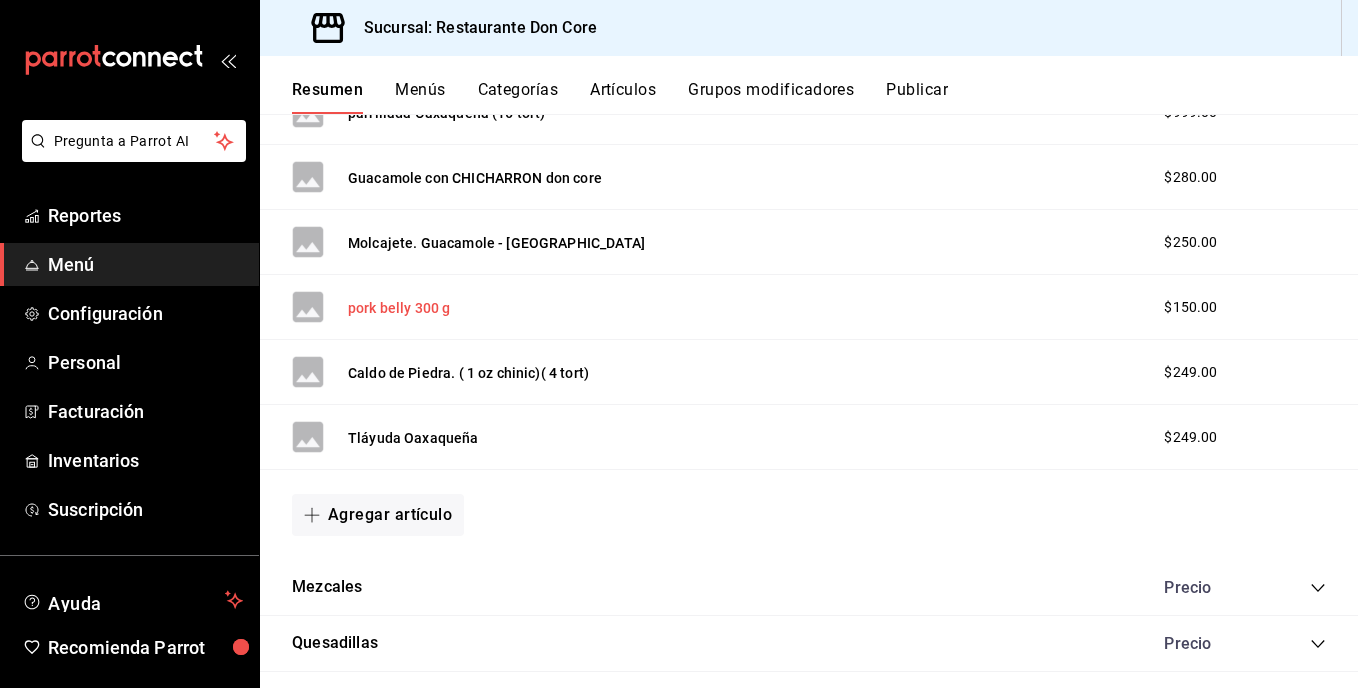 click on "pork belly 300 g" at bounding box center [399, 308] 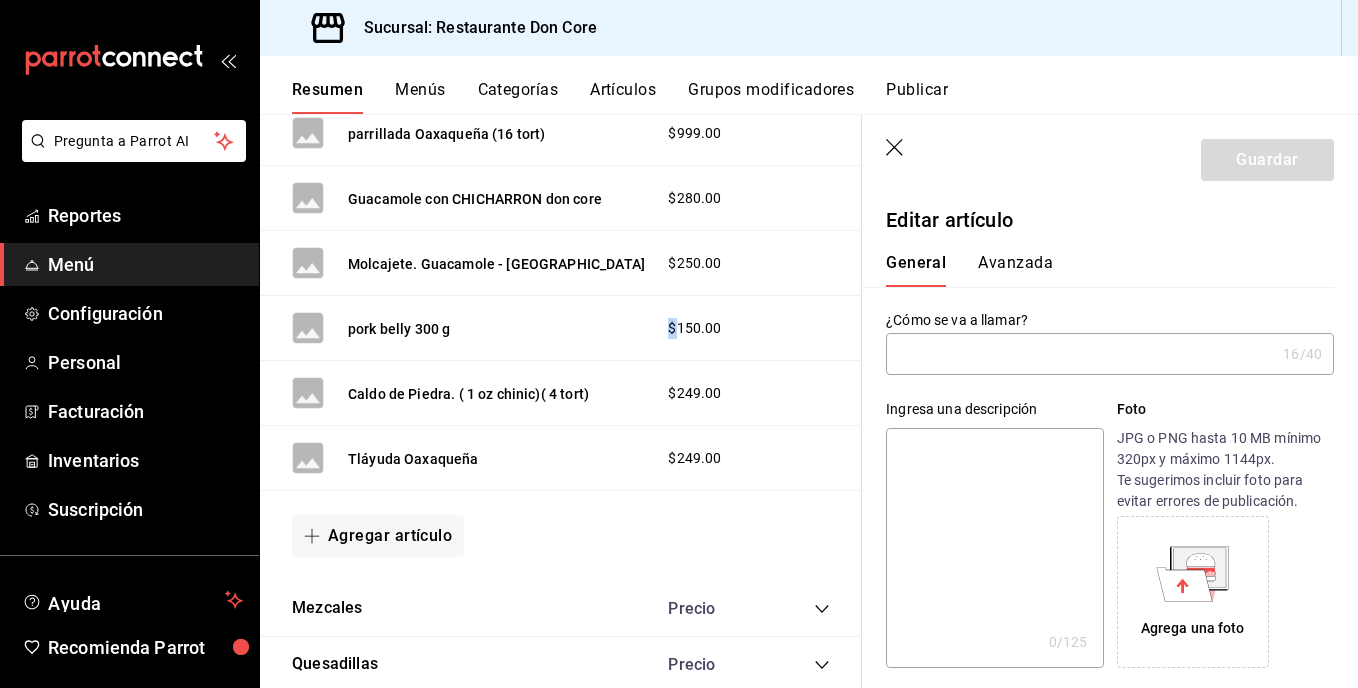 type on "pork belly 300 g" 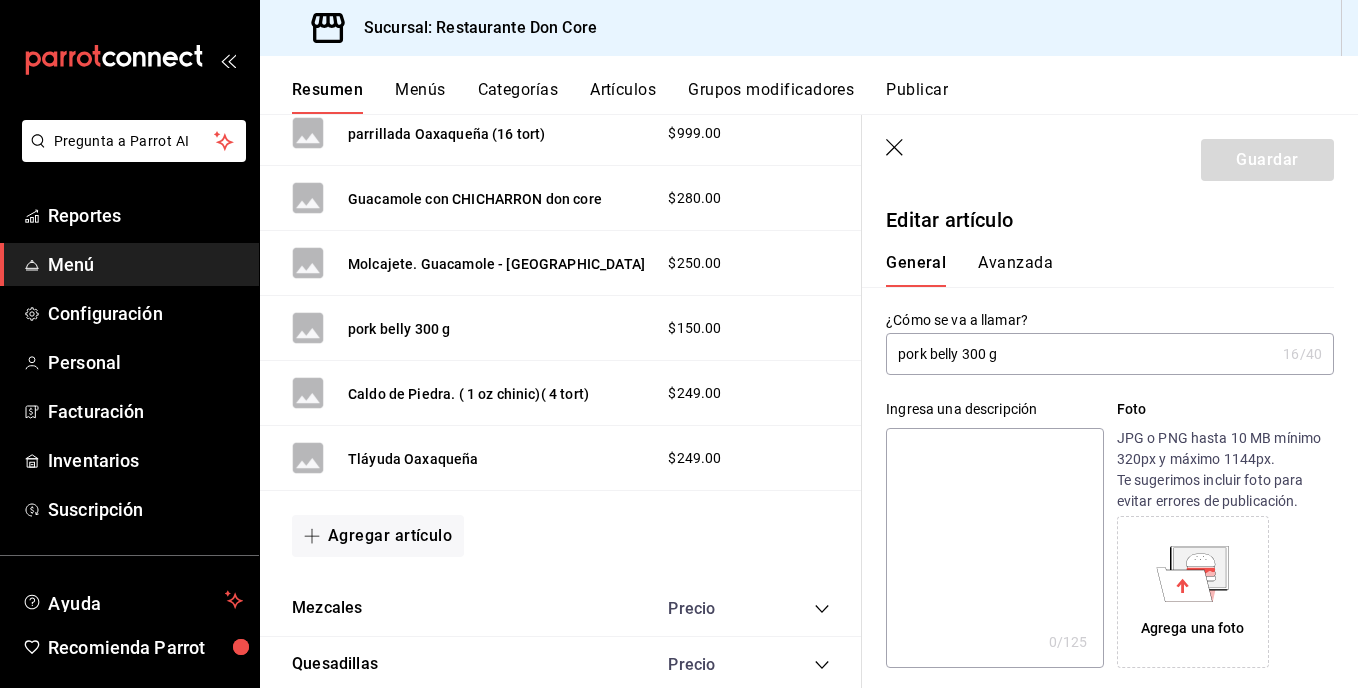 type on "$150.00" 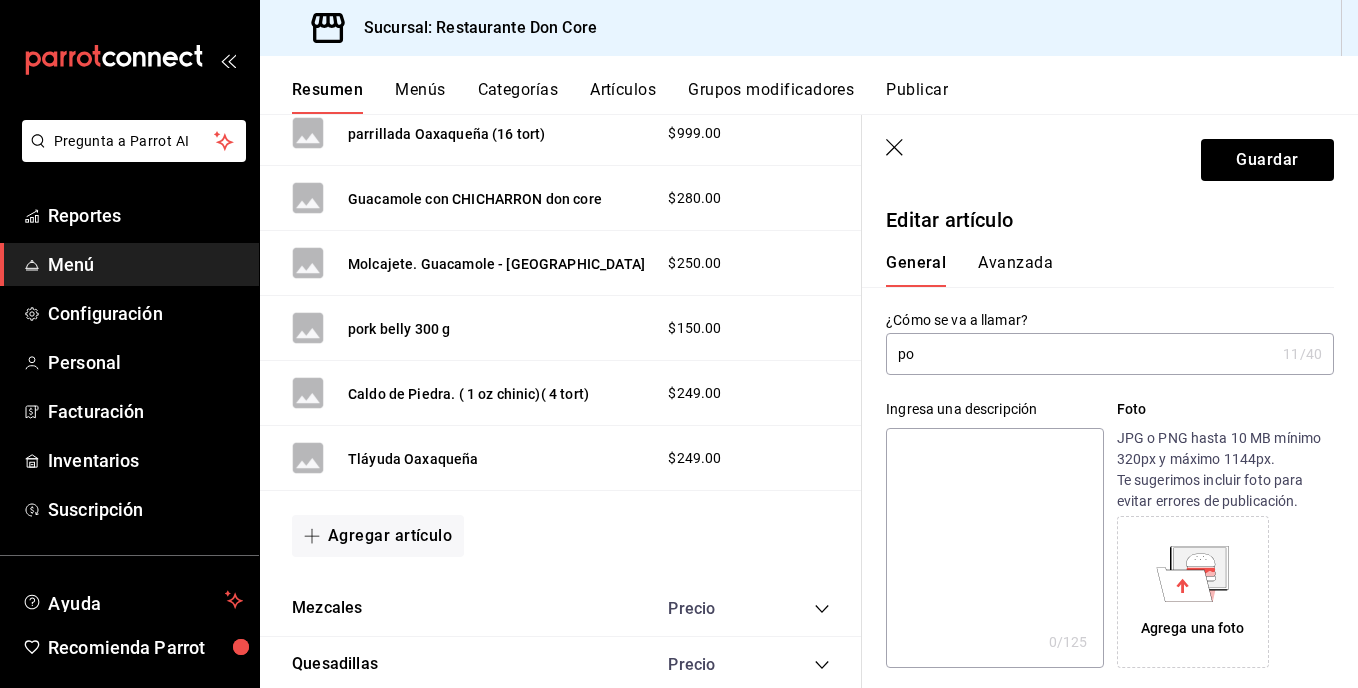 type on "p" 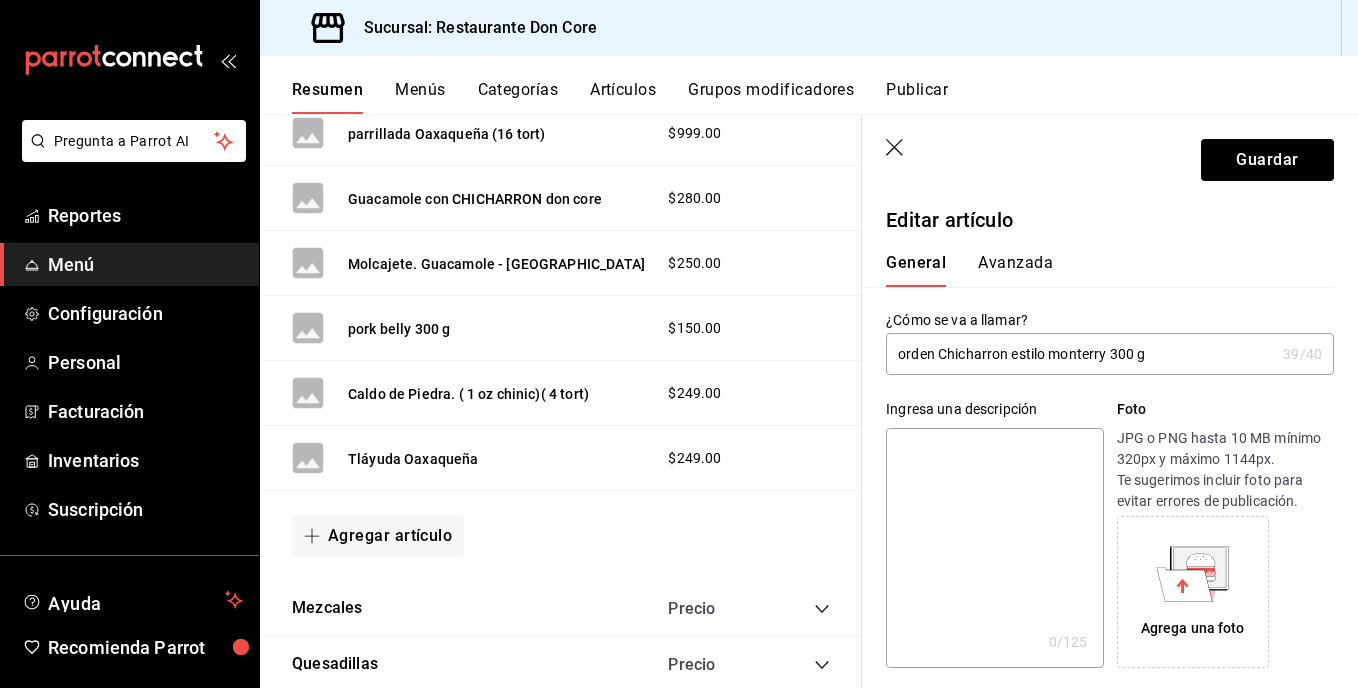 click on "orden Chicharron estilo monterry 300 g" at bounding box center [1080, 354] 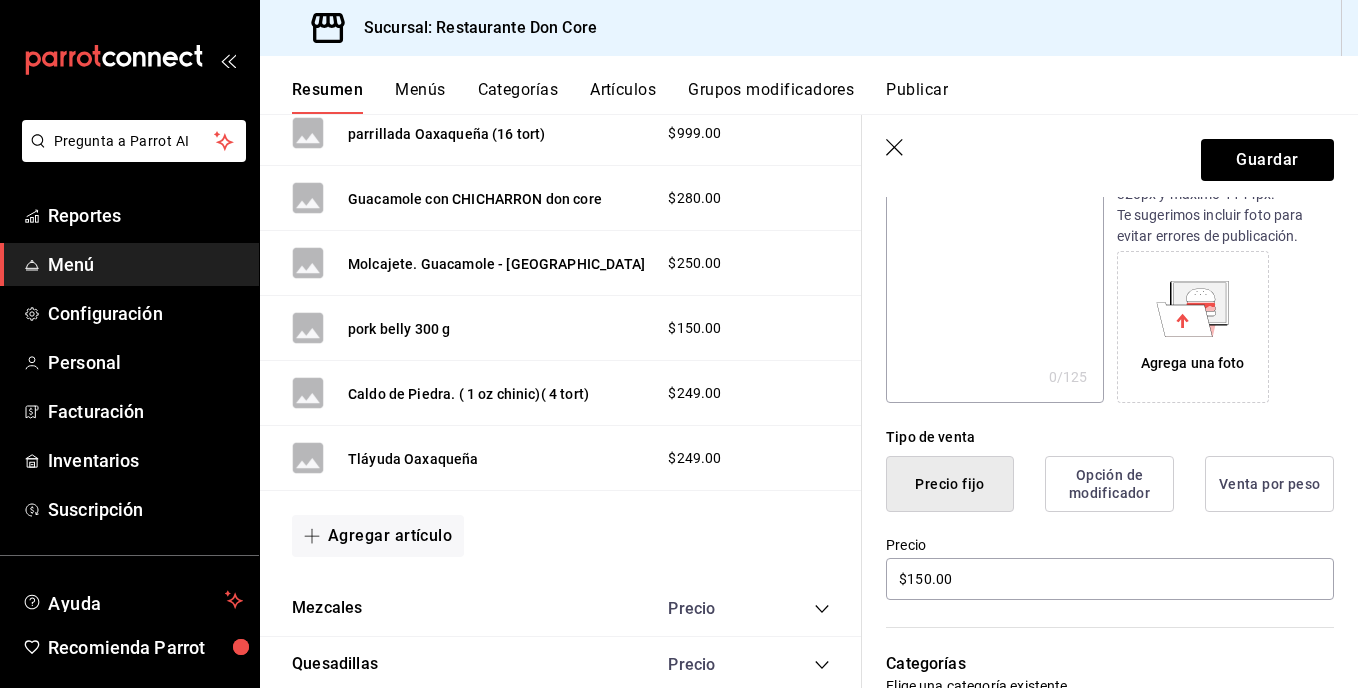 scroll, scrollTop: 256, scrollLeft: 0, axis: vertical 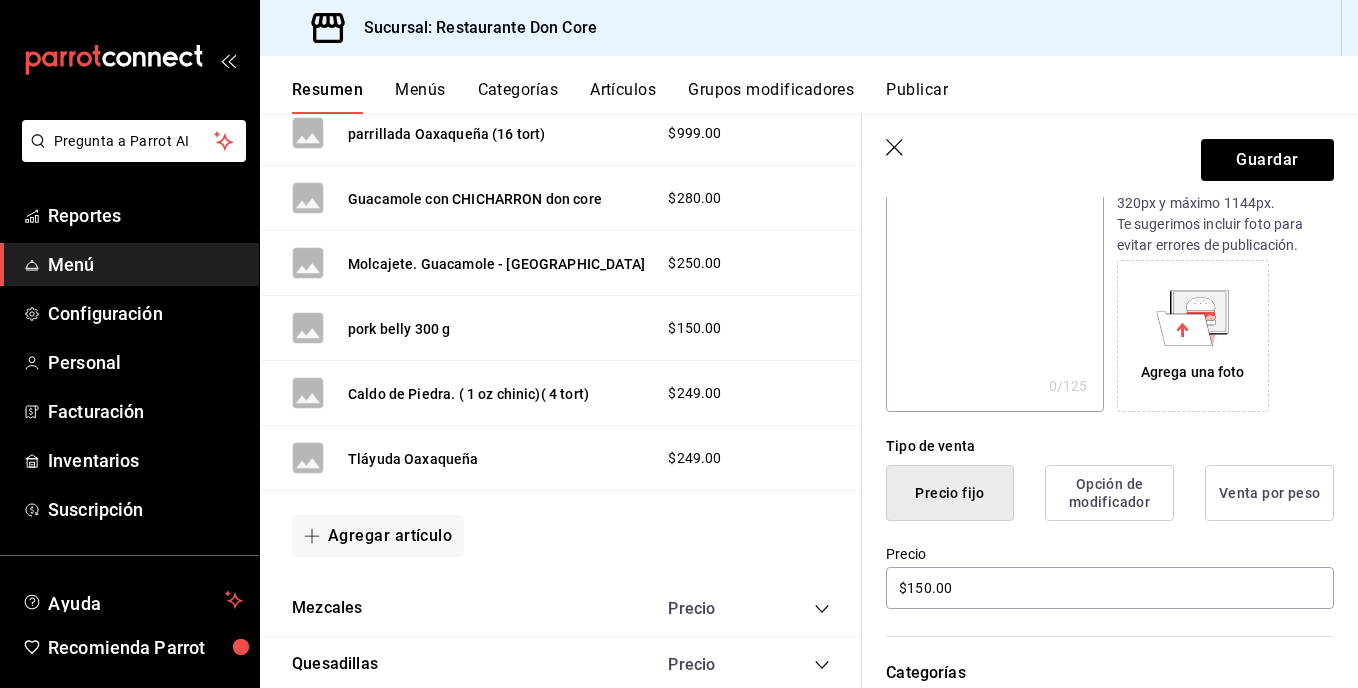 type on "Orden Chicharron estilo monterry 300 g" 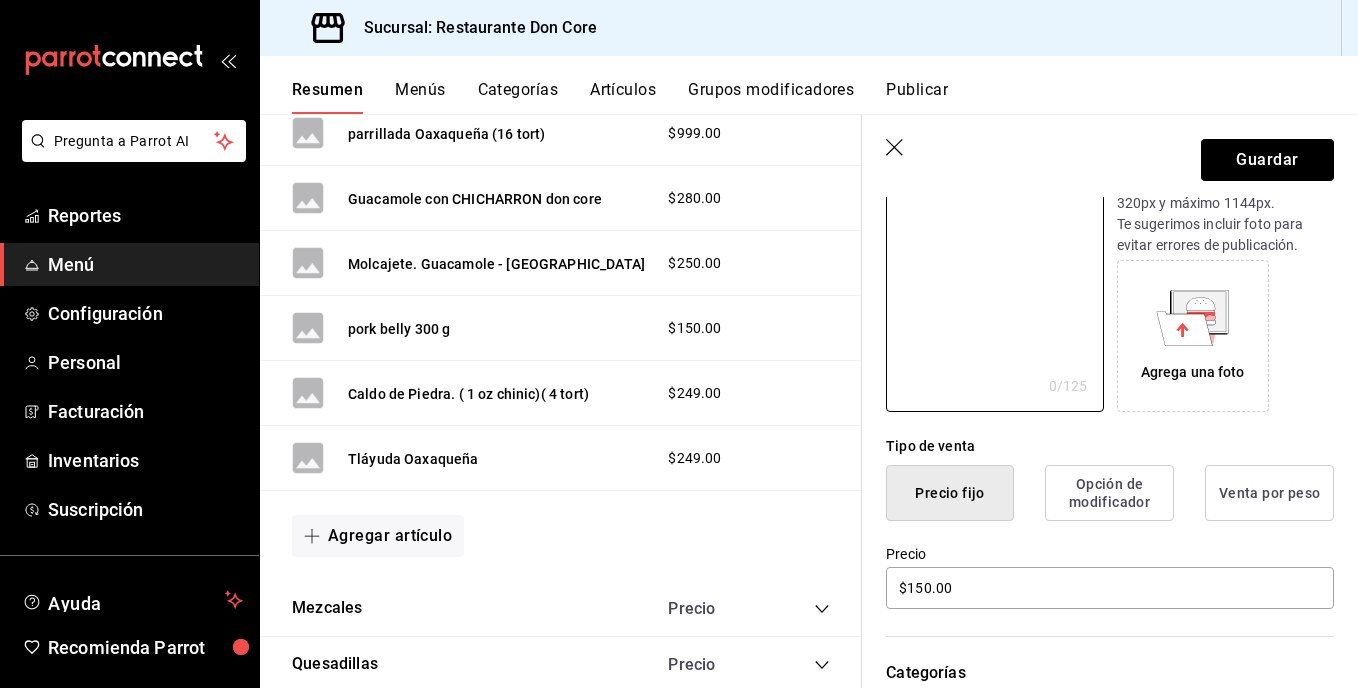 click at bounding box center [994, 292] 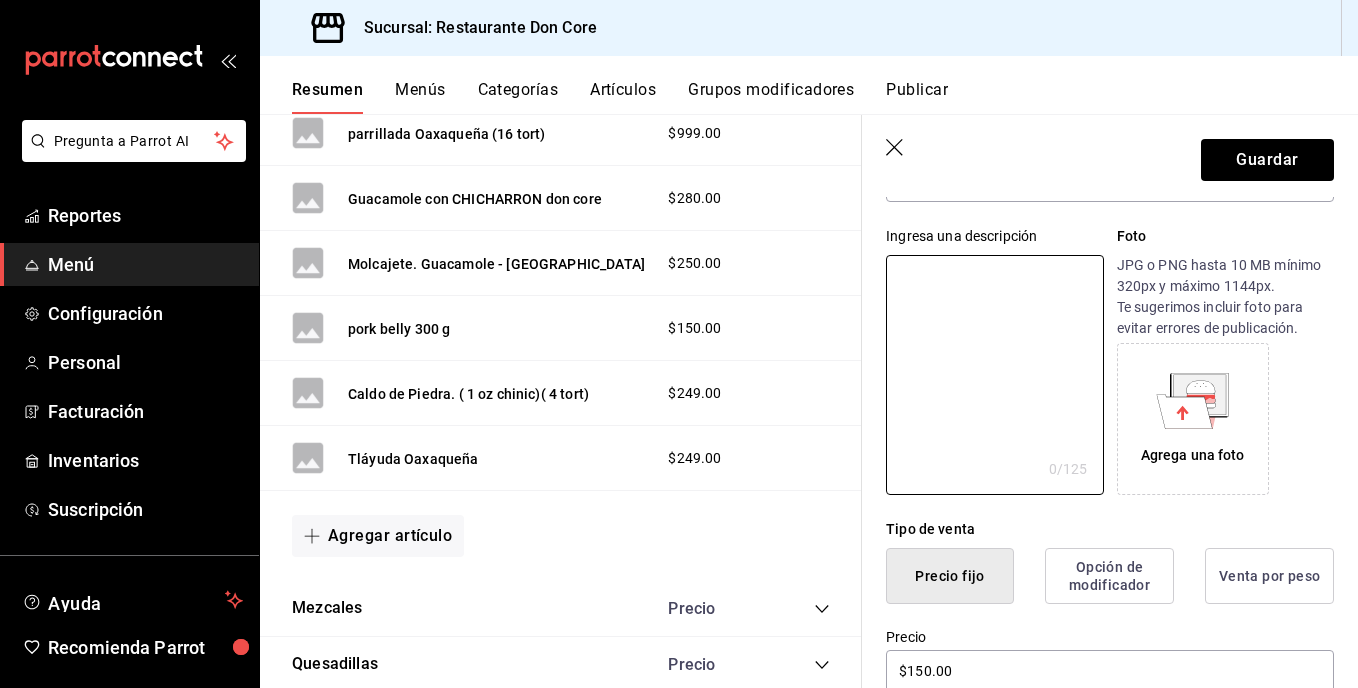 scroll, scrollTop: 172, scrollLeft: 0, axis: vertical 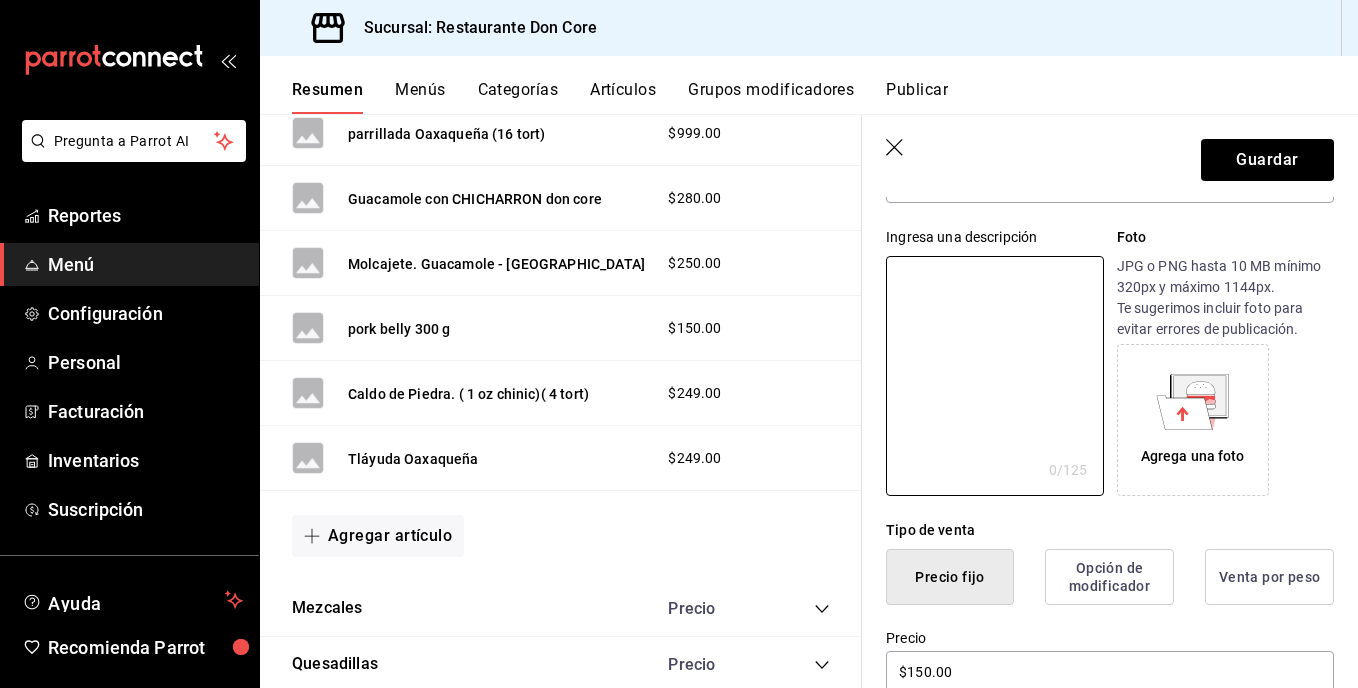 type on "C" 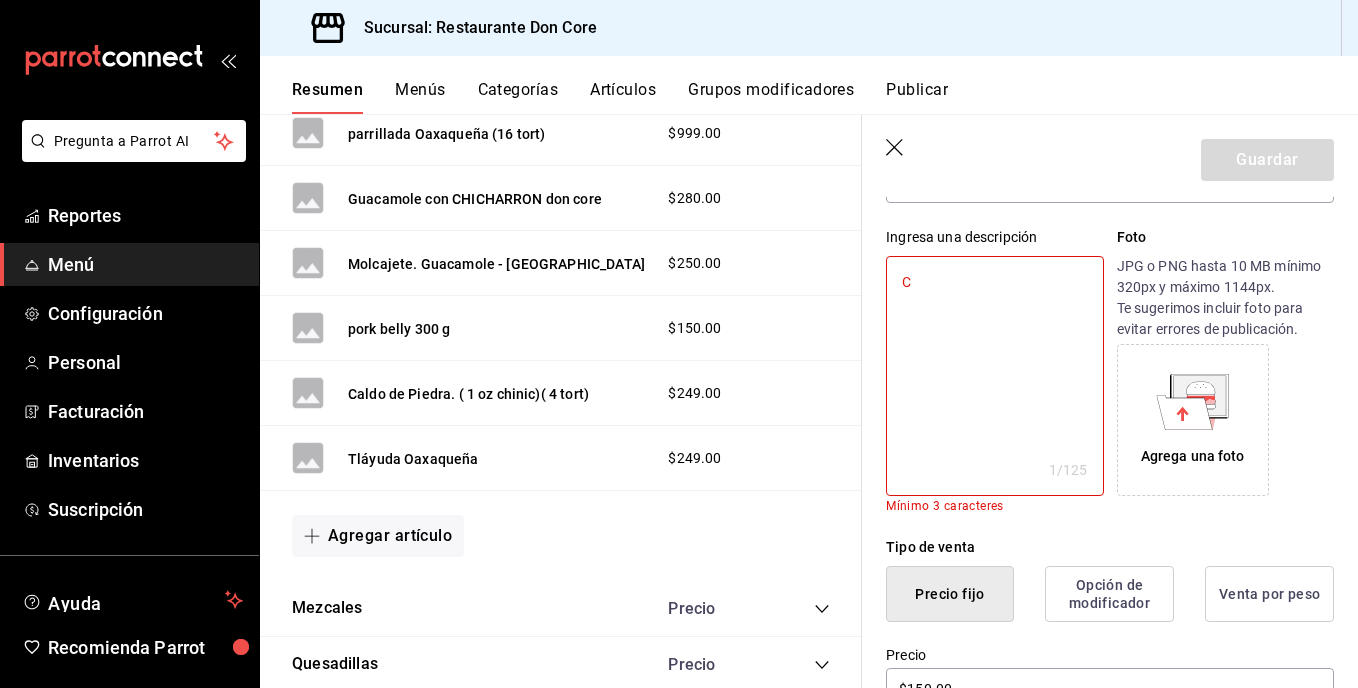 type on "x" 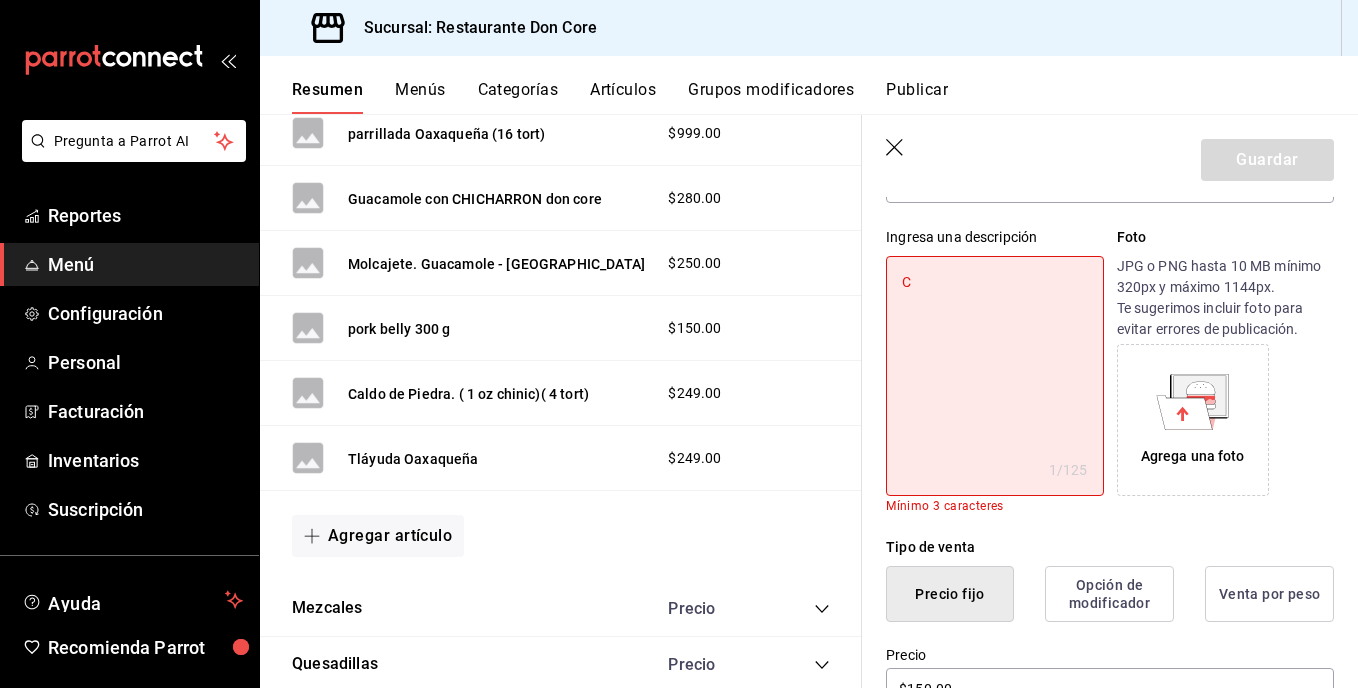 type on "CH" 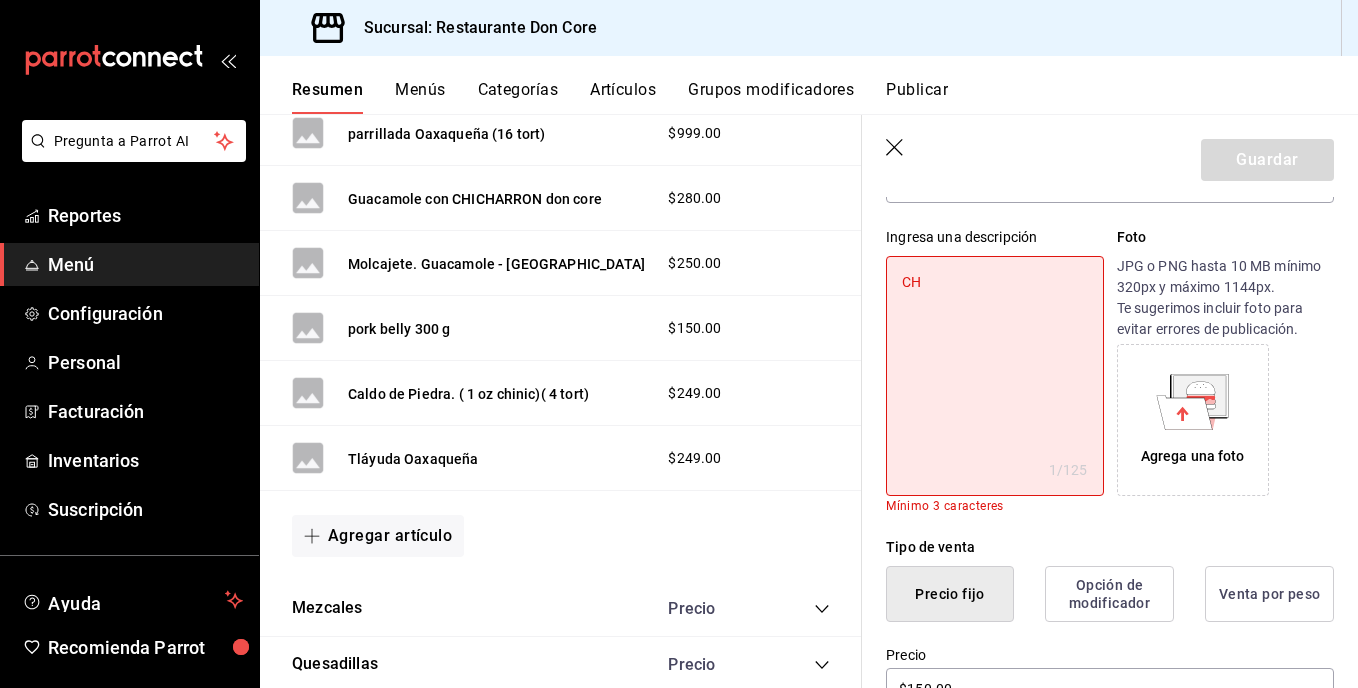 type on "x" 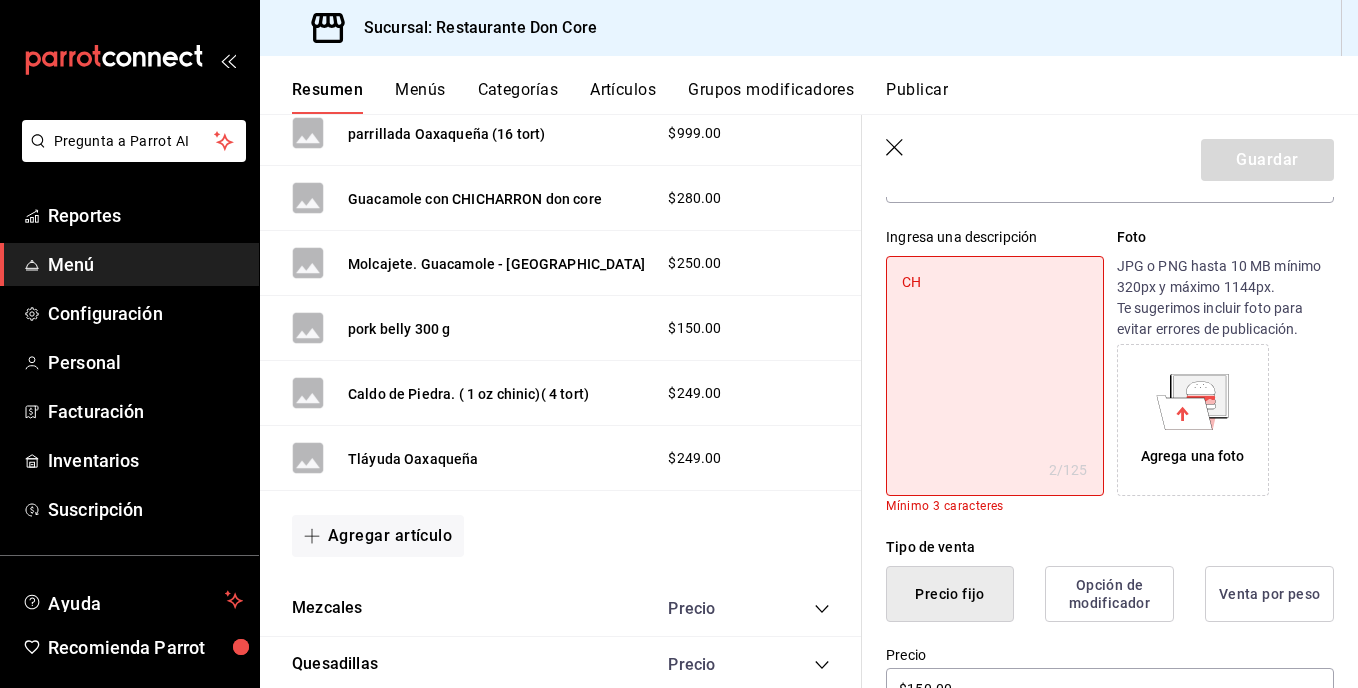type on "CHI" 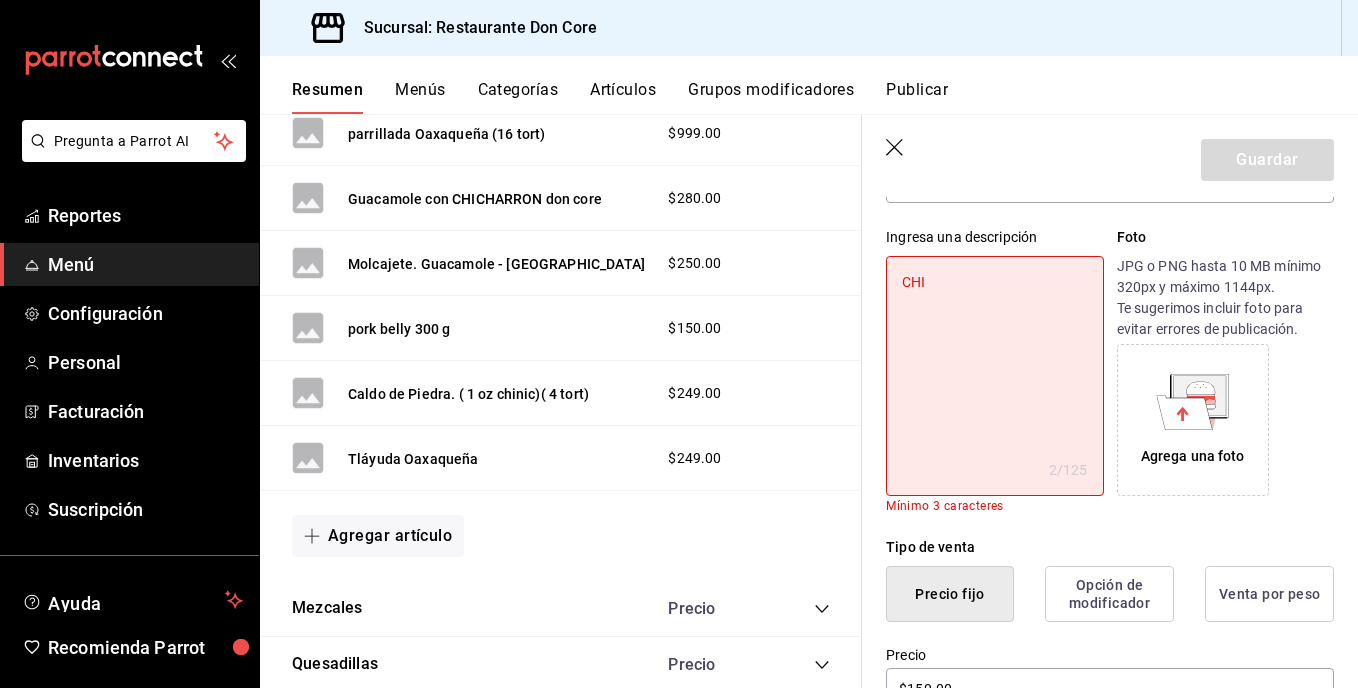 type on "x" 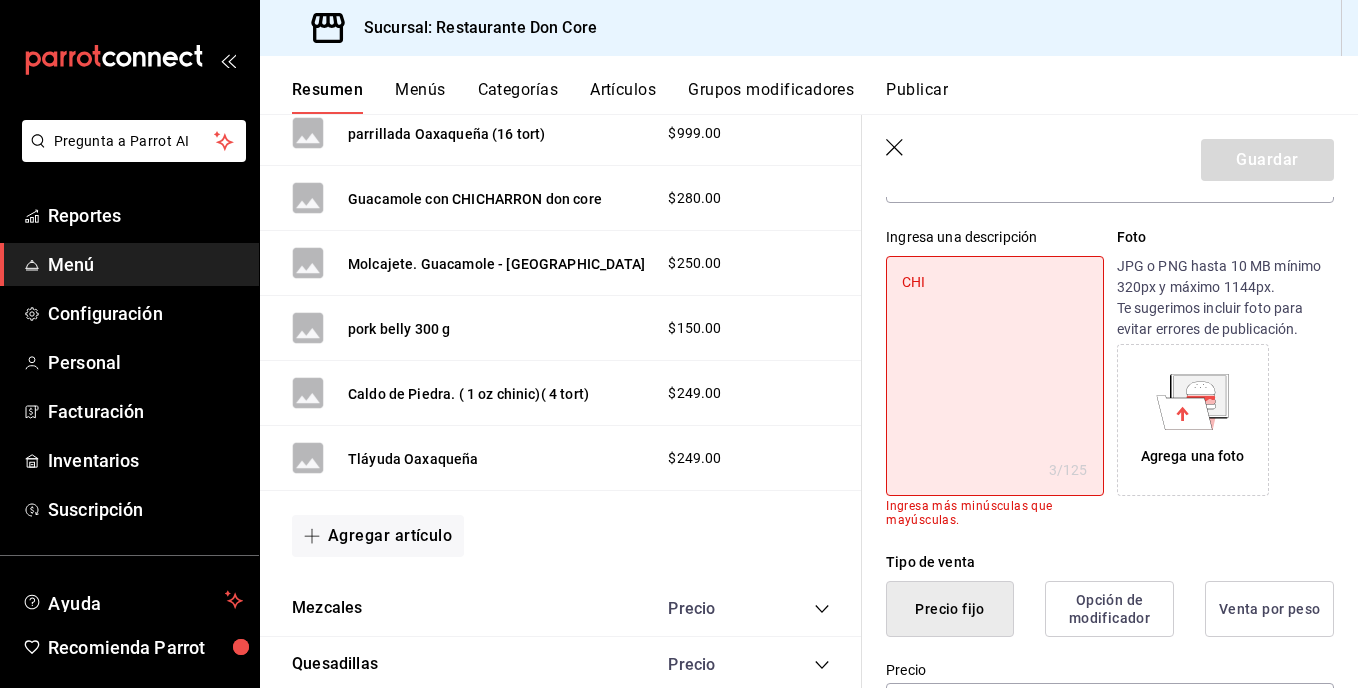 type on "CHIC" 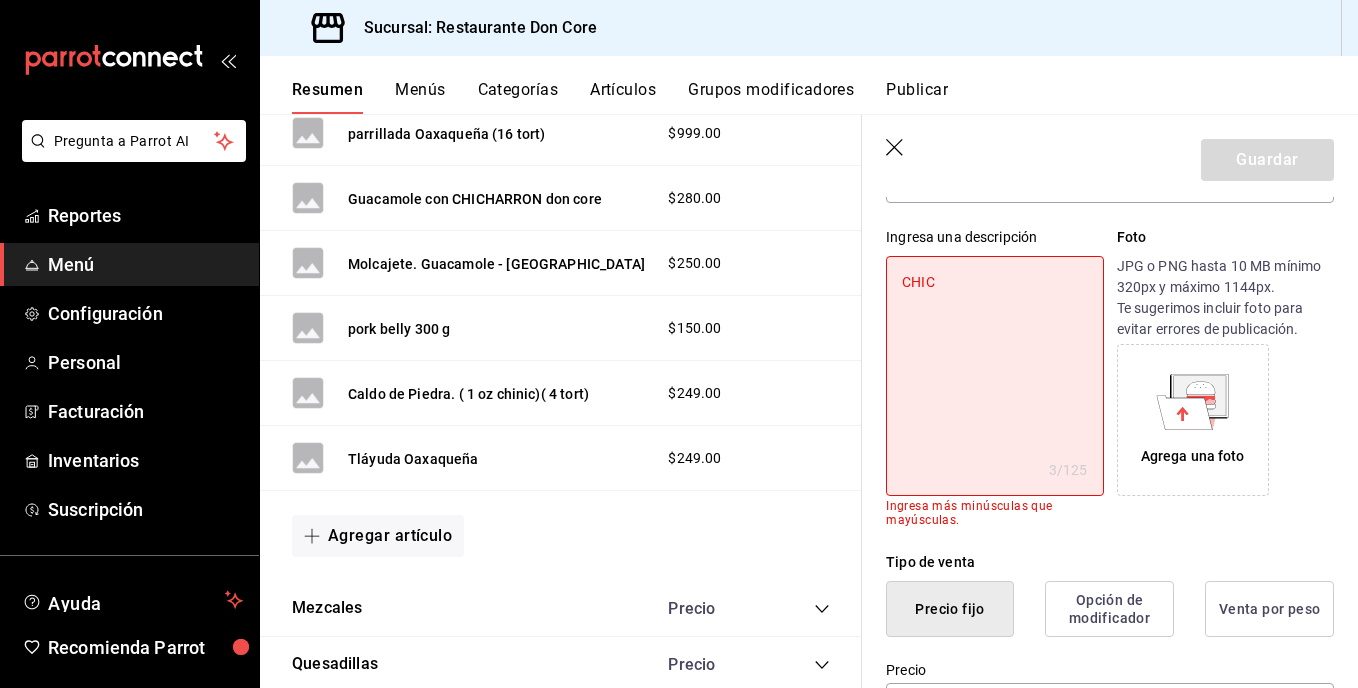 type on "x" 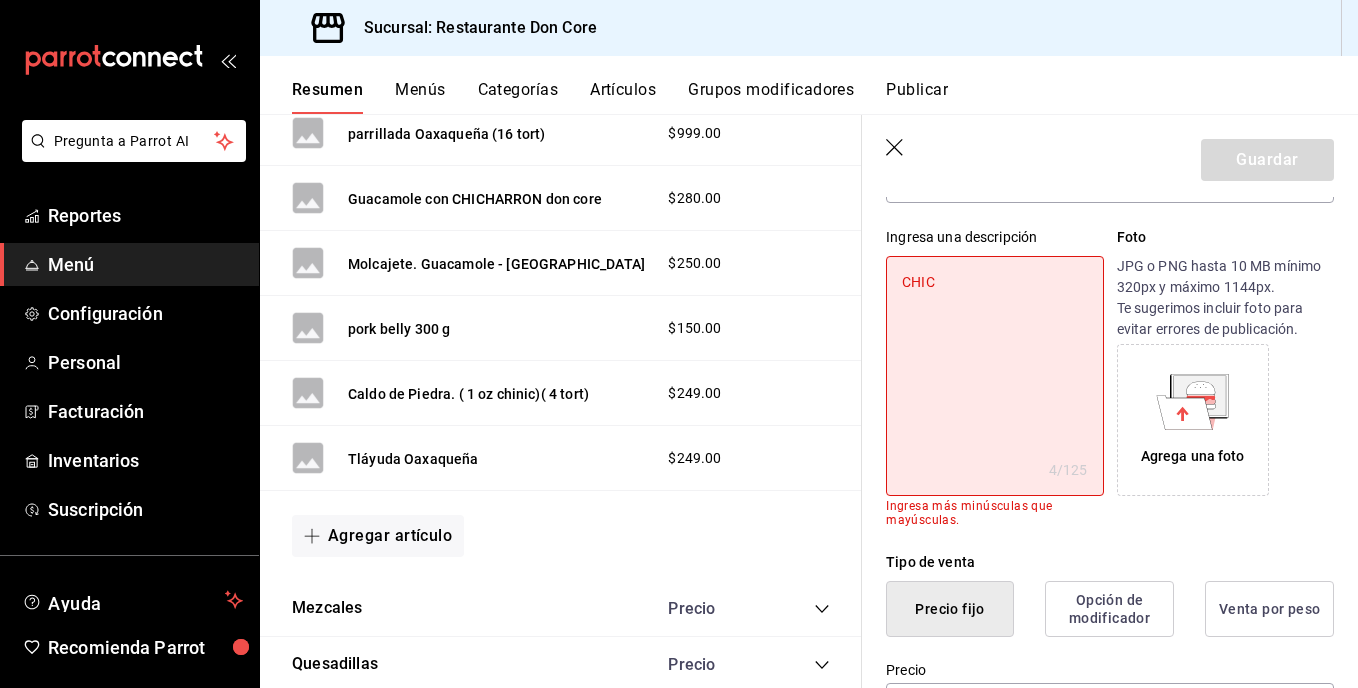 type on "CHICH" 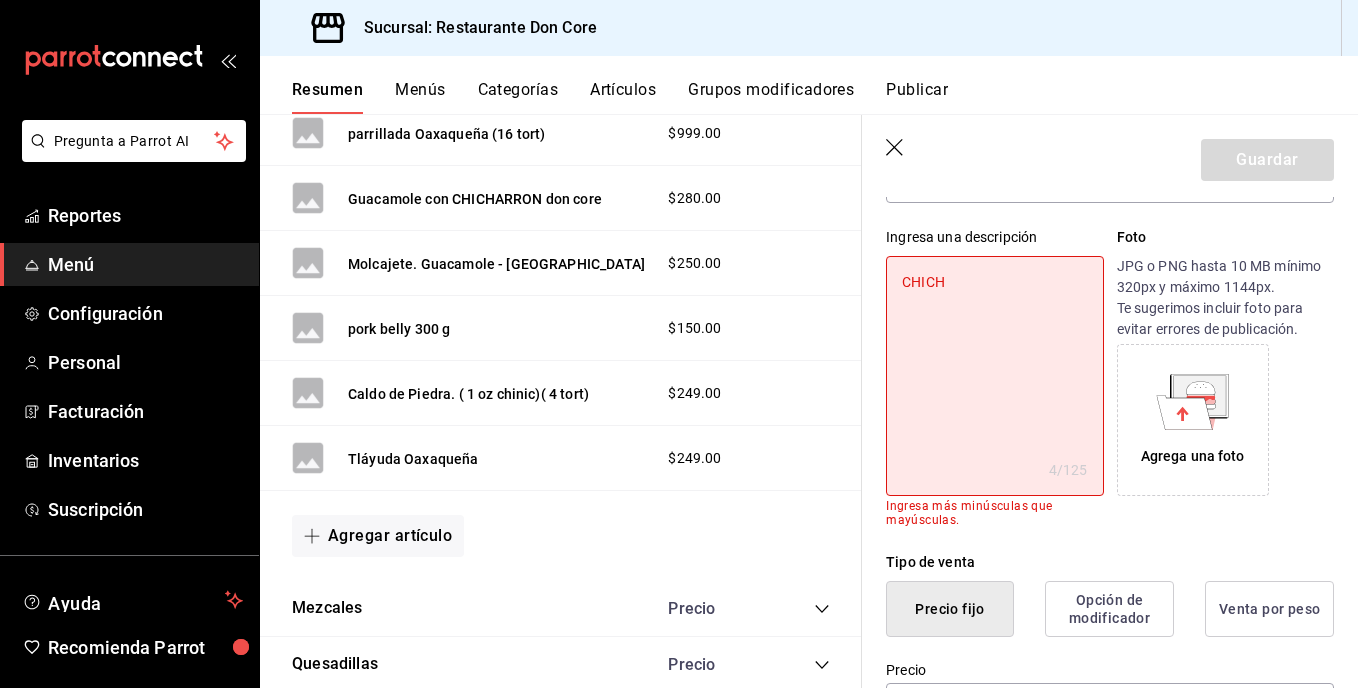 type on "x" 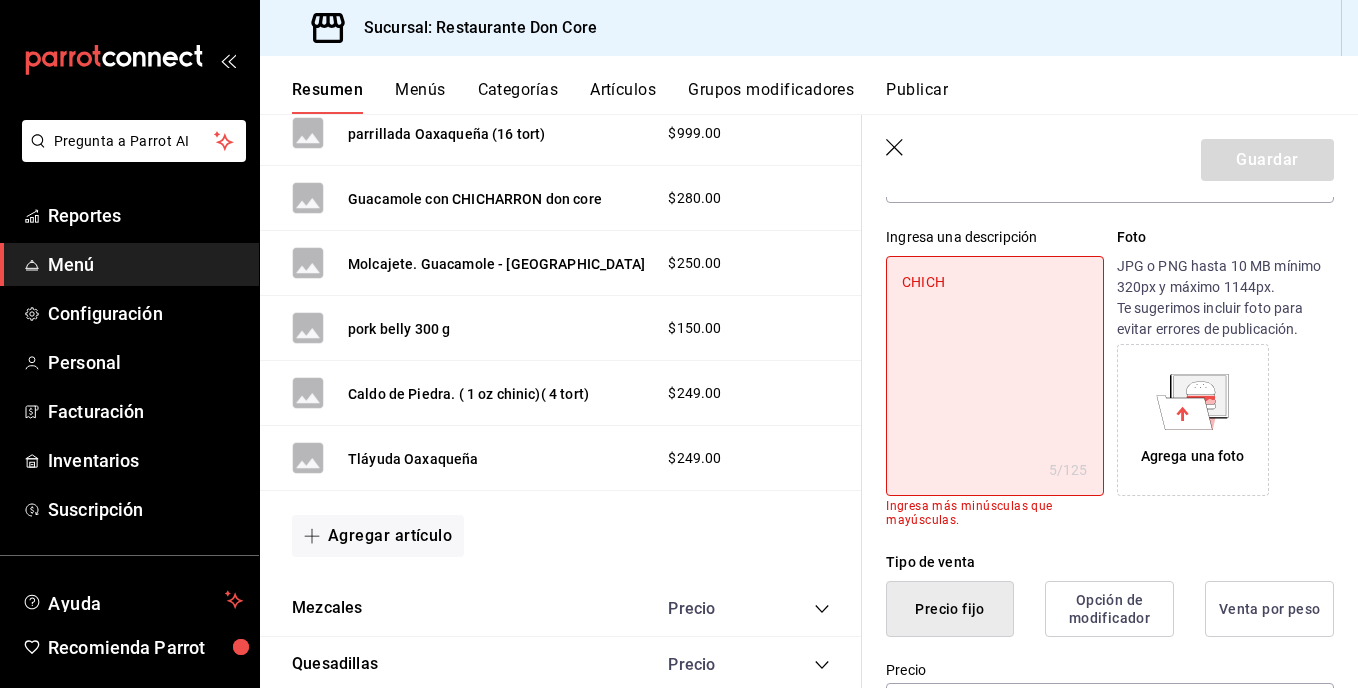 type on "CHICHA" 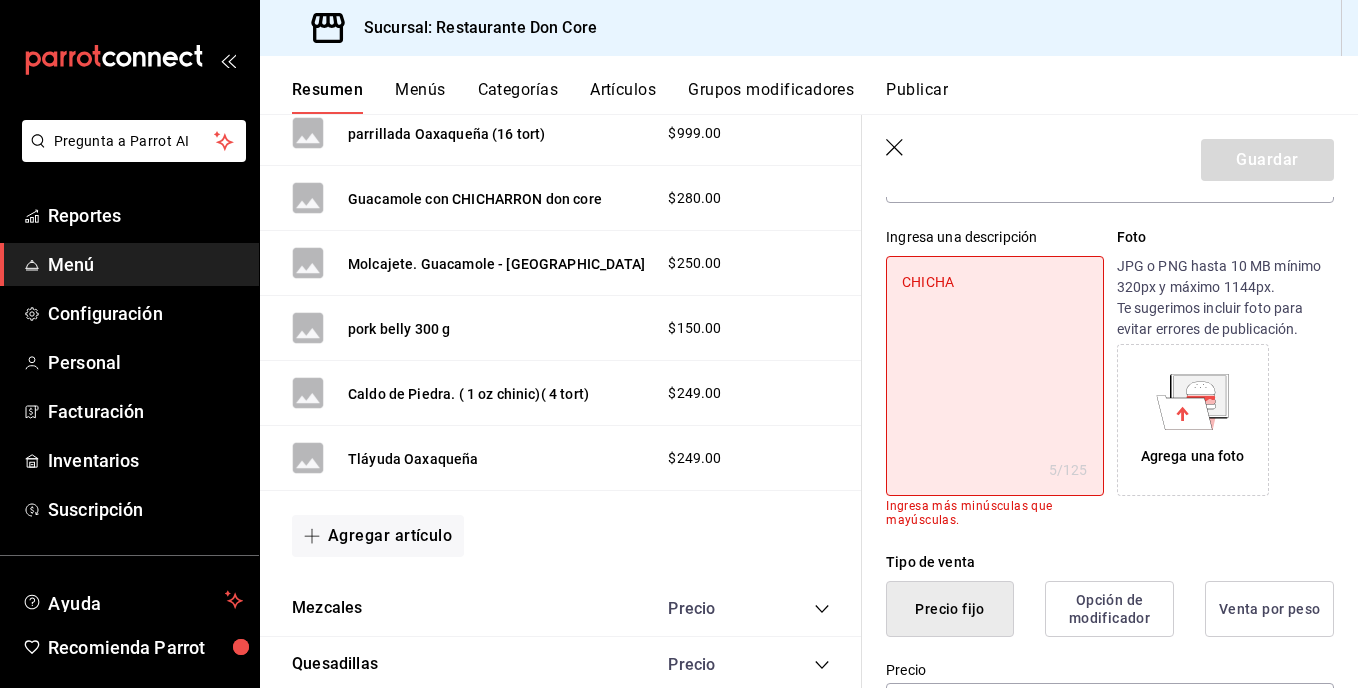 type on "x" 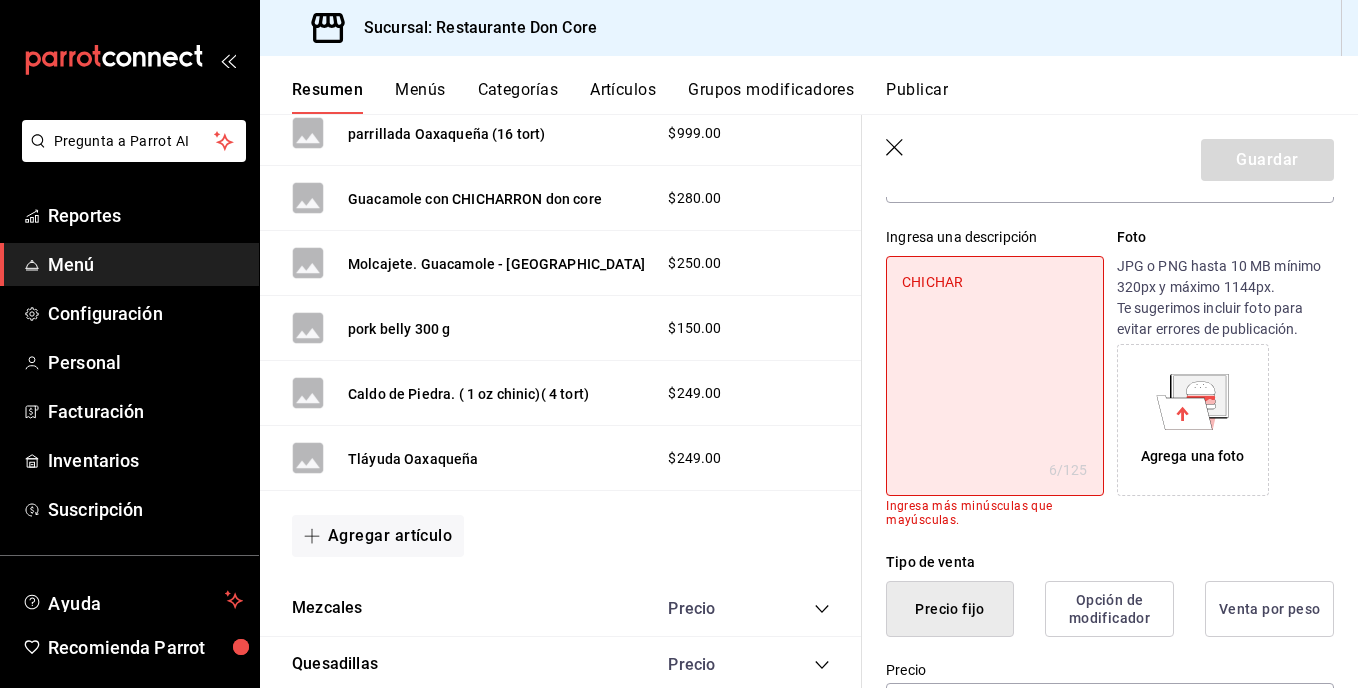 type on "CHICHARR" 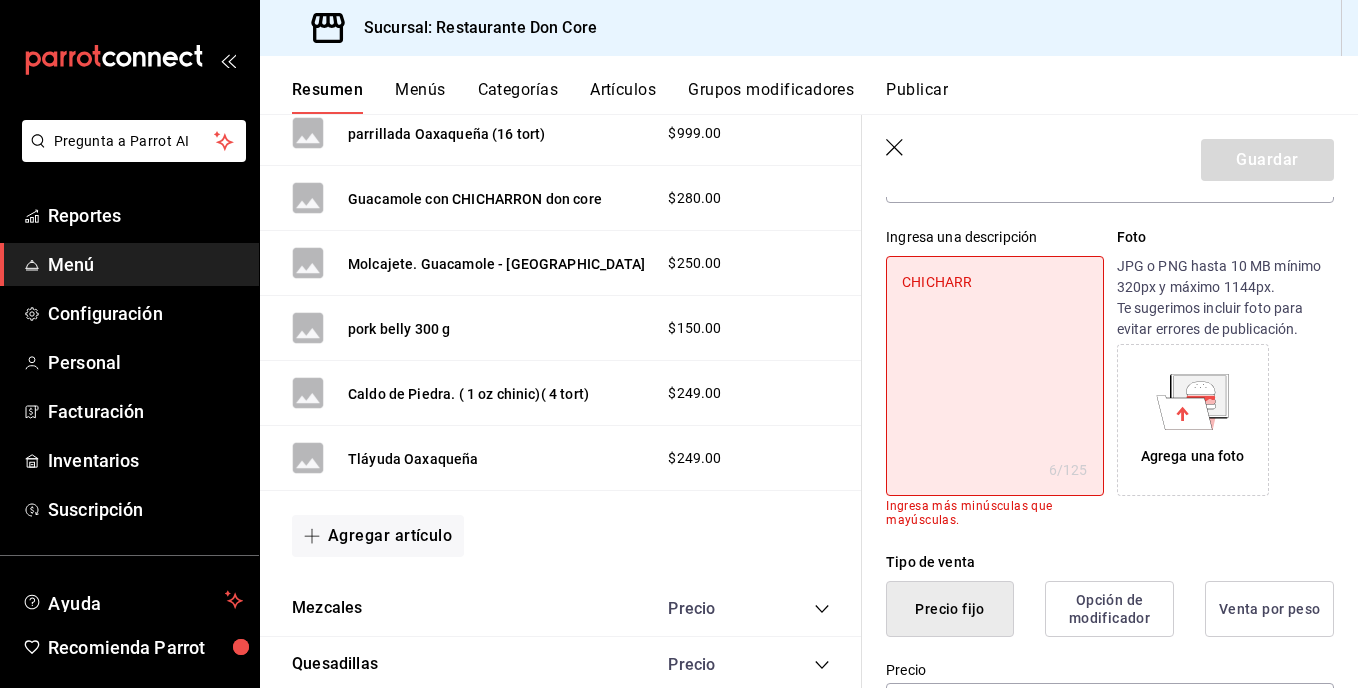 type on "x" 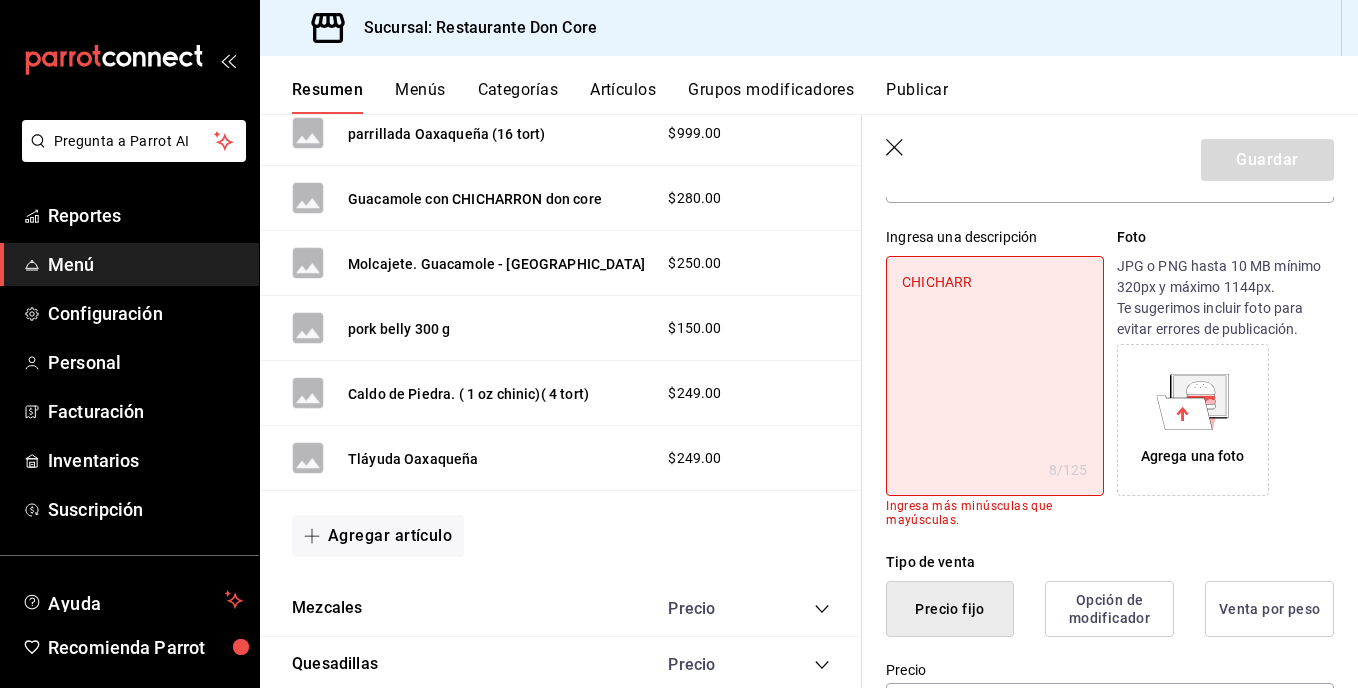 type on "CHICHARRO" 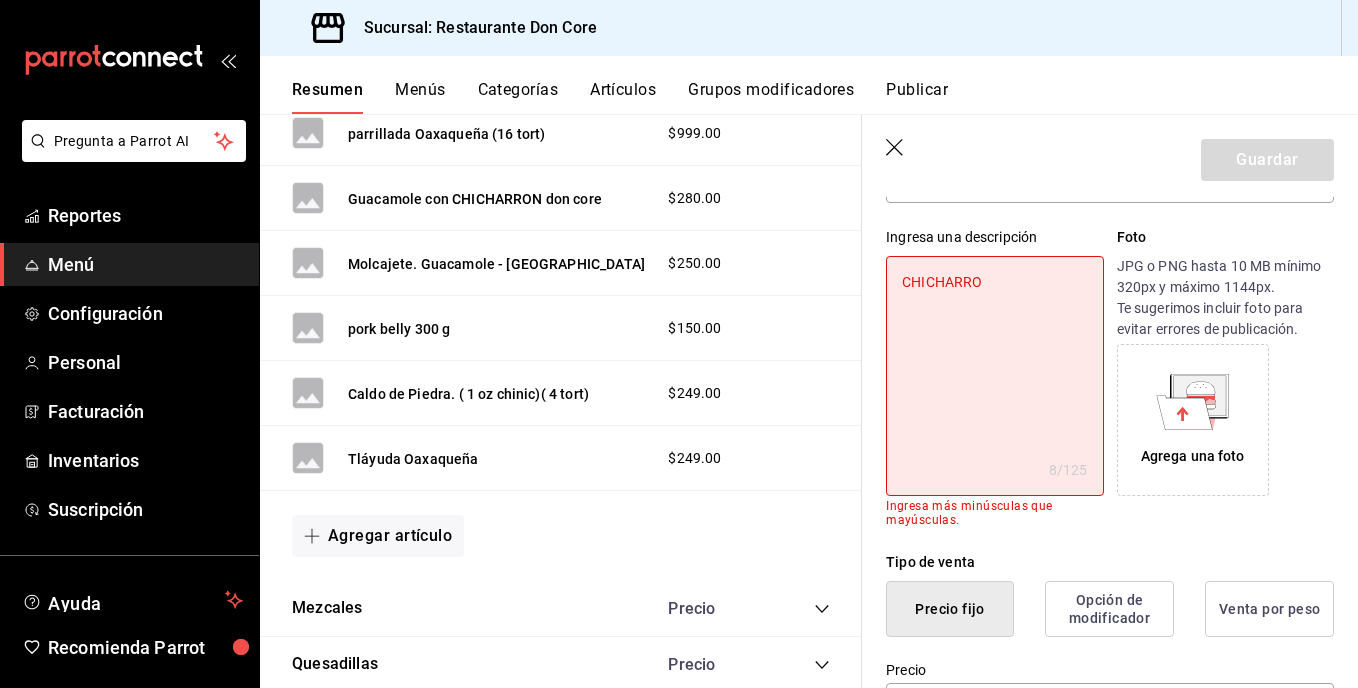 type on "x" 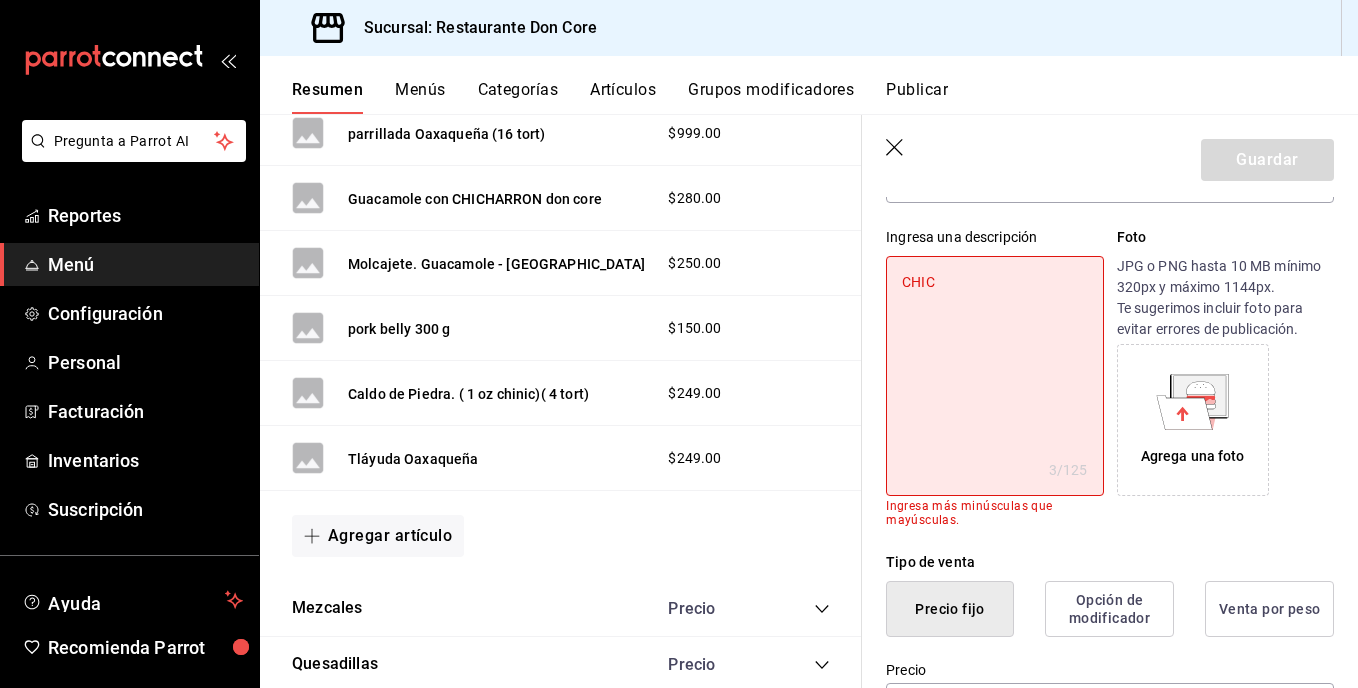 type on "CHI" 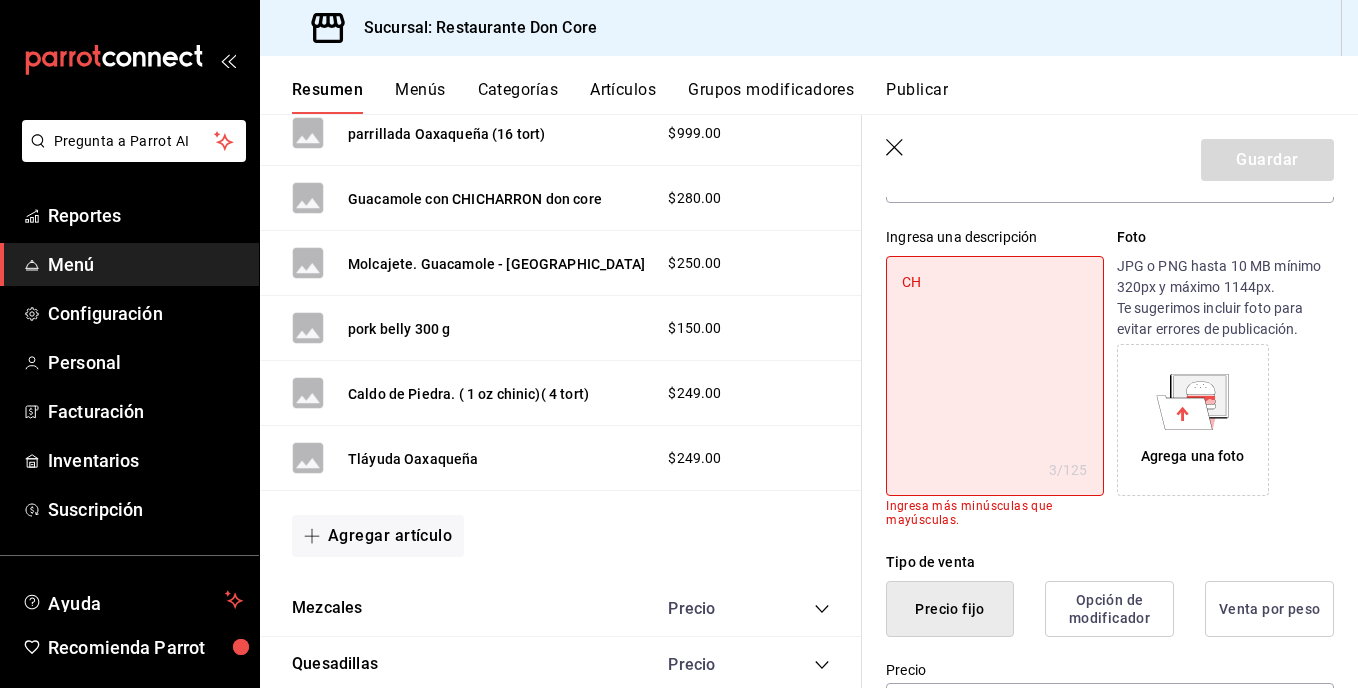 type on "C" 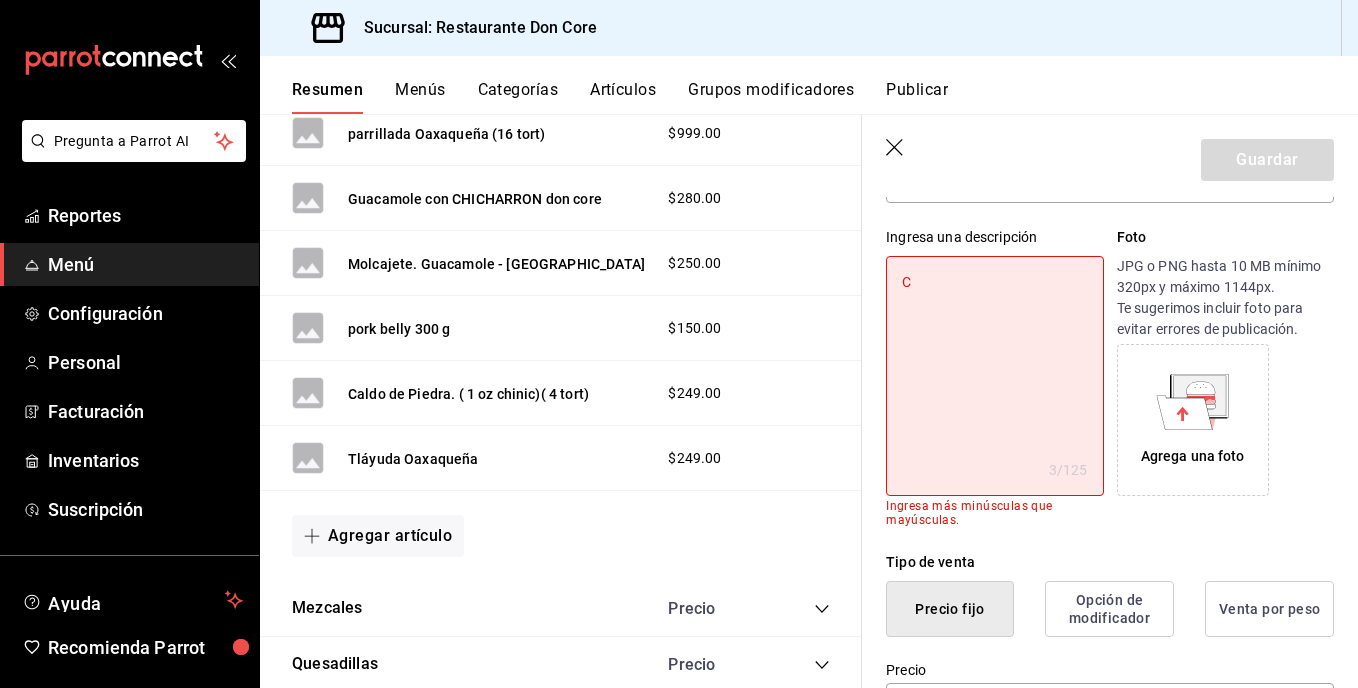 type 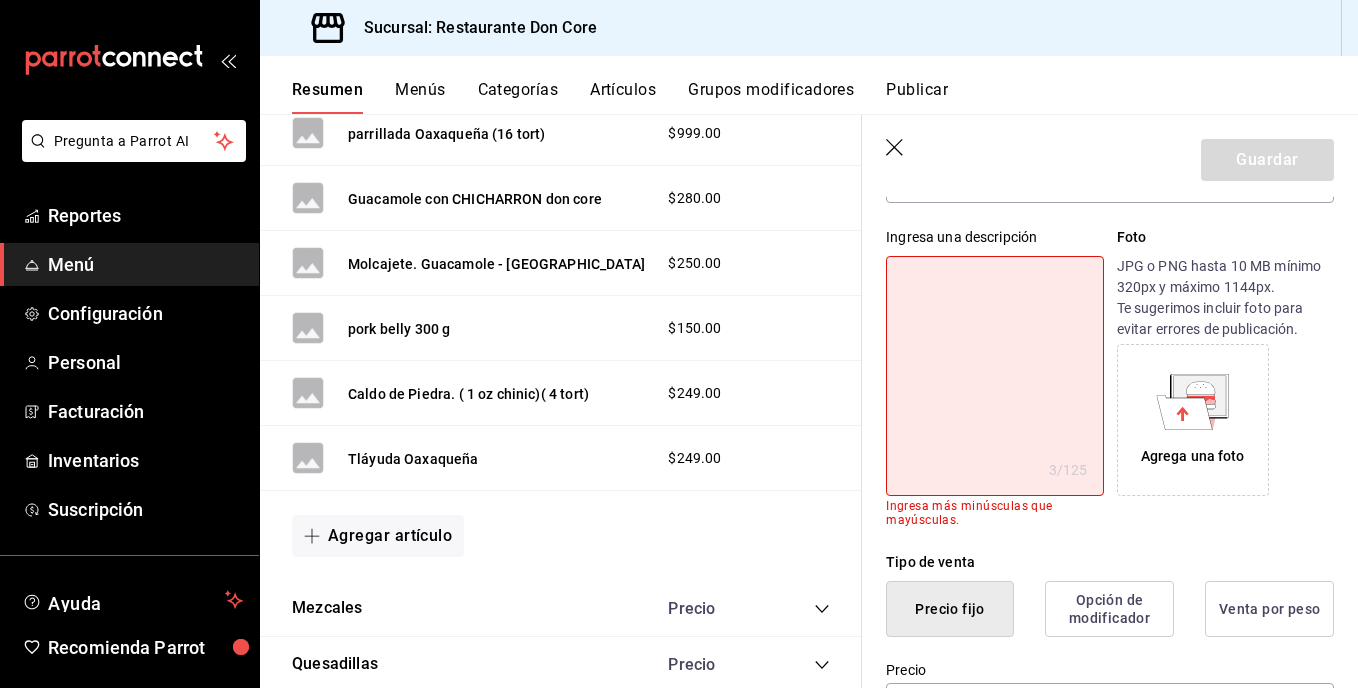 type on "x" 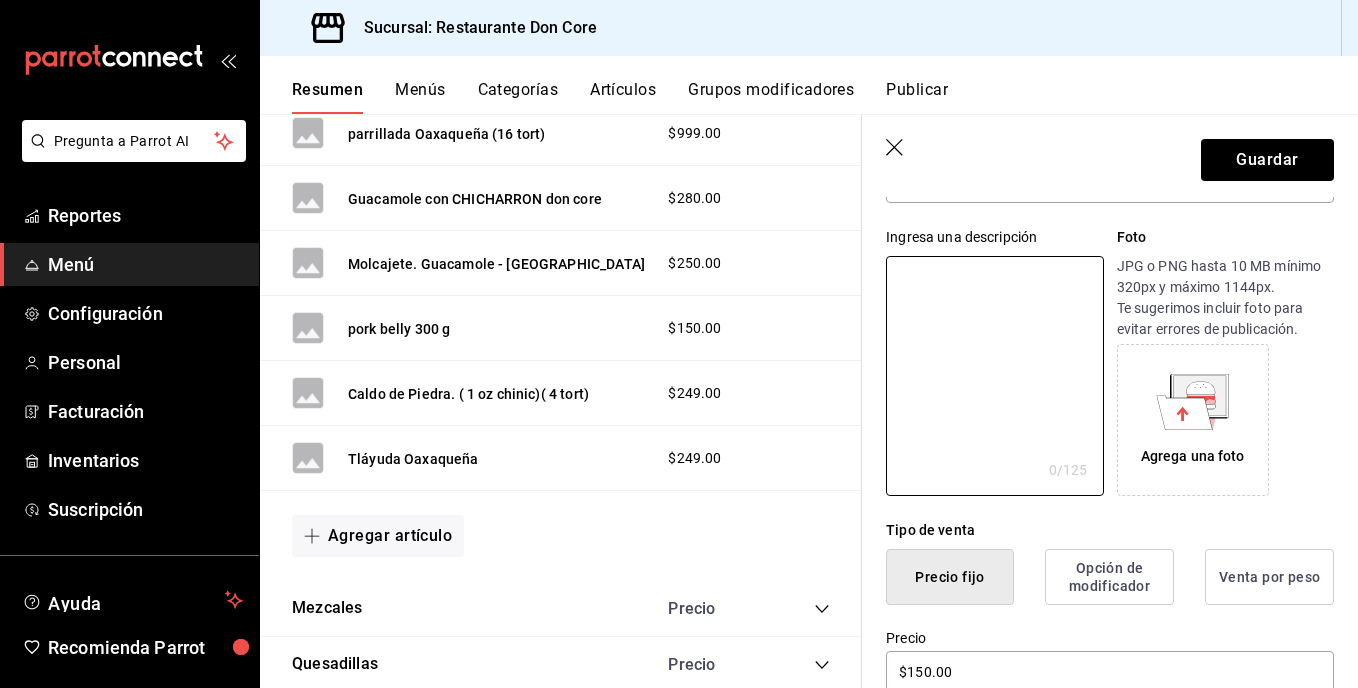 type on "3" 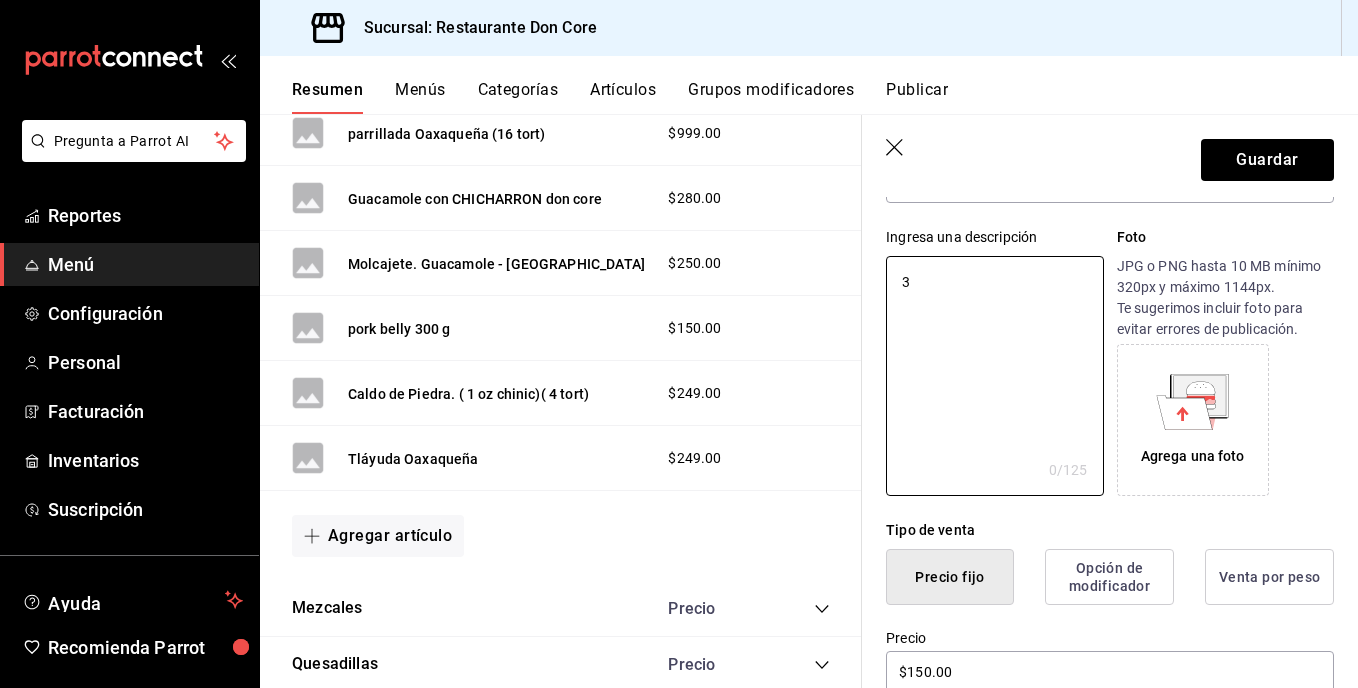 type on "x" 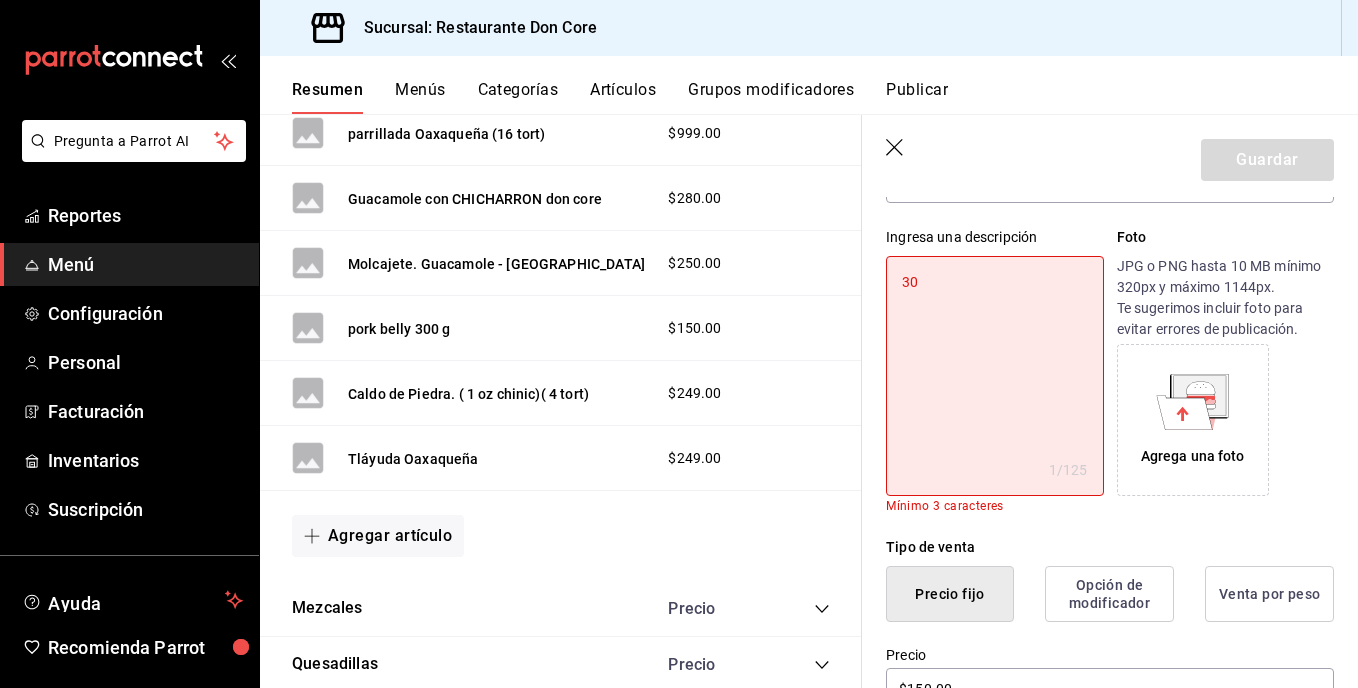 type on "300" 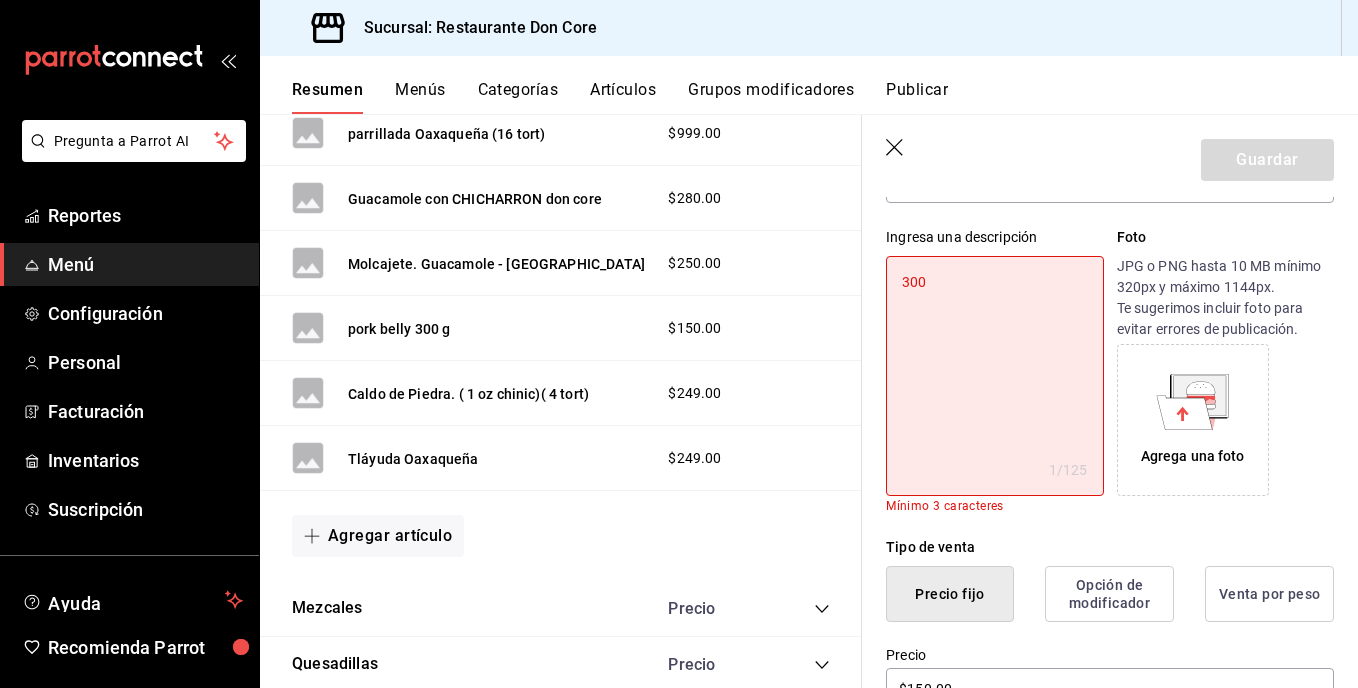type on "x" 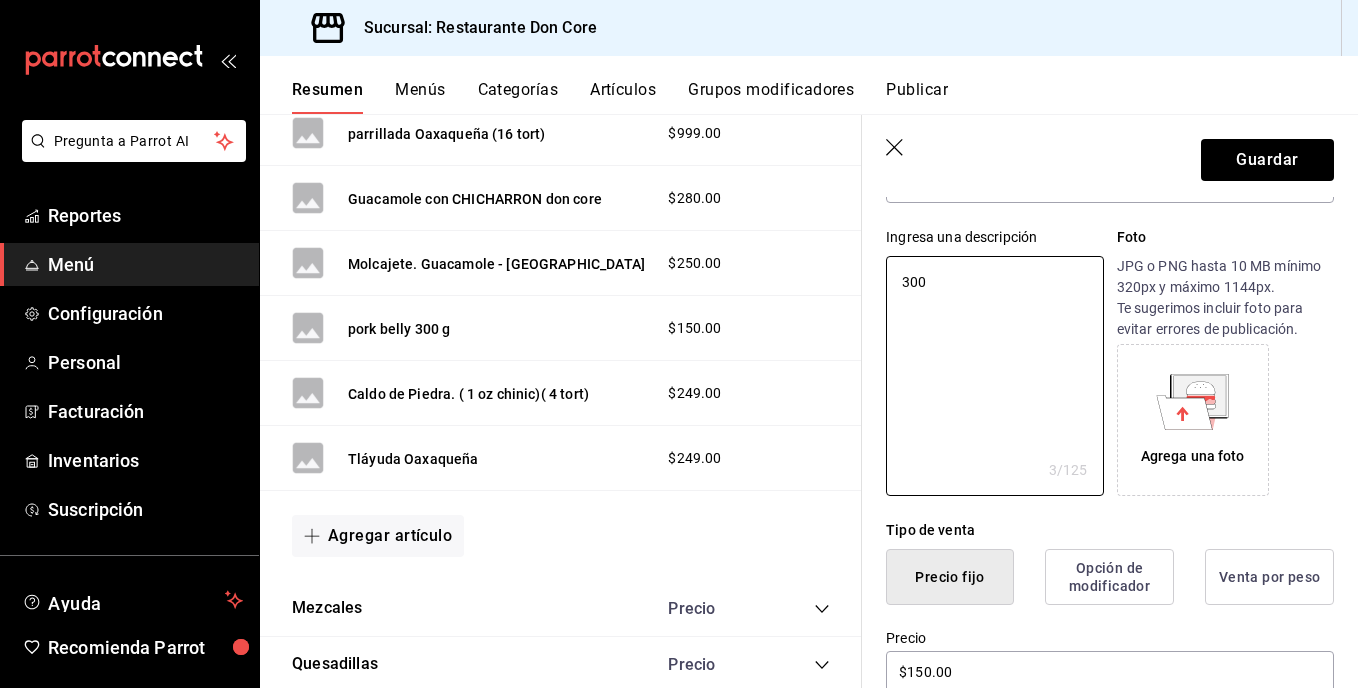 type on "300" 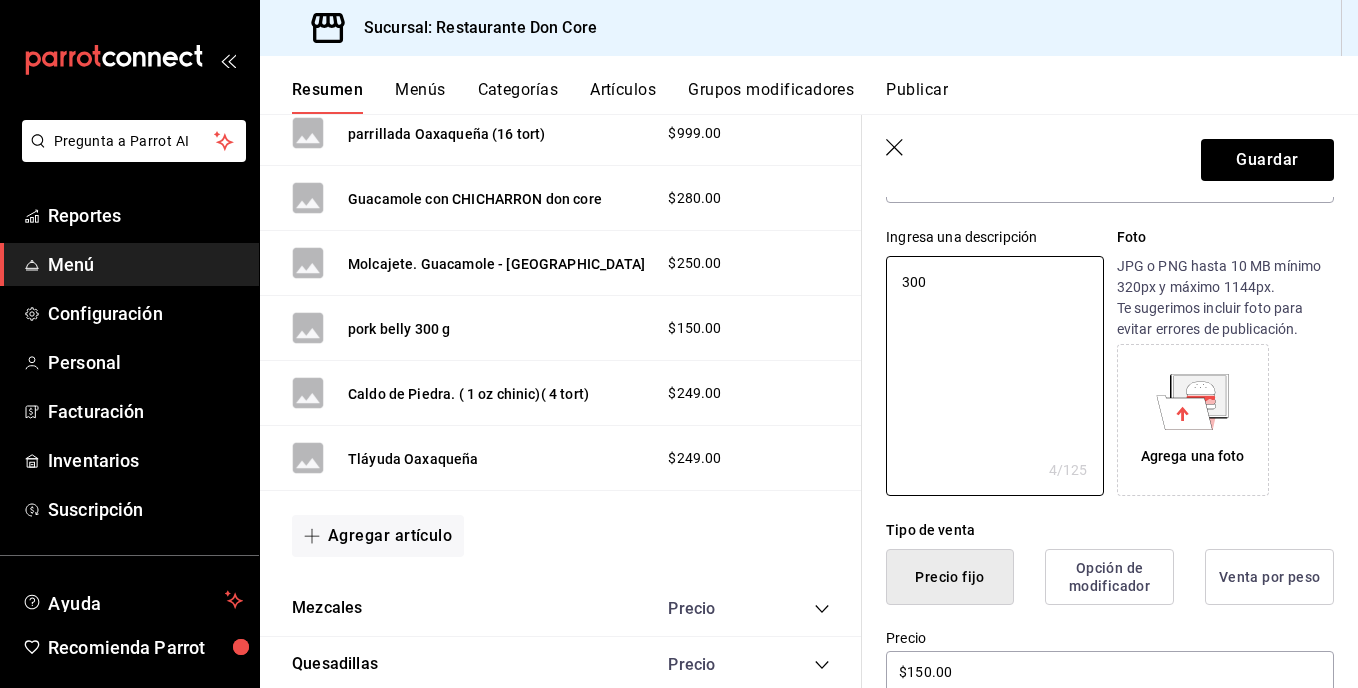 type on "300 G" 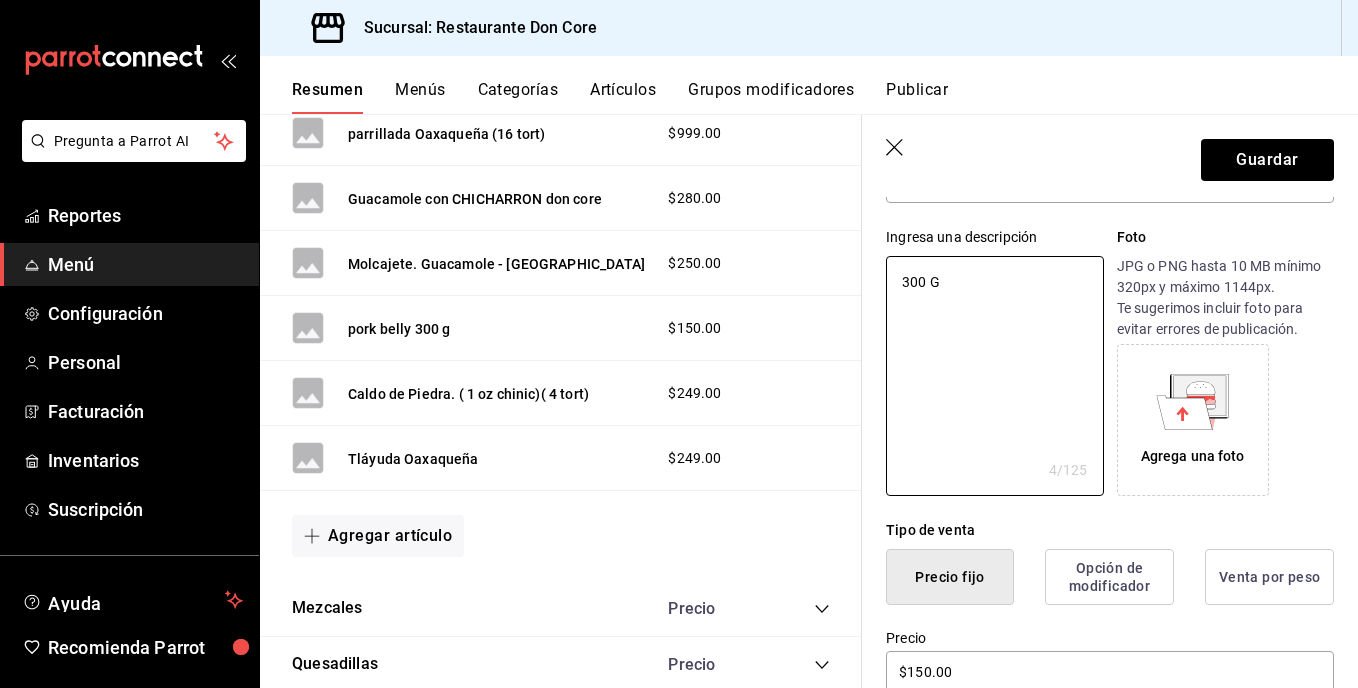type on "x" 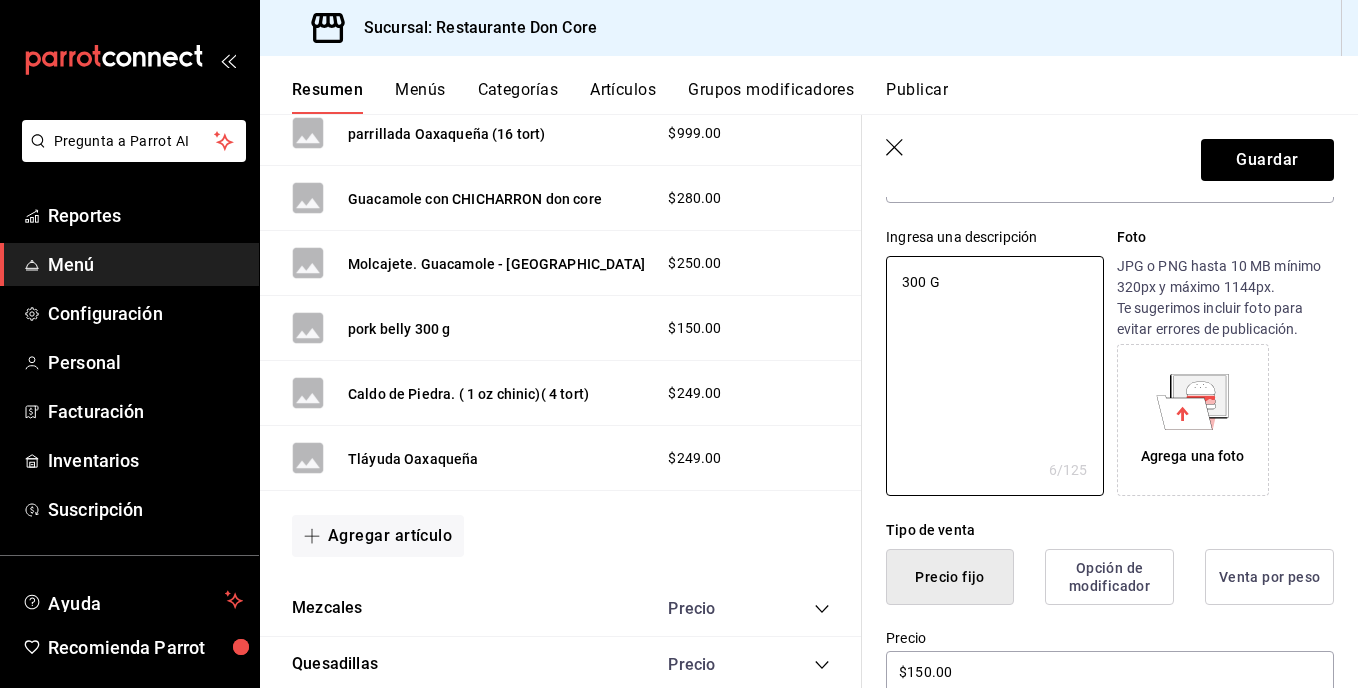 type on "x" 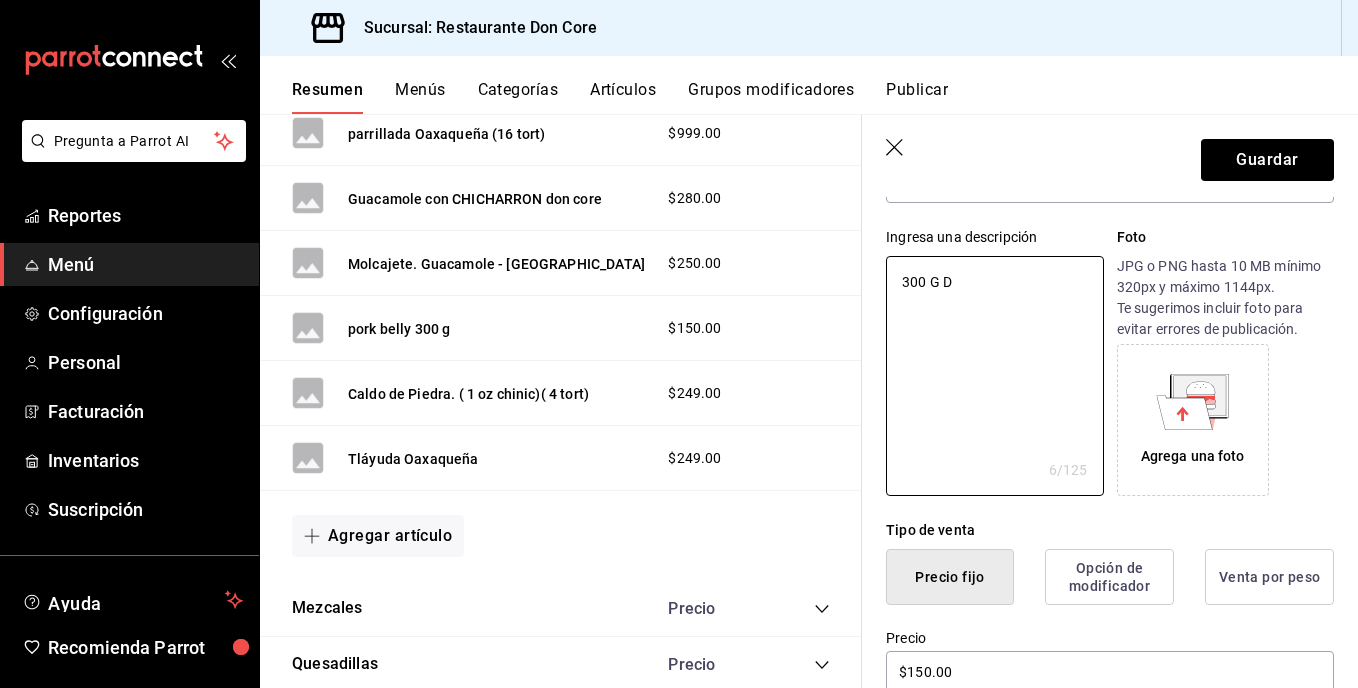 type on "300 G DE" 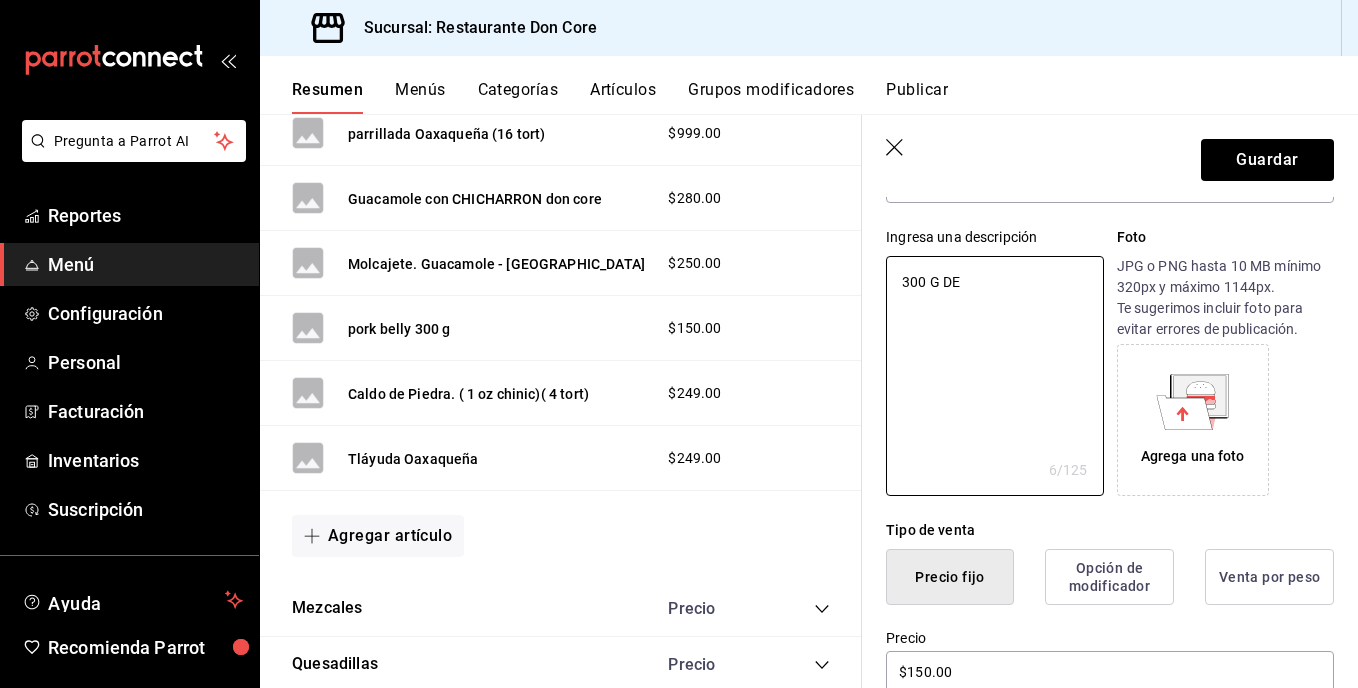 type on "x" 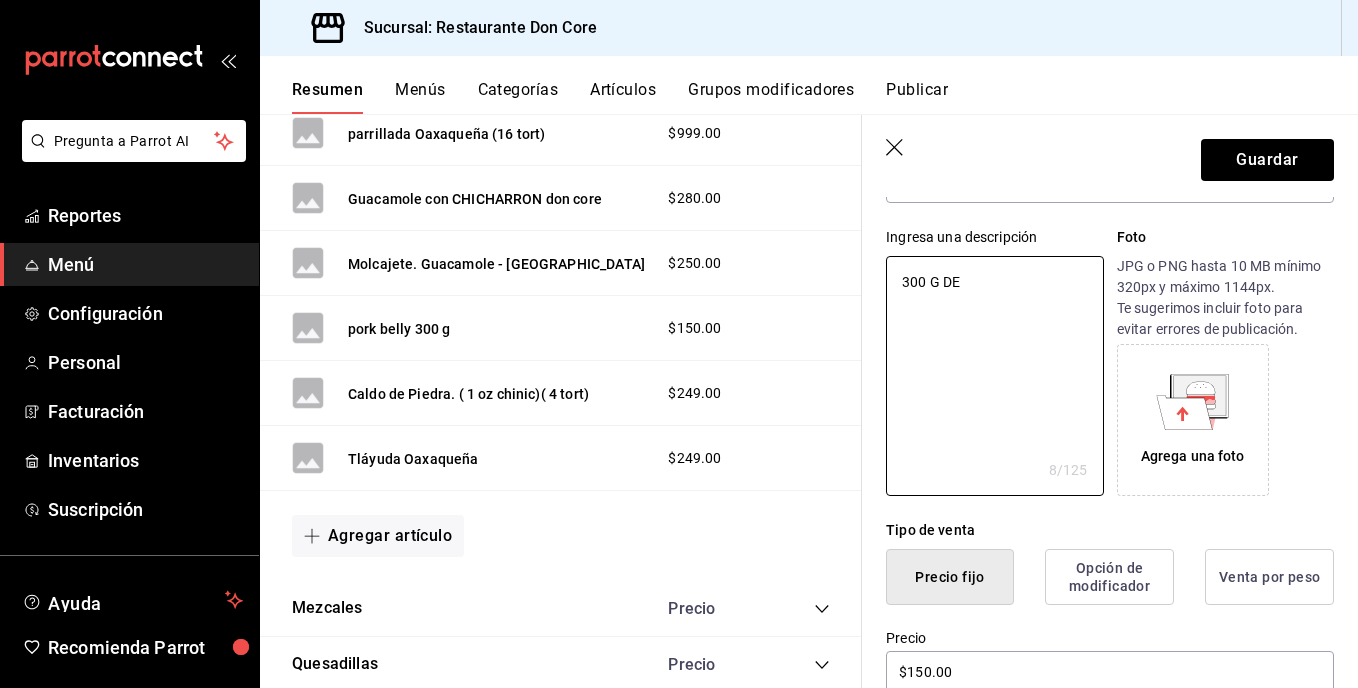type on "300 G DE" 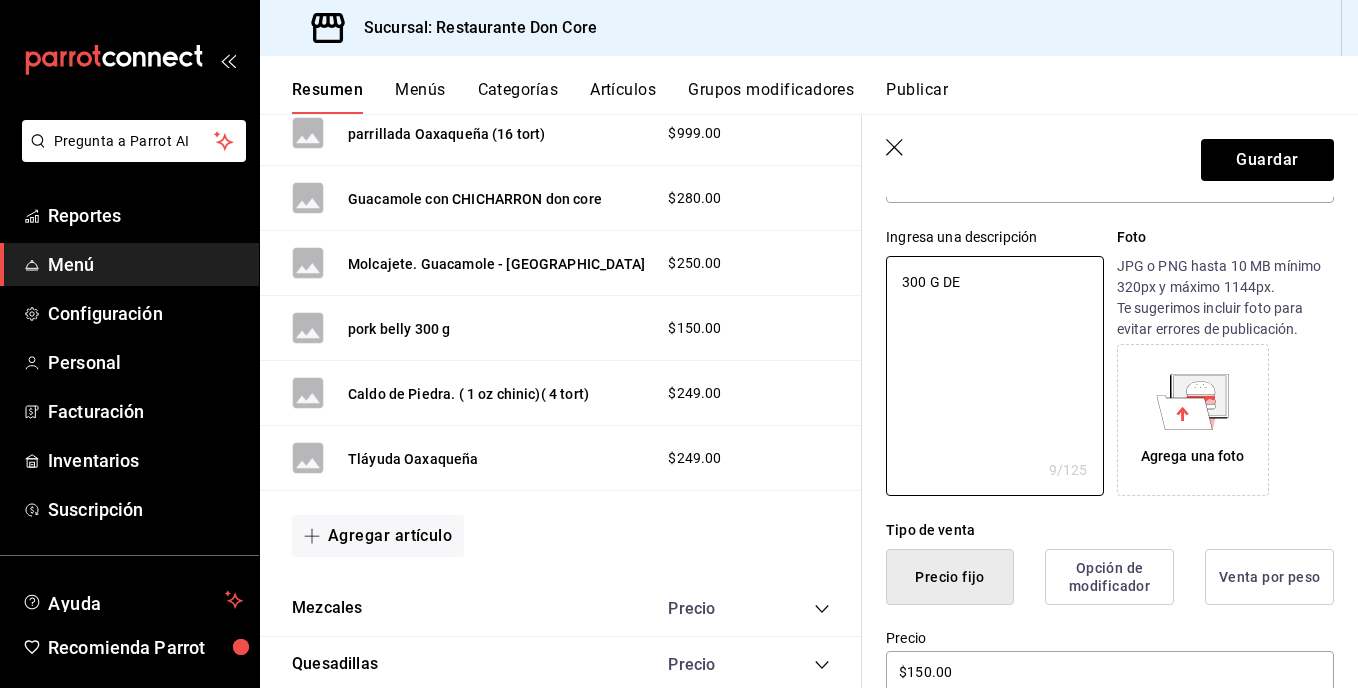 type on "300 G DE C" 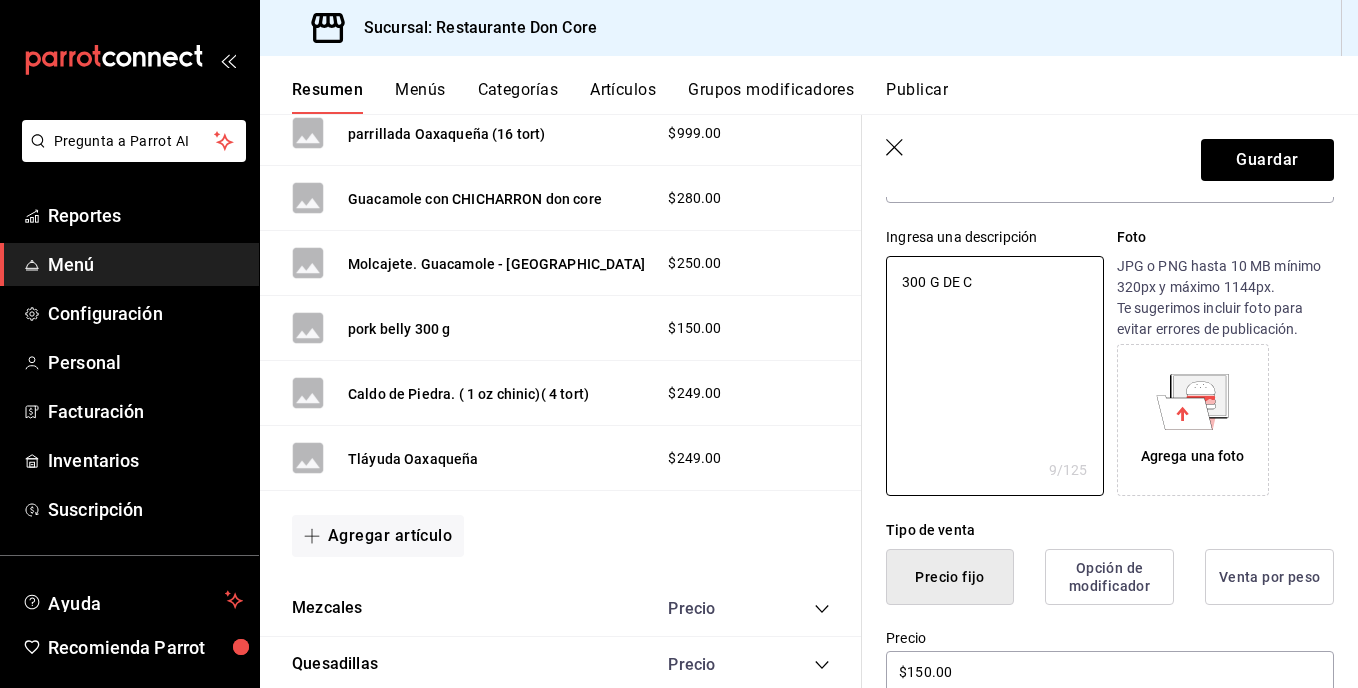 type on "x" 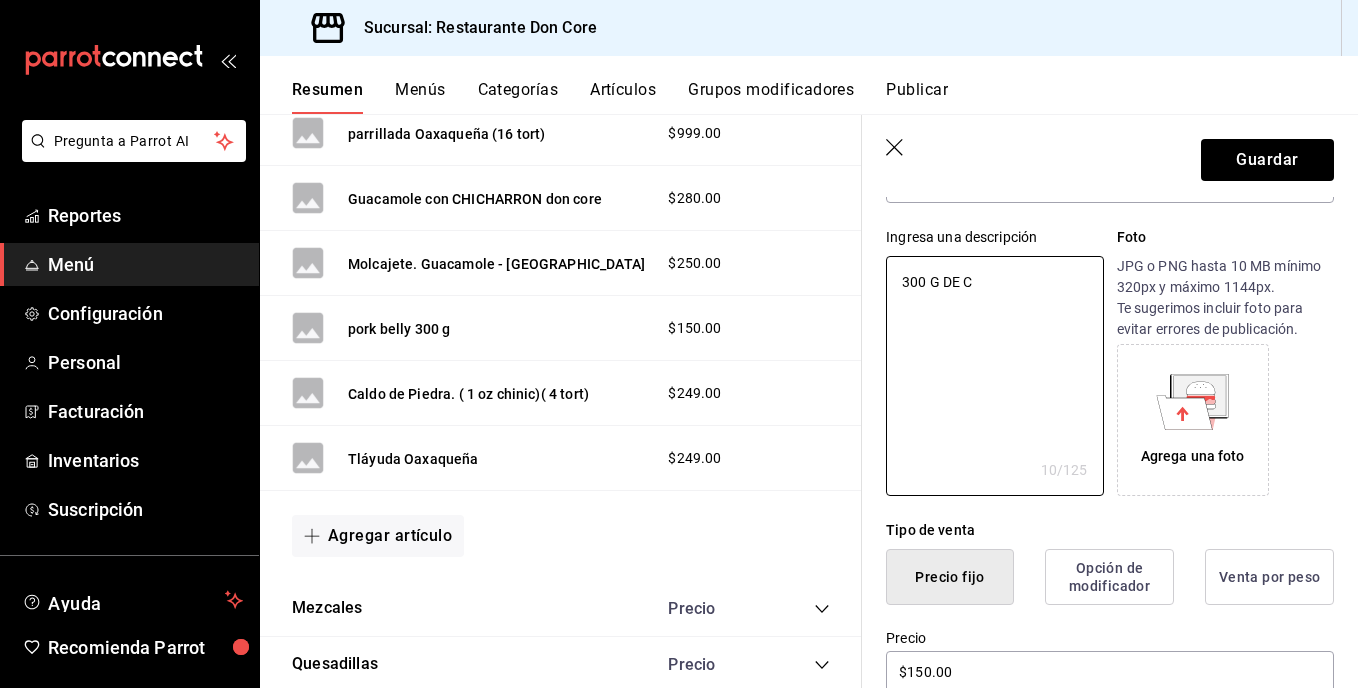 type on "300 G DE CH" 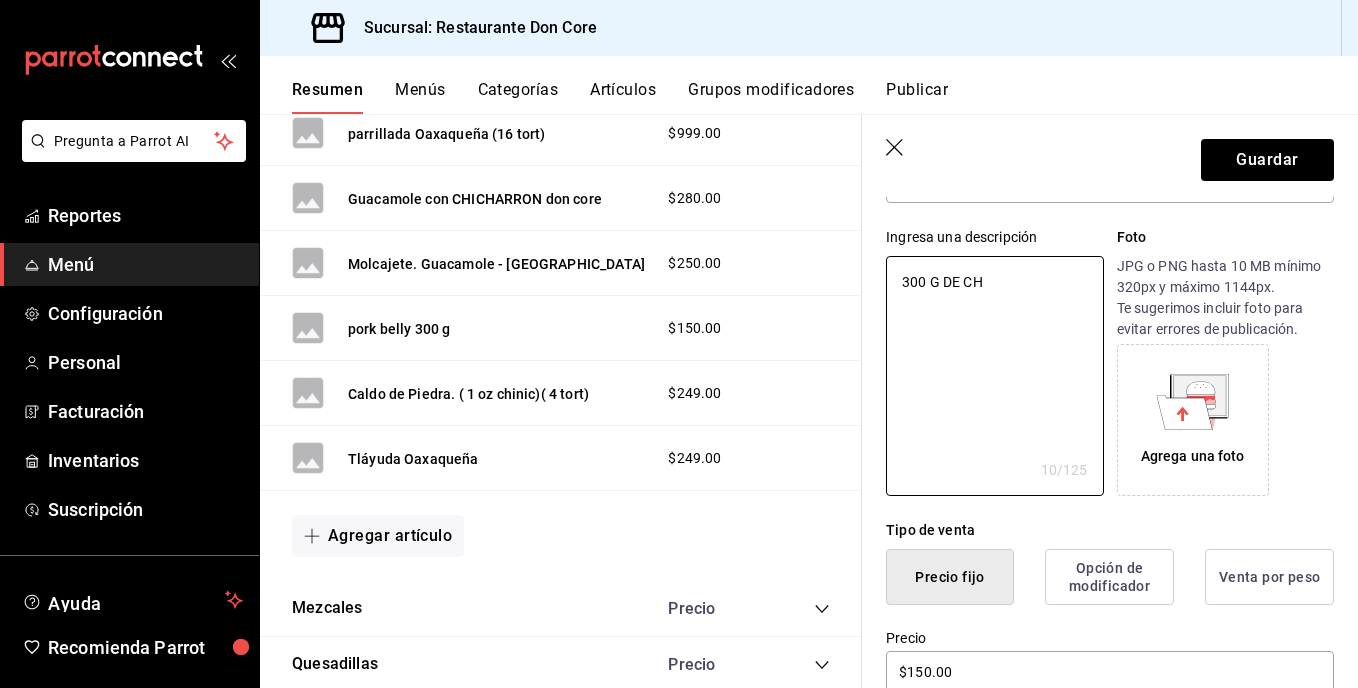 type on "x" 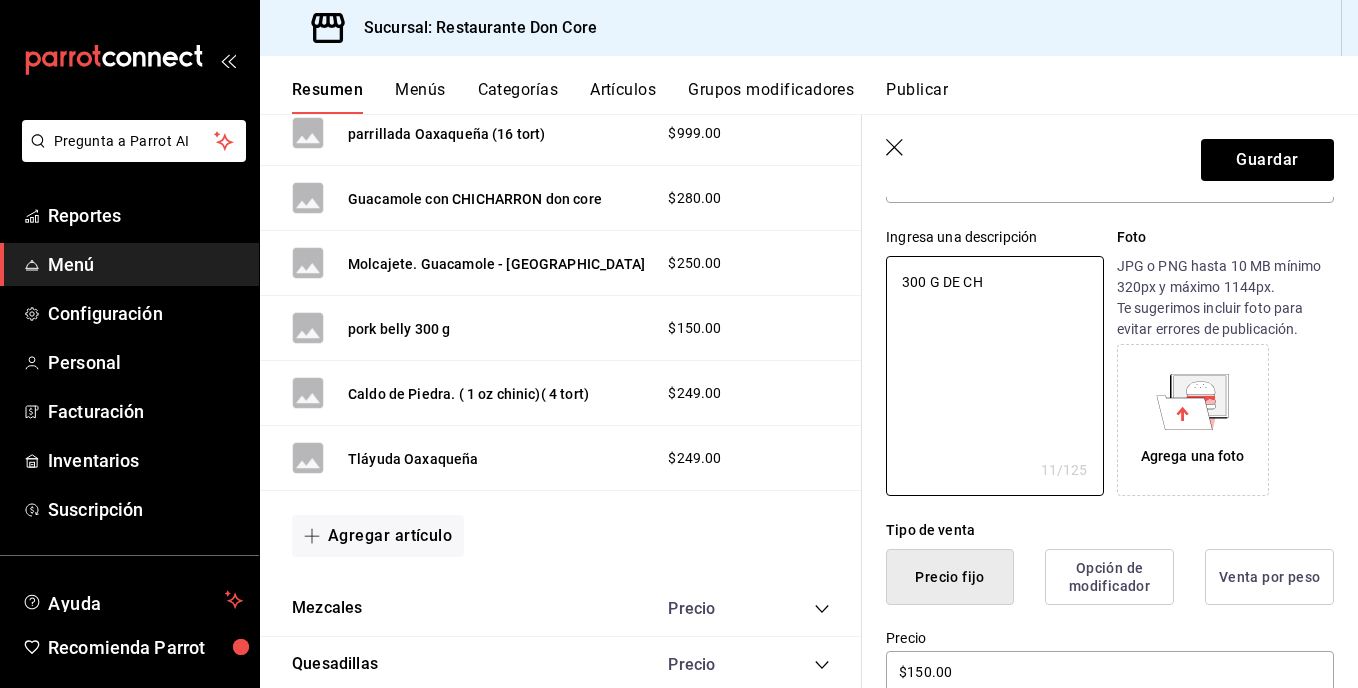 type on "300 G DE CHI" 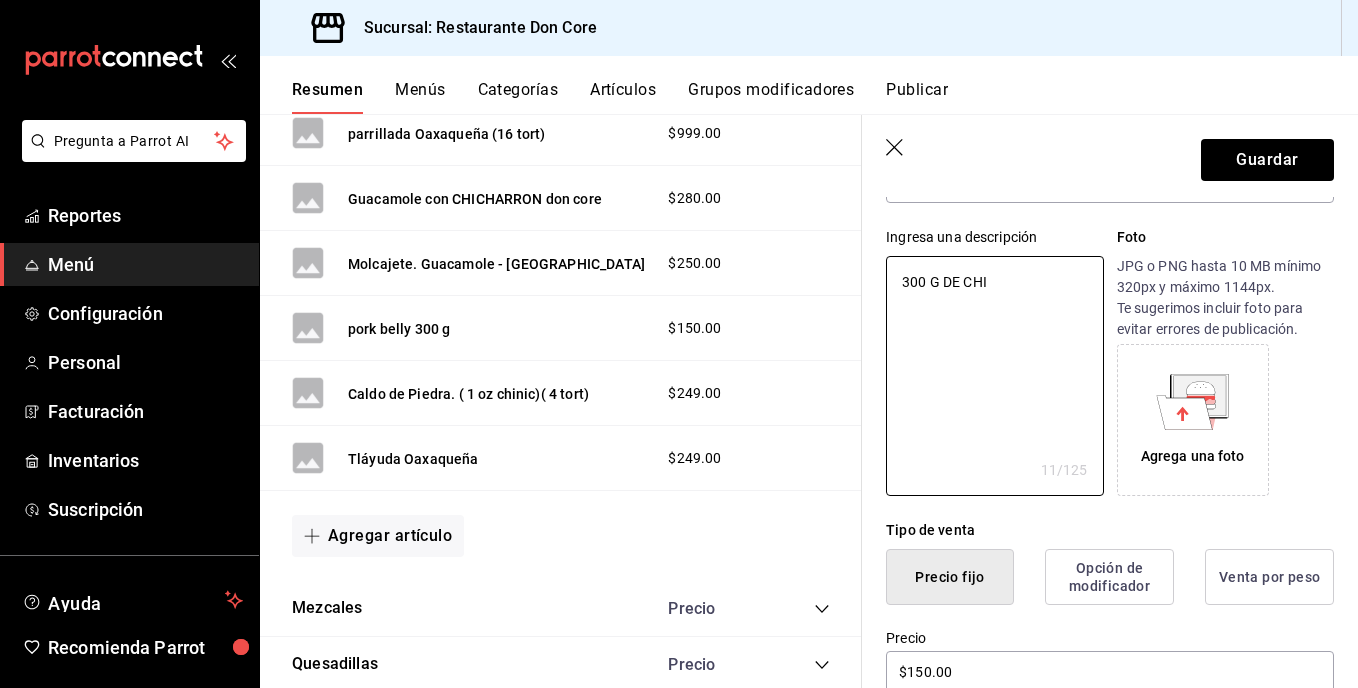 type on "x" 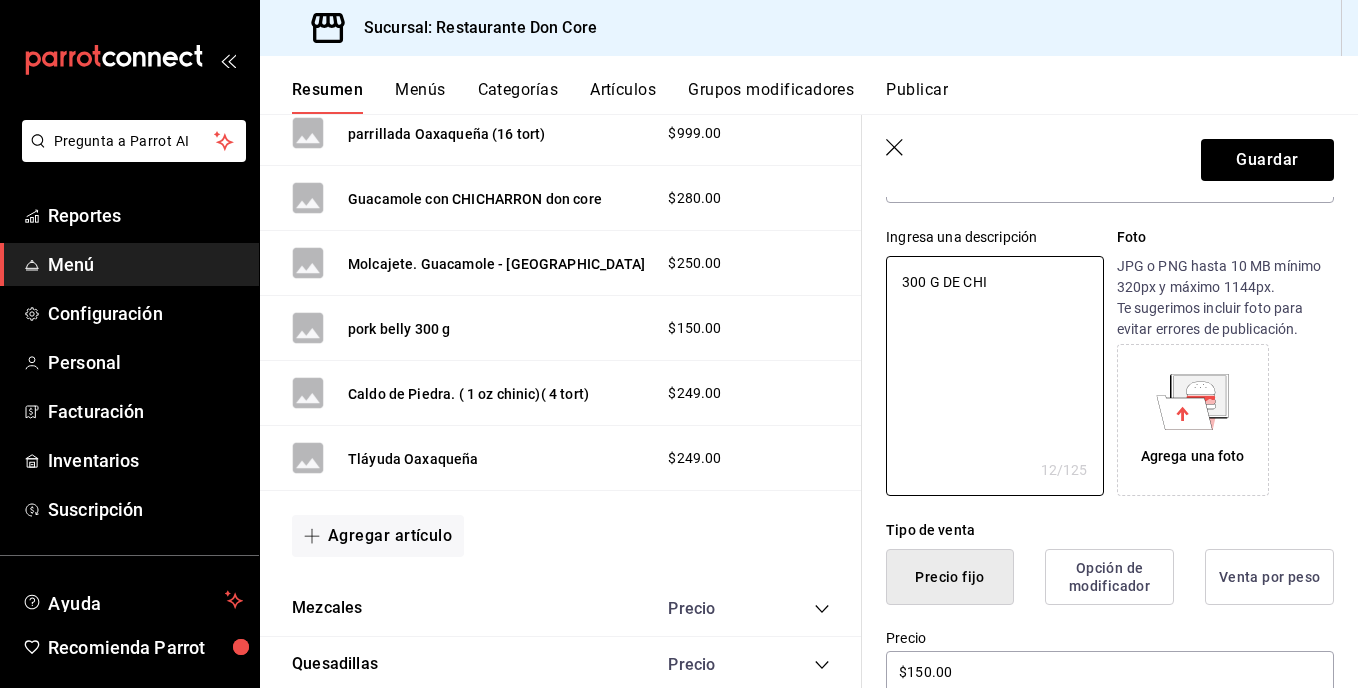 type on "300 G DE CHIC" 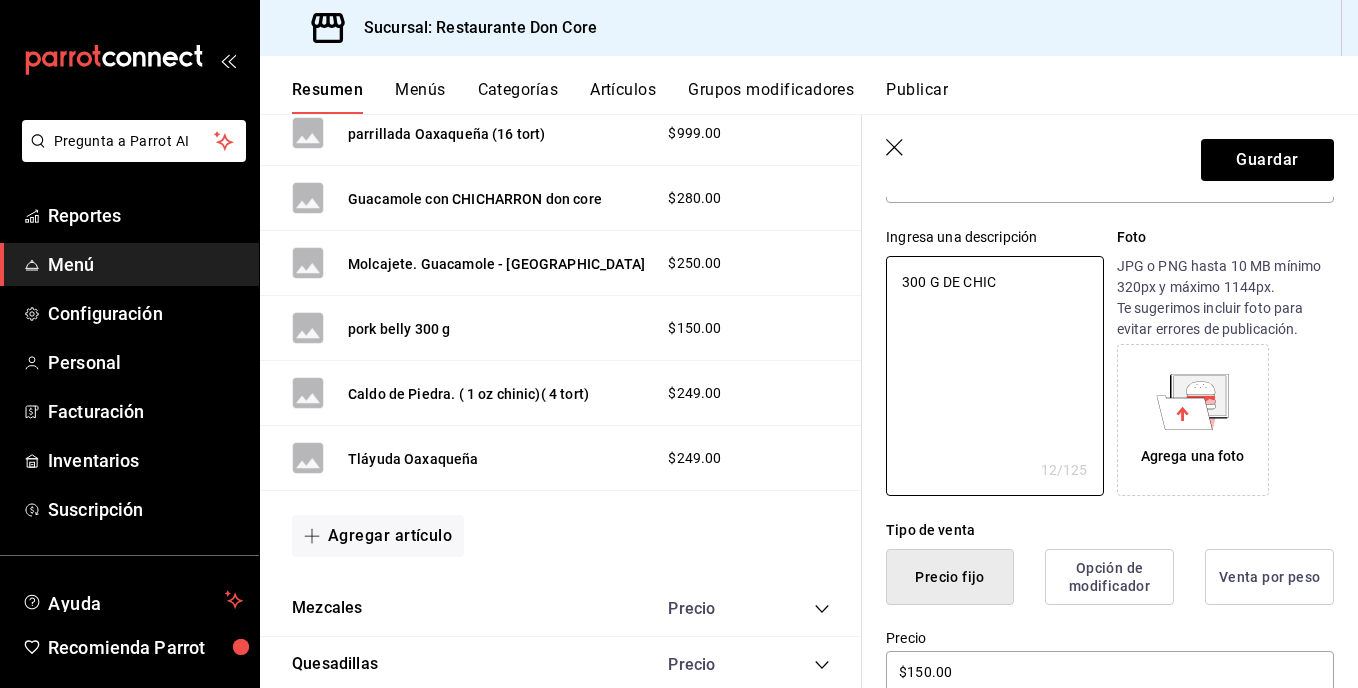 type on "x" 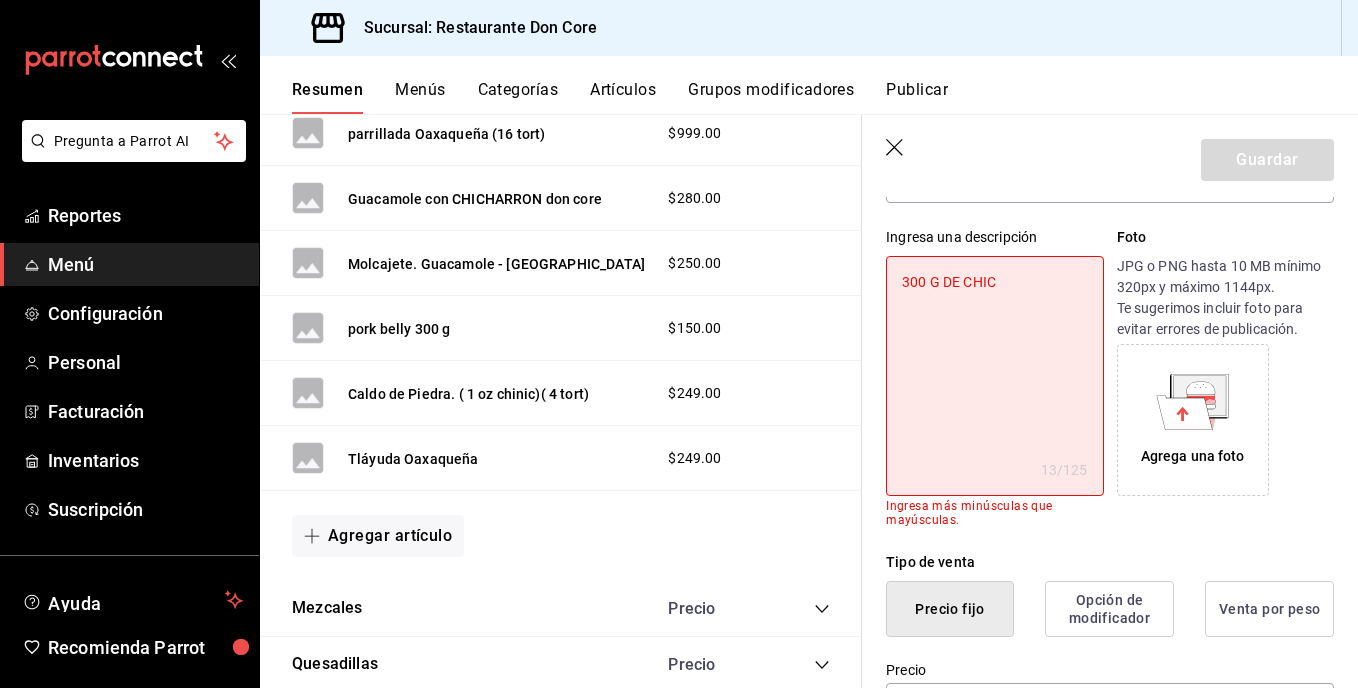 type on "300 G DE CHICH" 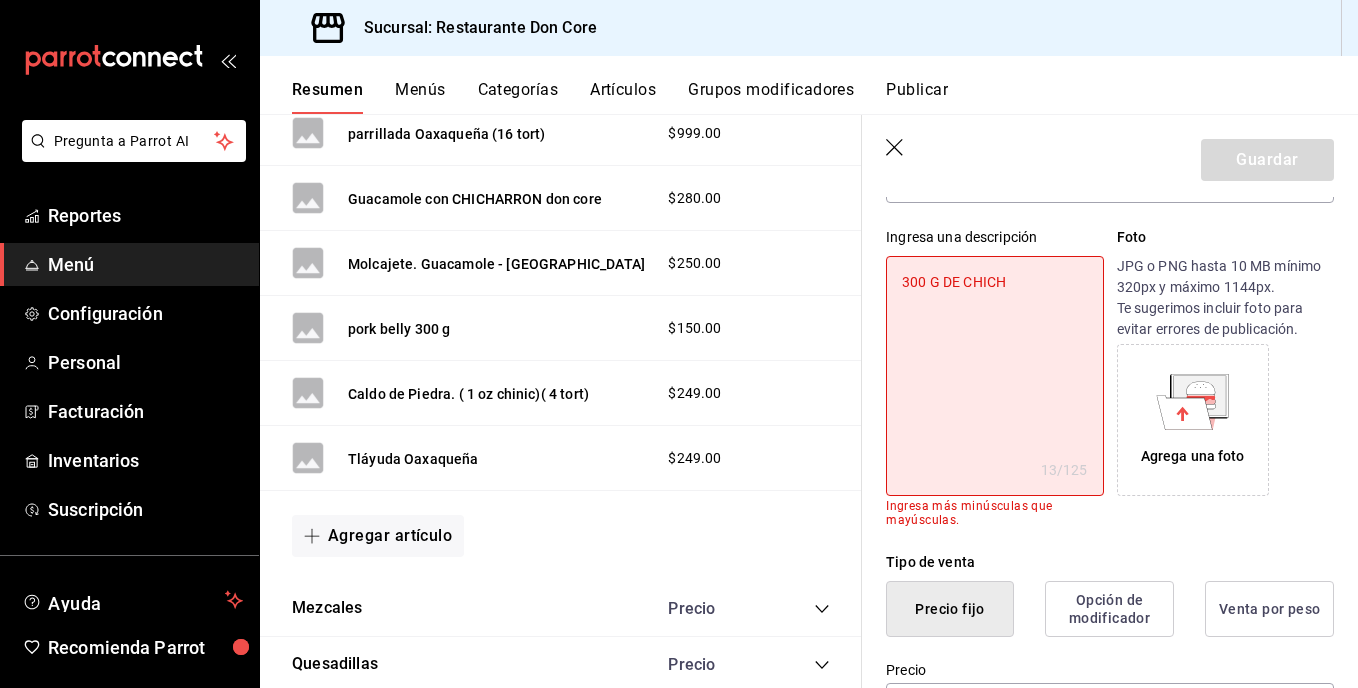 type on "x" 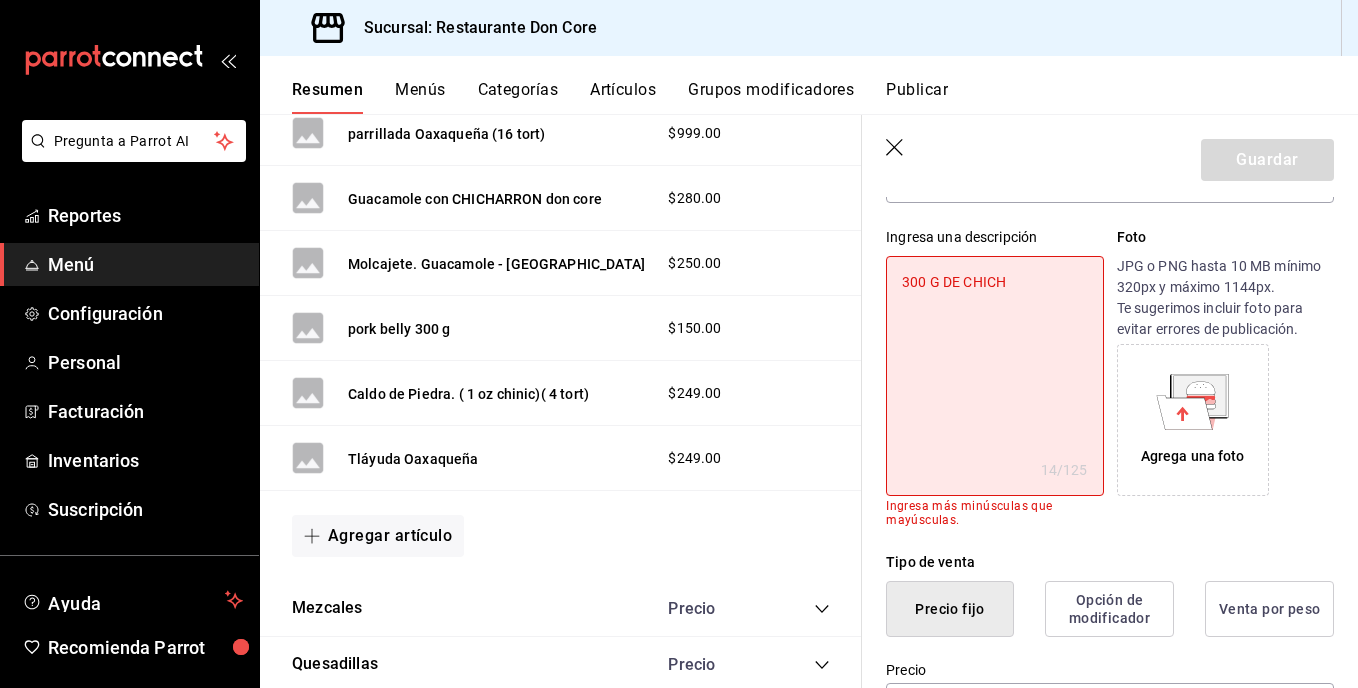 type on "300 G DE CHICHA" 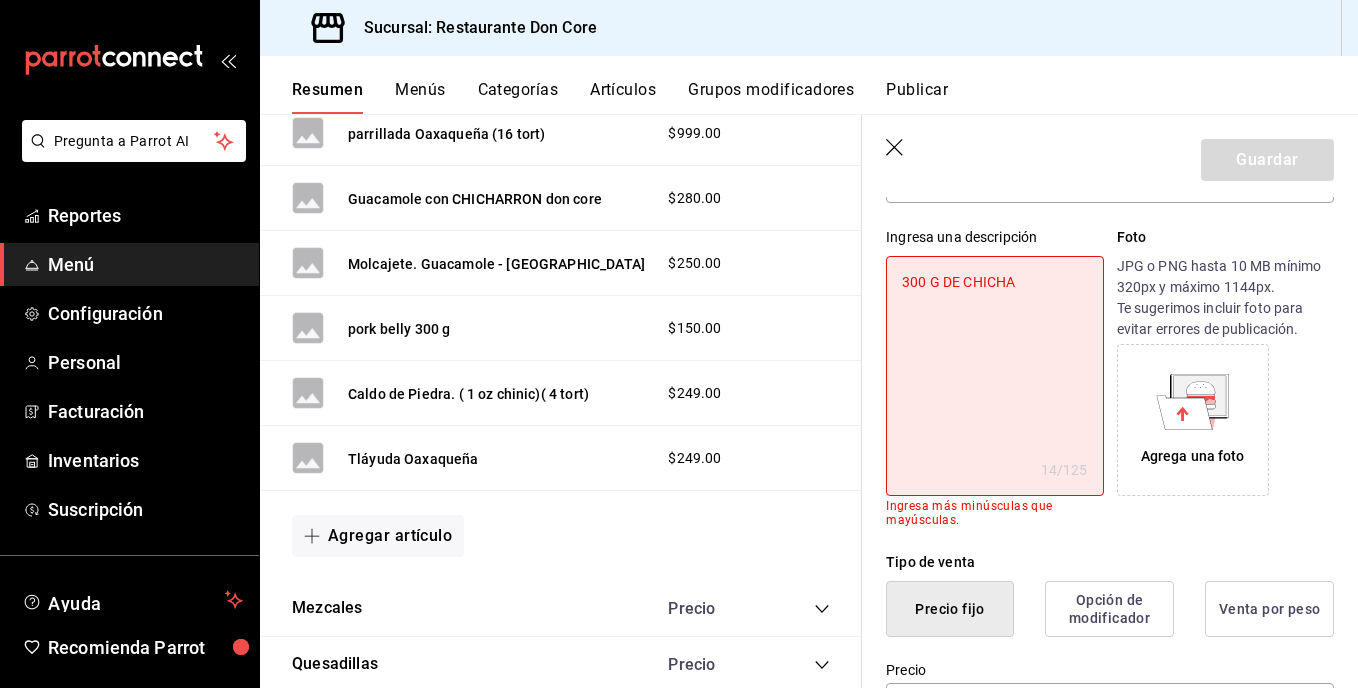 type on "x" 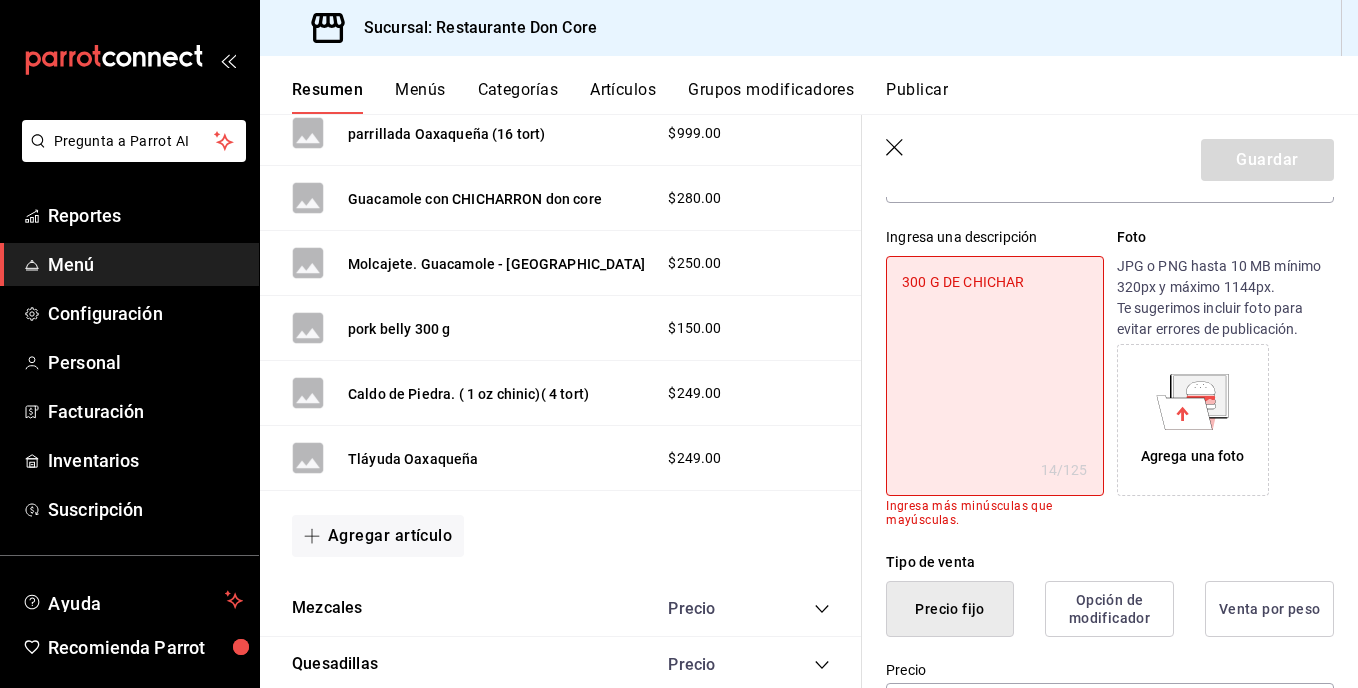 type on "300 G DE CHICHARR" 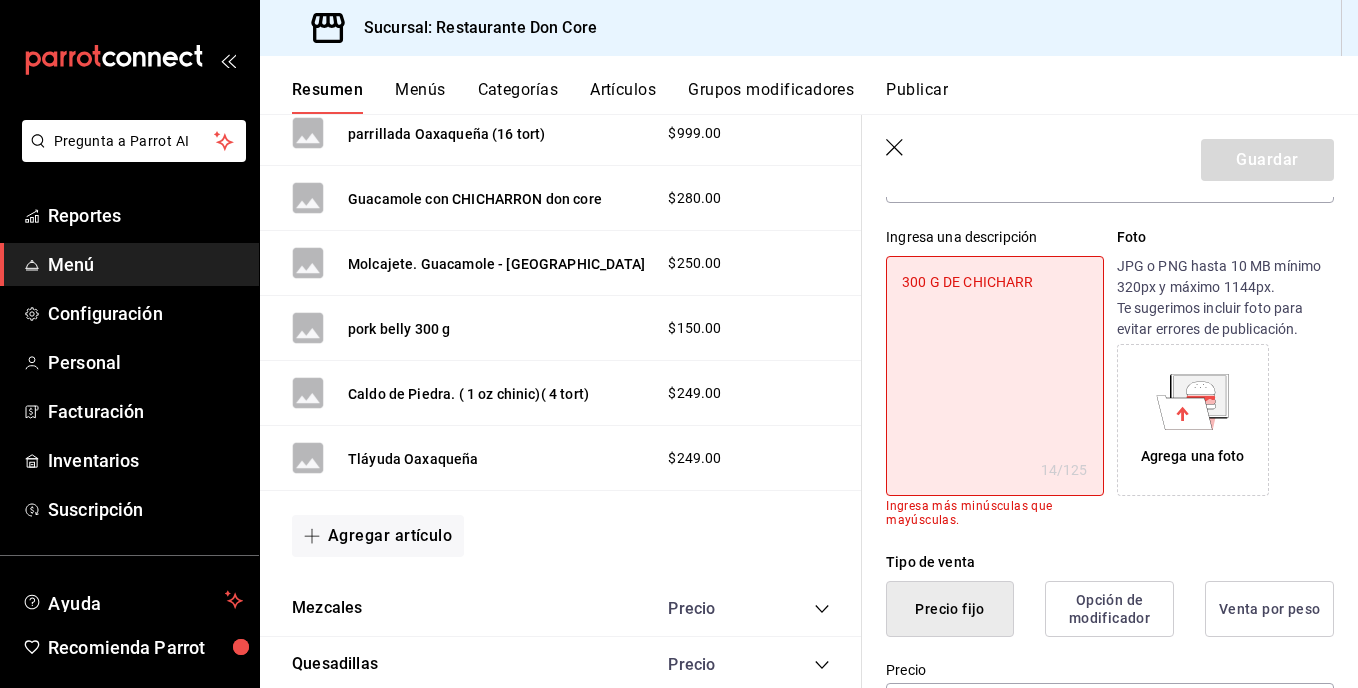 type on "x" 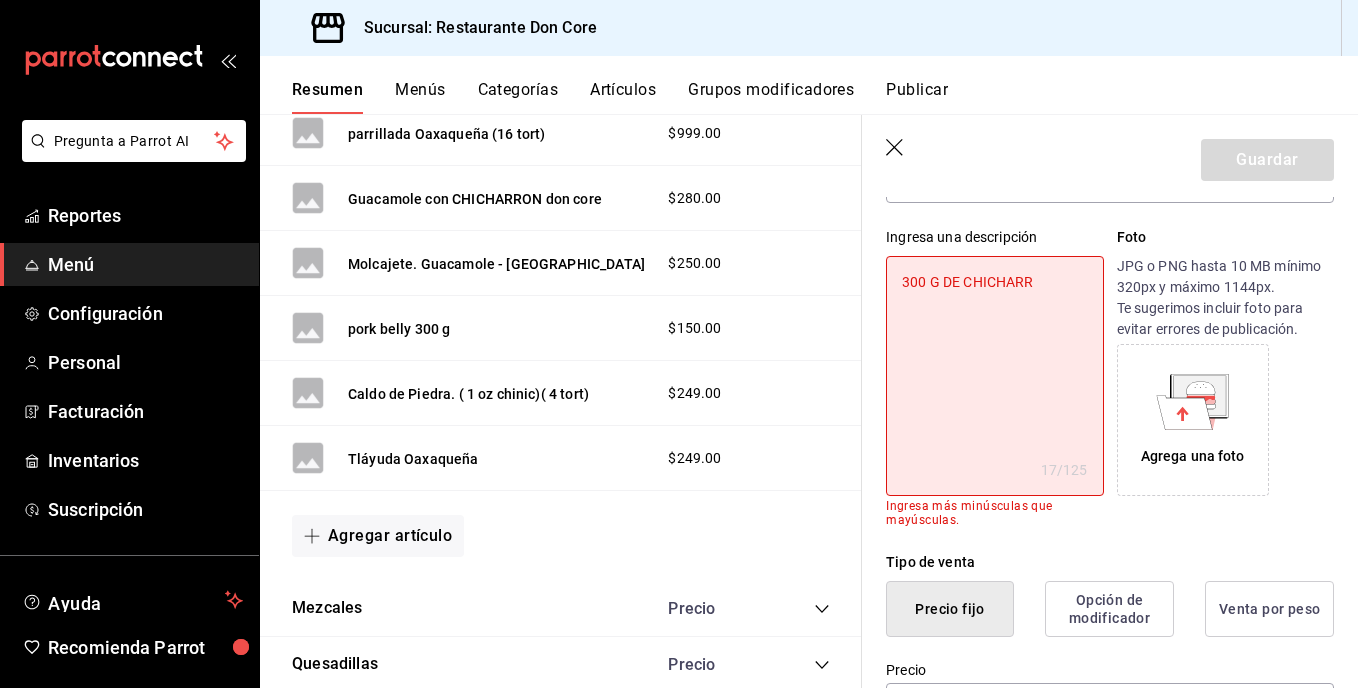 type on "300 G DE CHICHARRO" 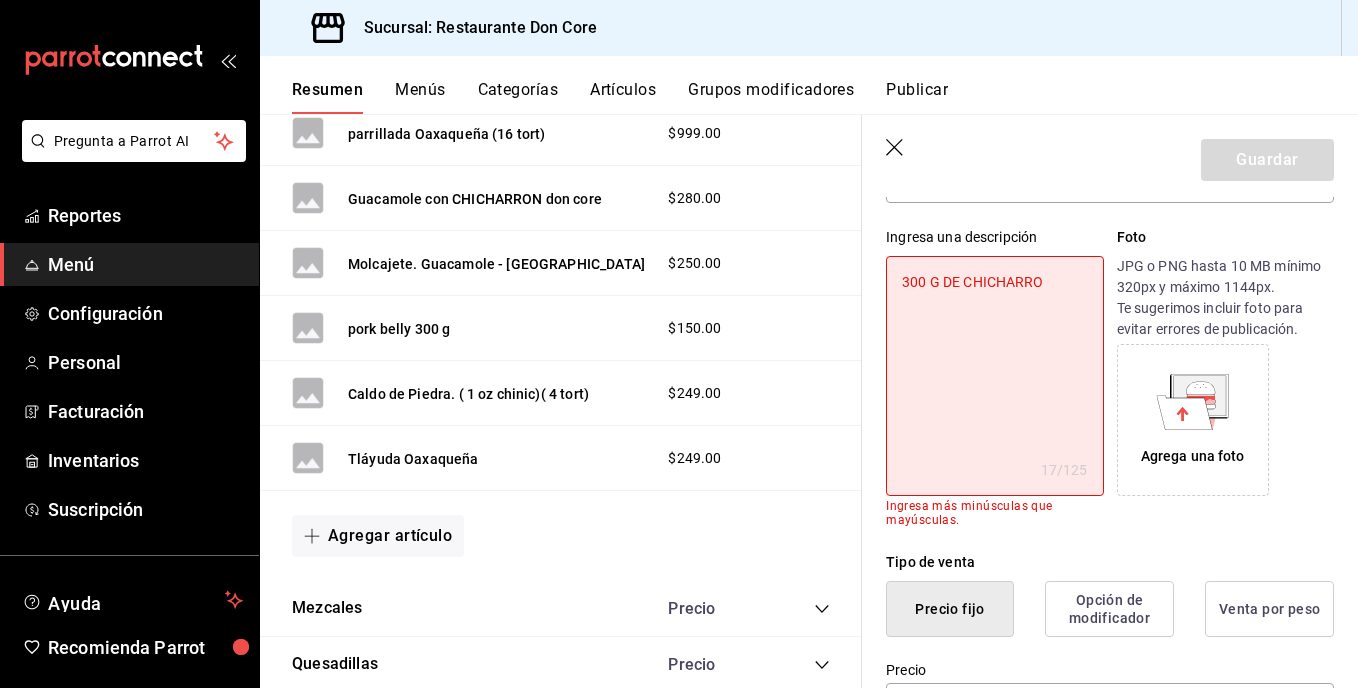 type on "x" 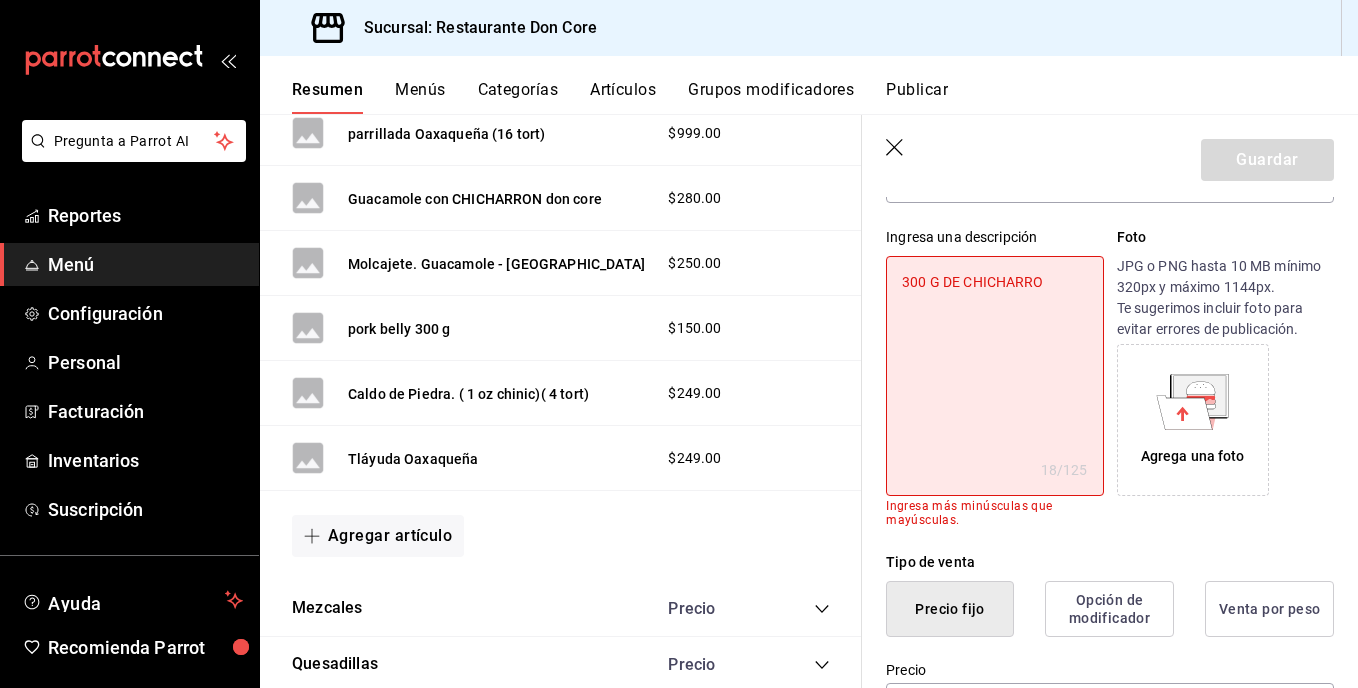type on "300 G DE CHICHARRON" 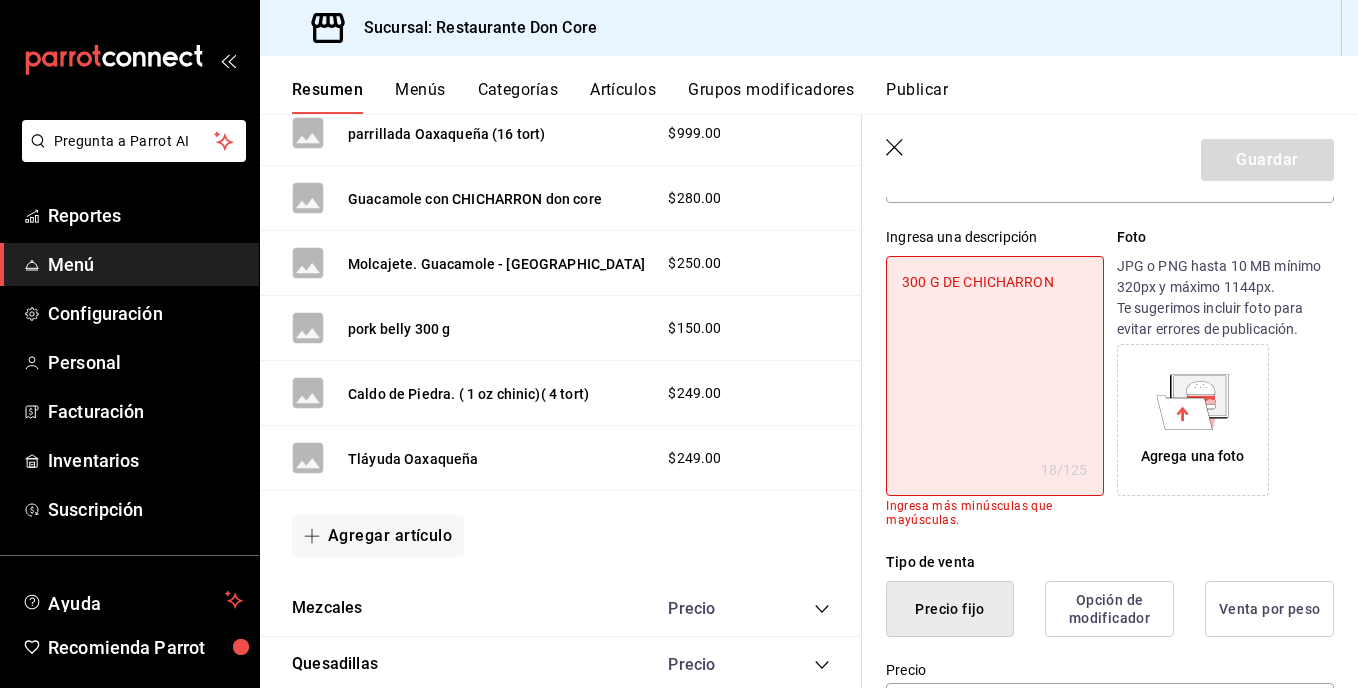 type on "x" 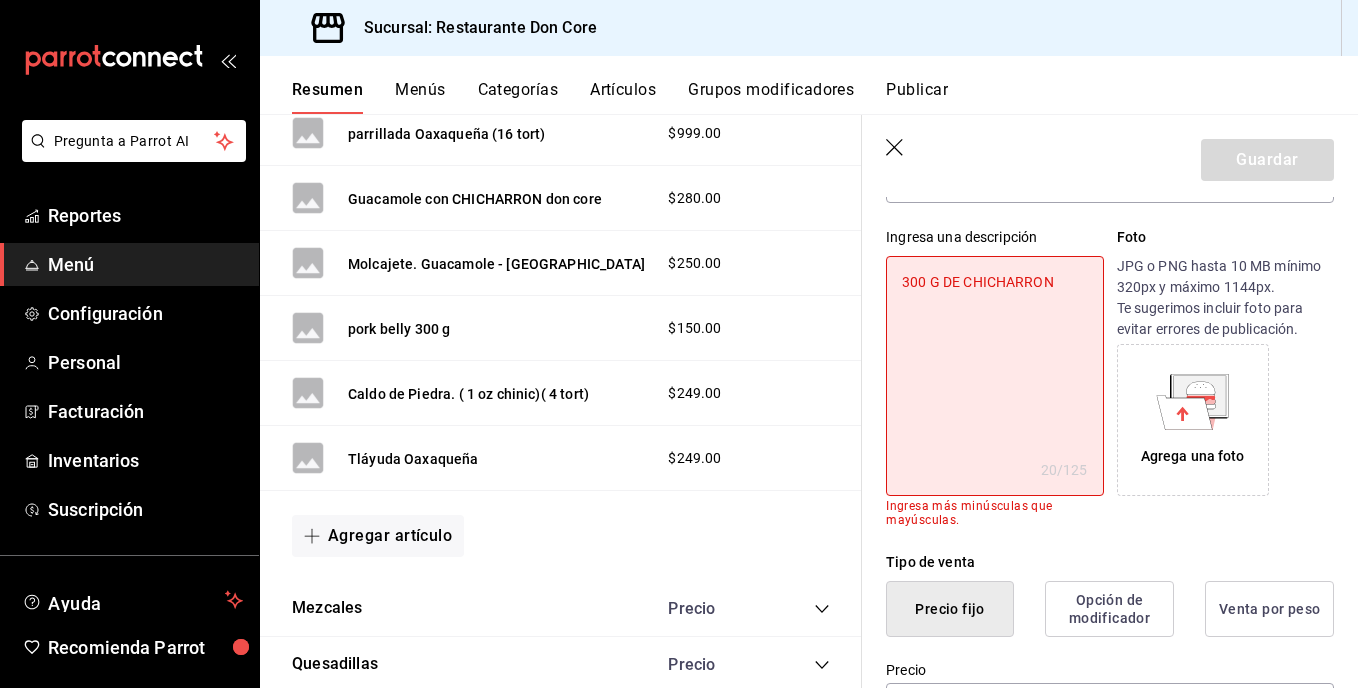 type on "300 G DE CHICHARRON E" 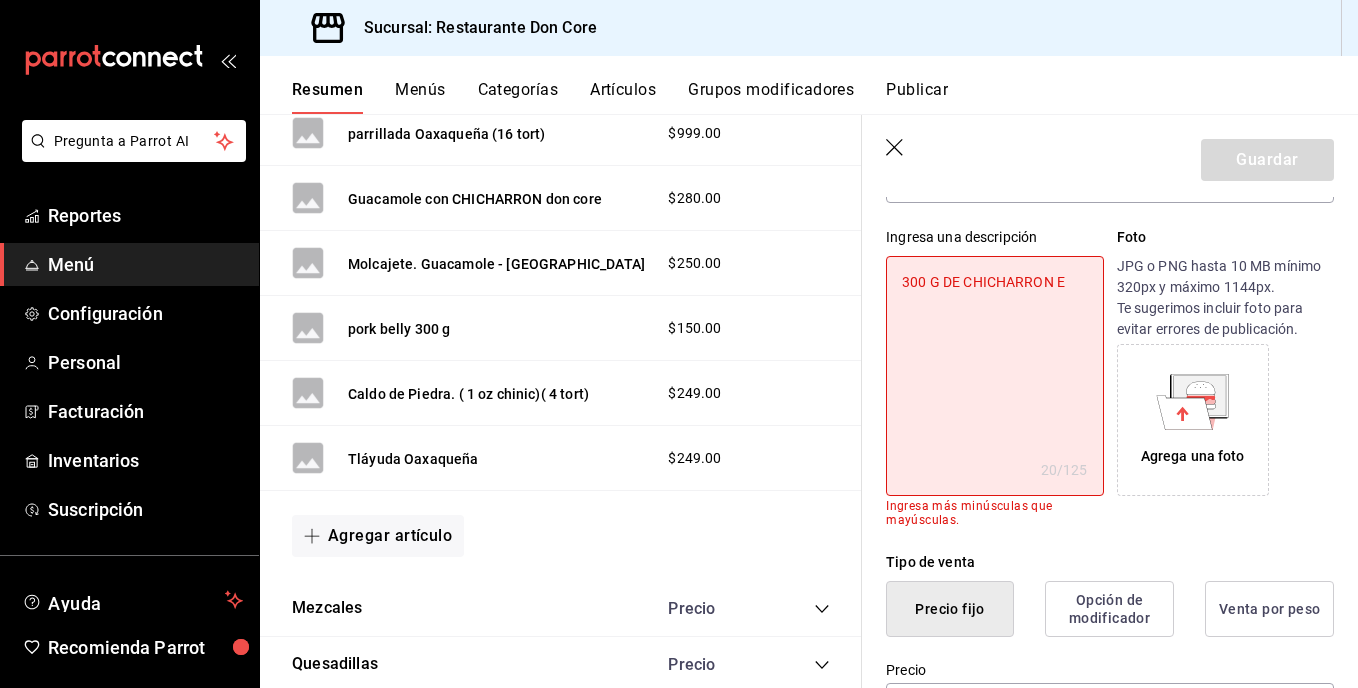 type on "x" 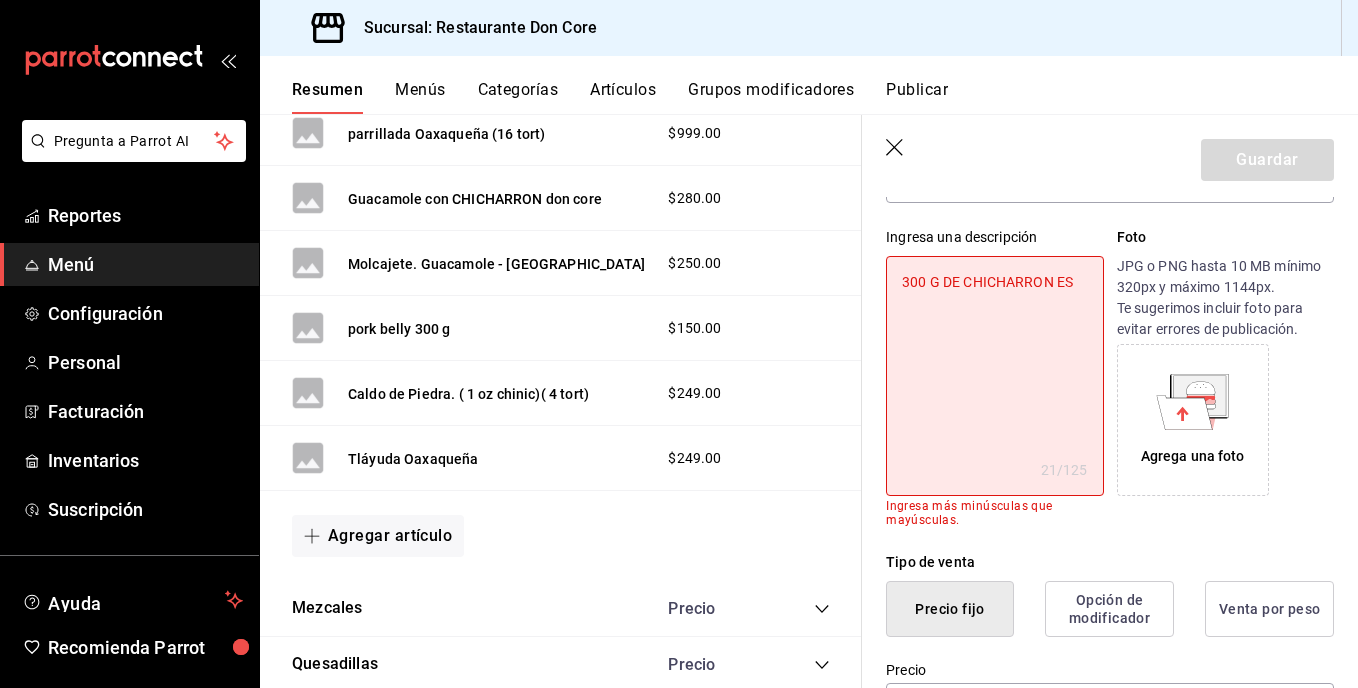 type on "300 G DE CHICHARRON EST" 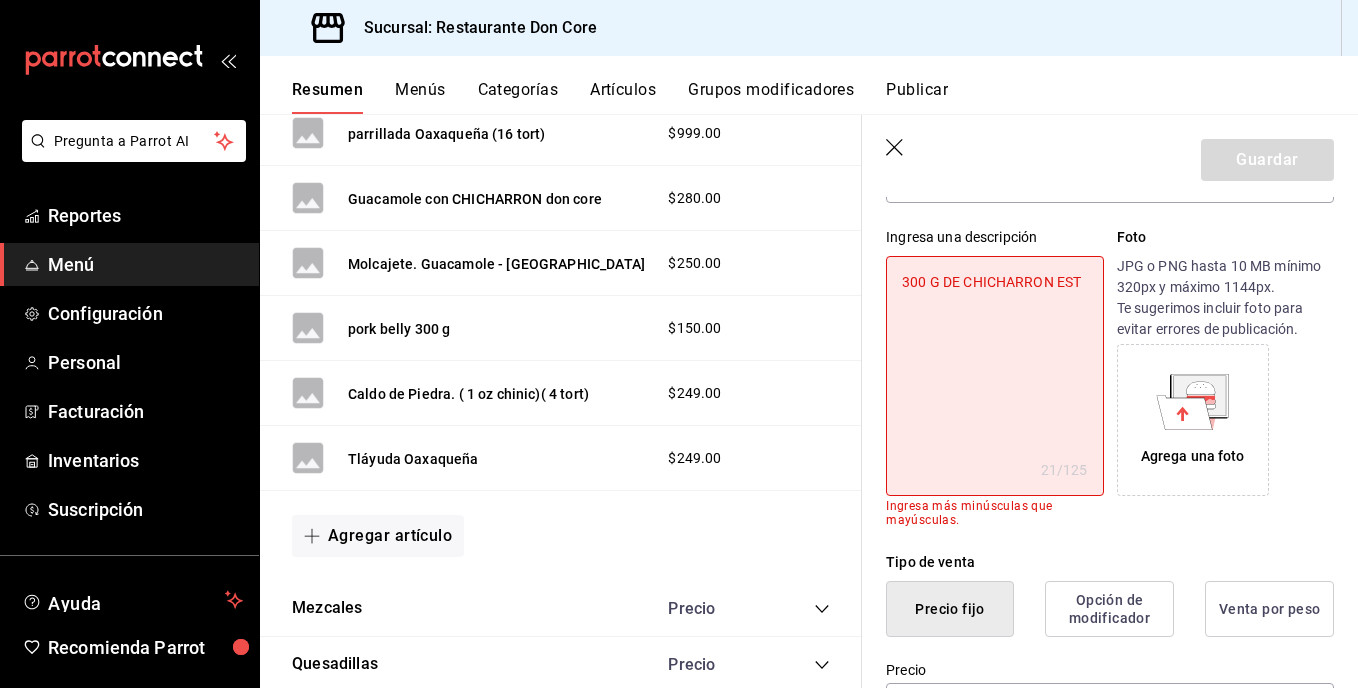 type on "x" 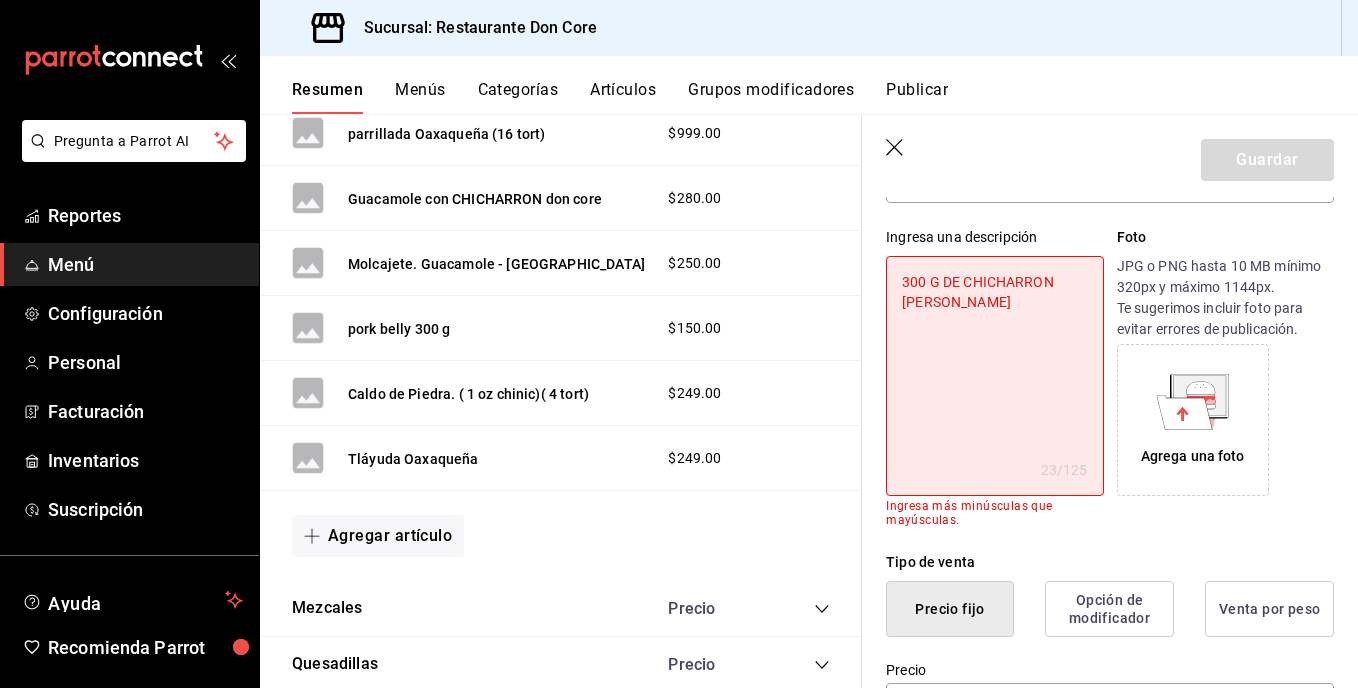 type on "300 G DE CHICHARRON ESTILO" 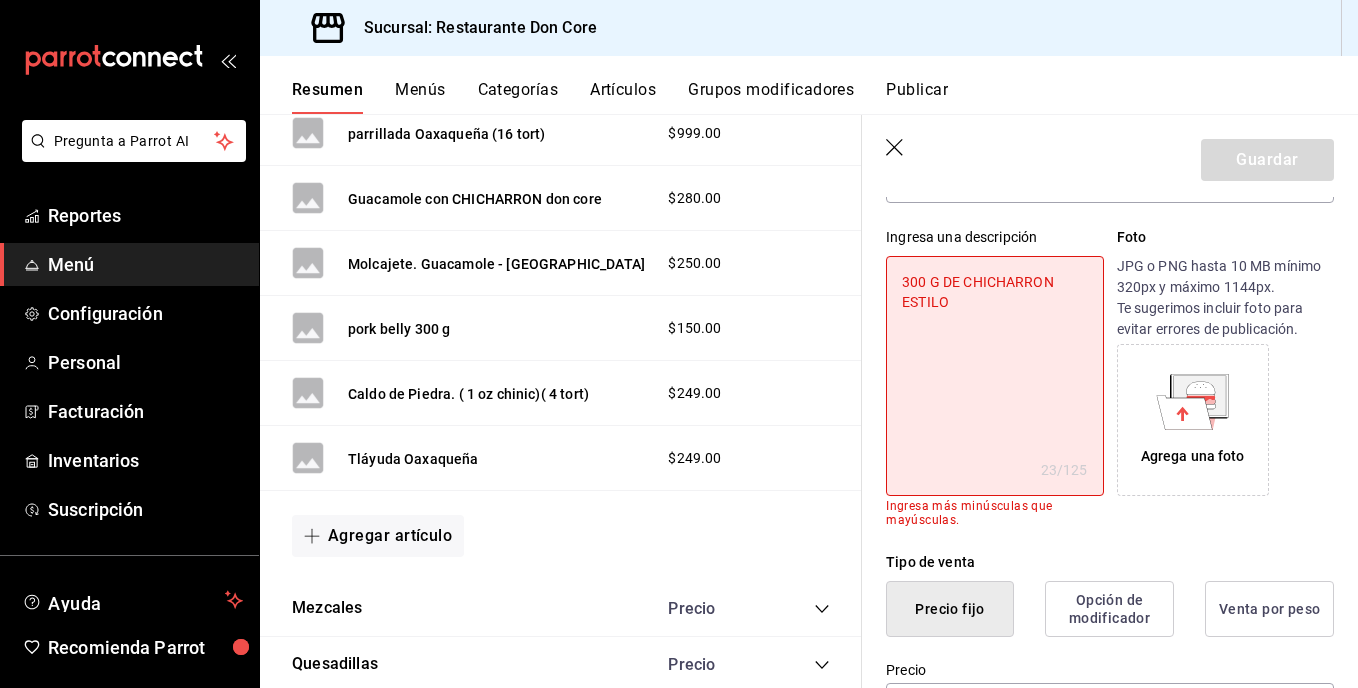 type on "x" 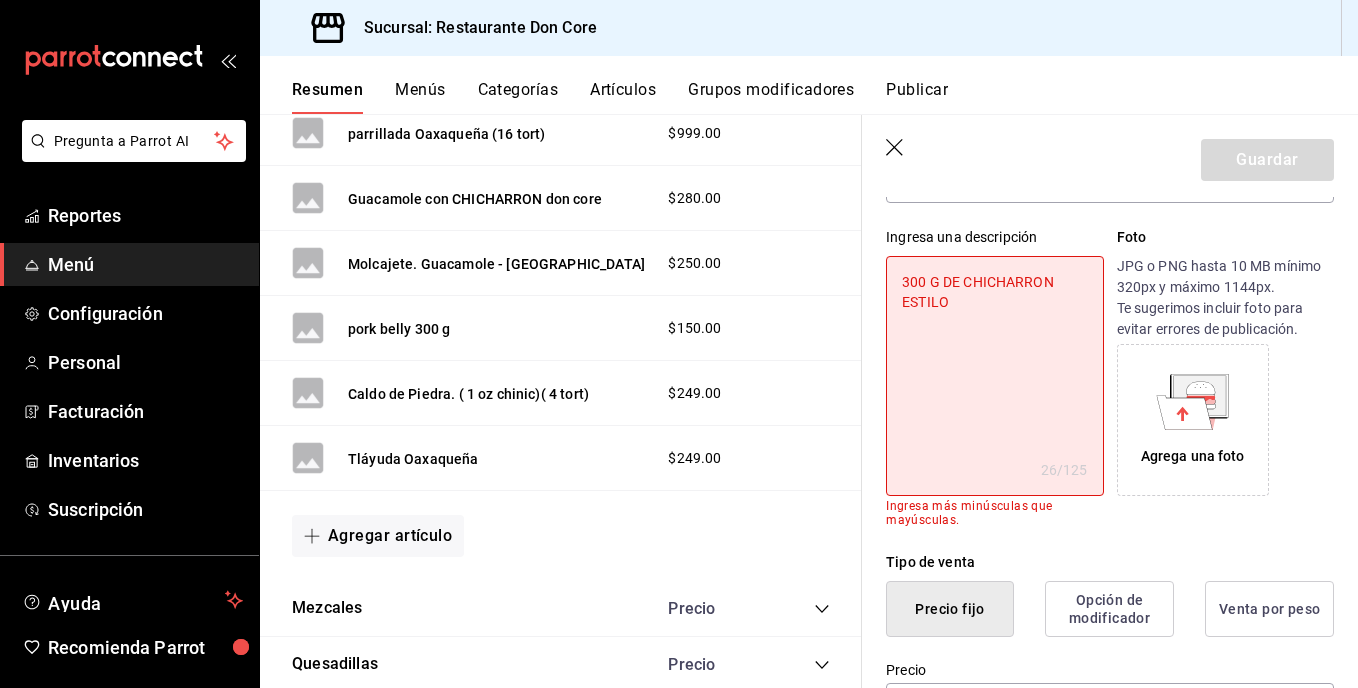 type on "300 G DE CHICHARRON ESTILO" 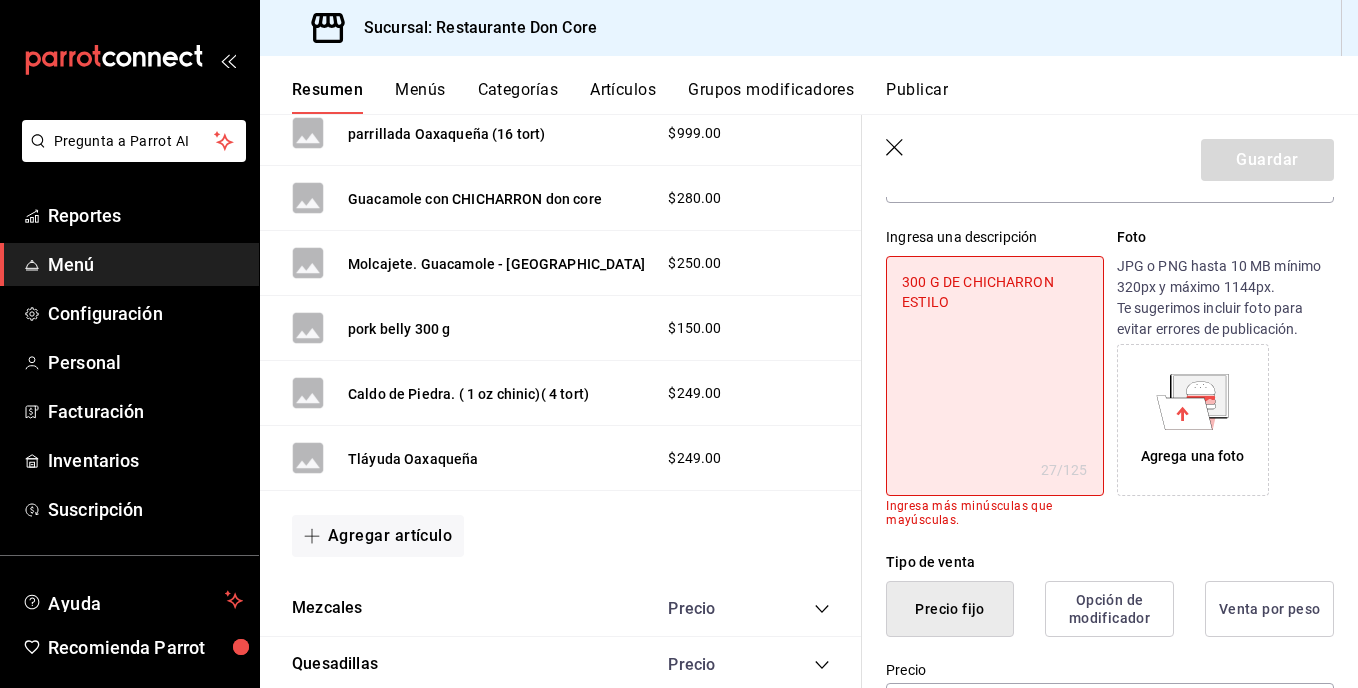 type on "300 G DE CHICHARRON ESTILO M" 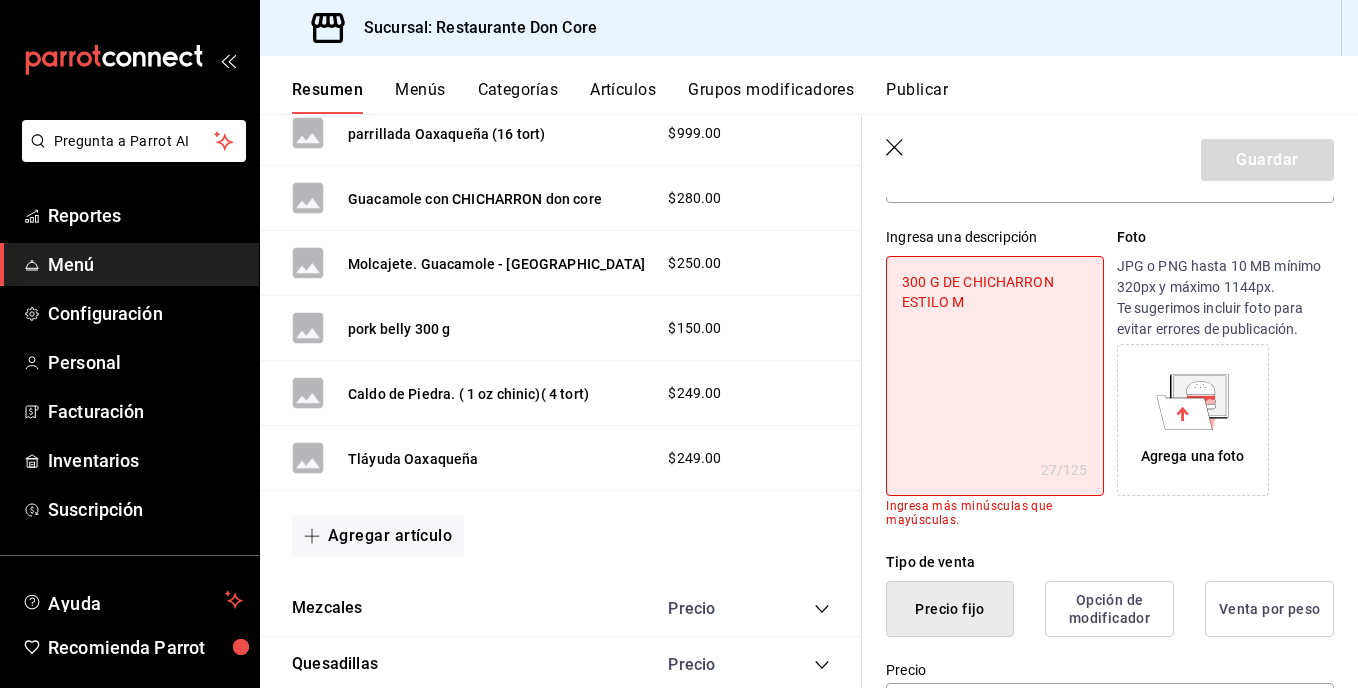 type on "x" 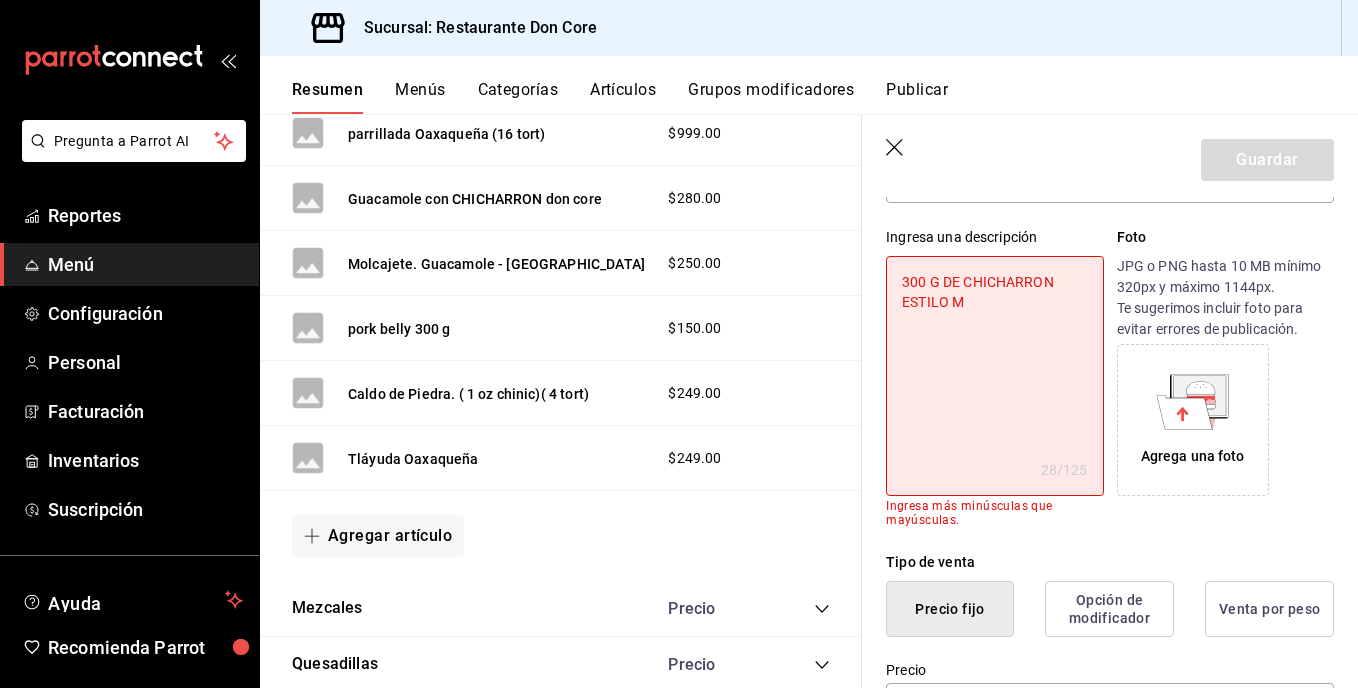 type on "300 G DE CHICHARRON ESTILO MO" 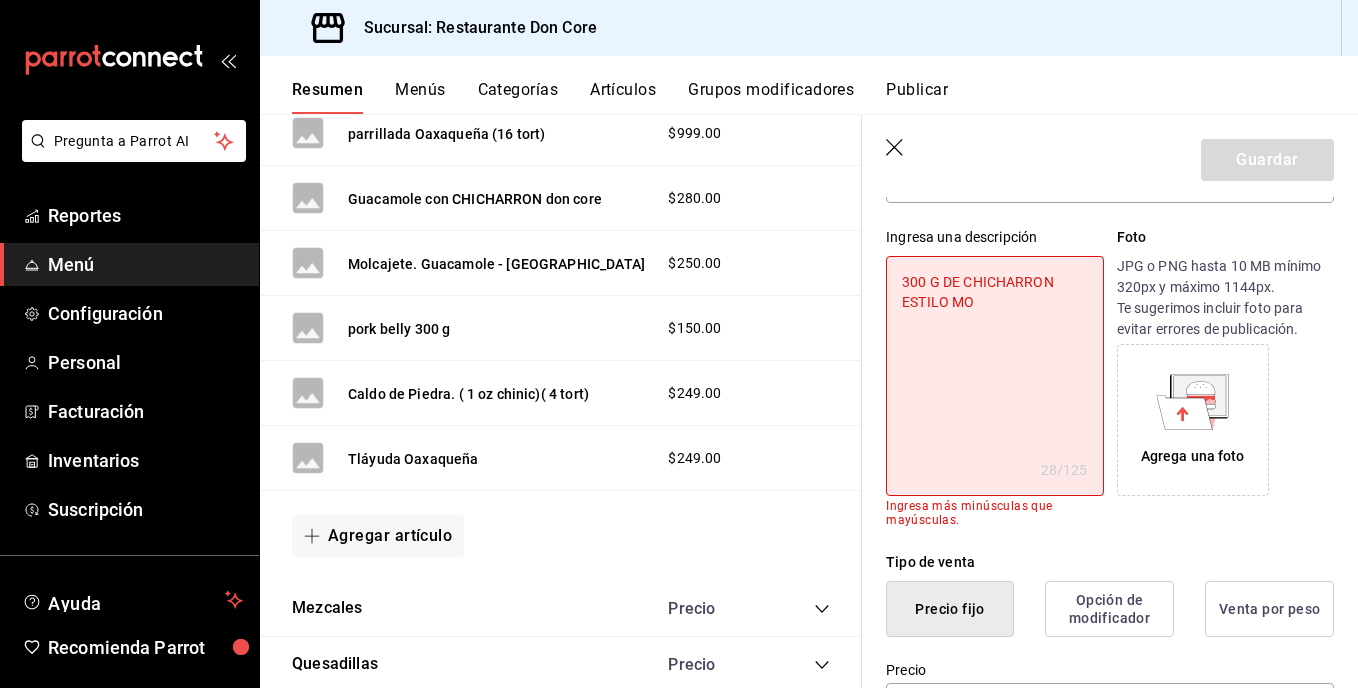 type on "x" 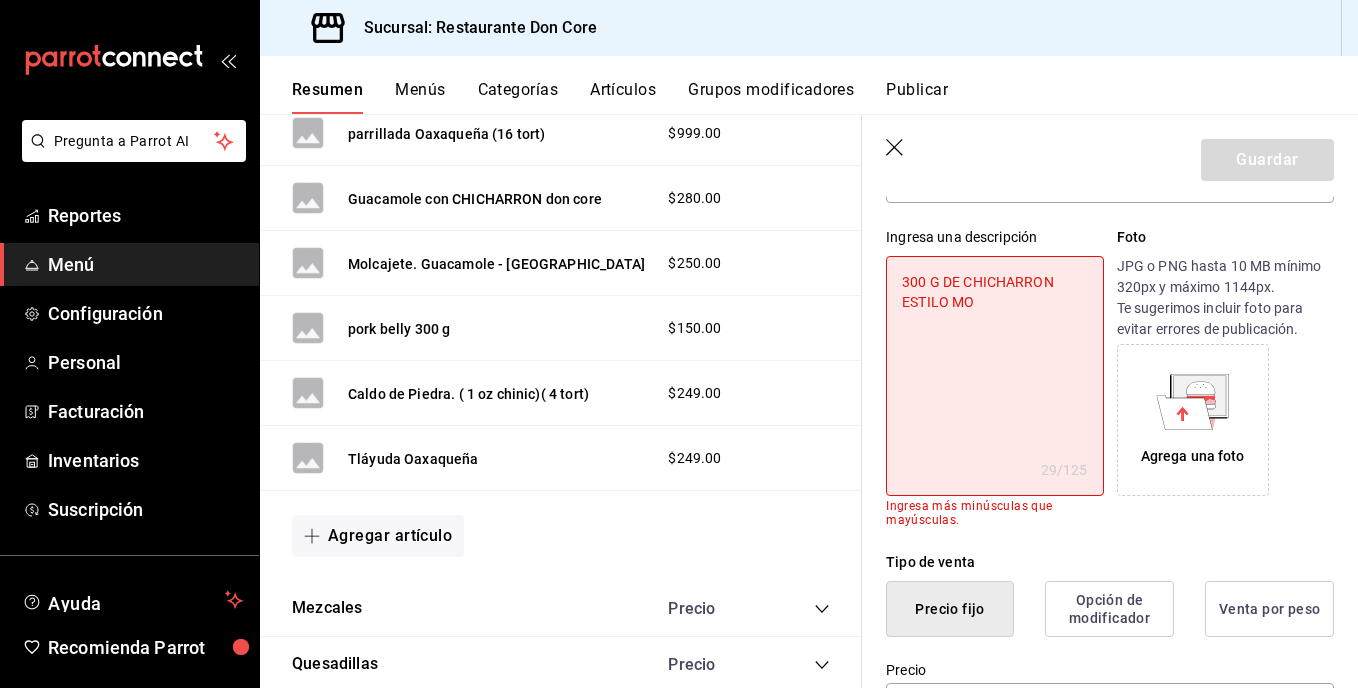 type on "300 G DE CHICHARRON ESTILO MON" 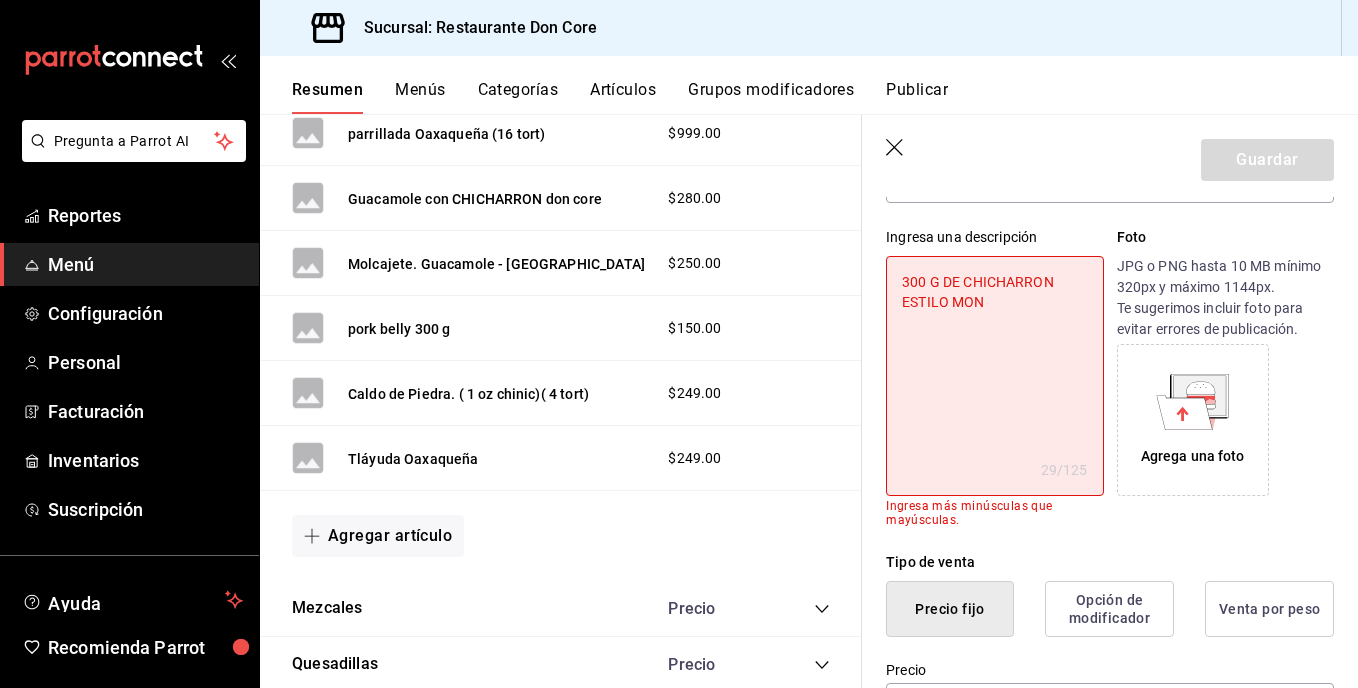 type on "x" 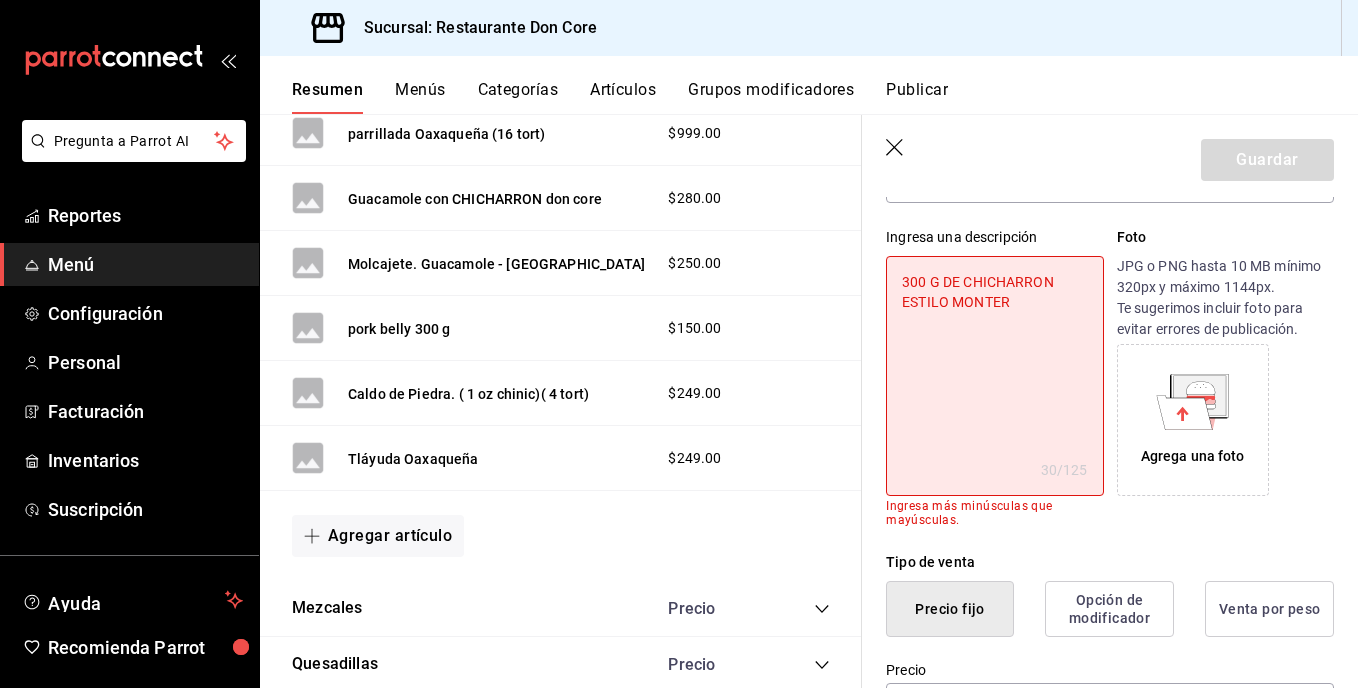 type on "300 G DE CHICHARRON ESTILO MONTERR" 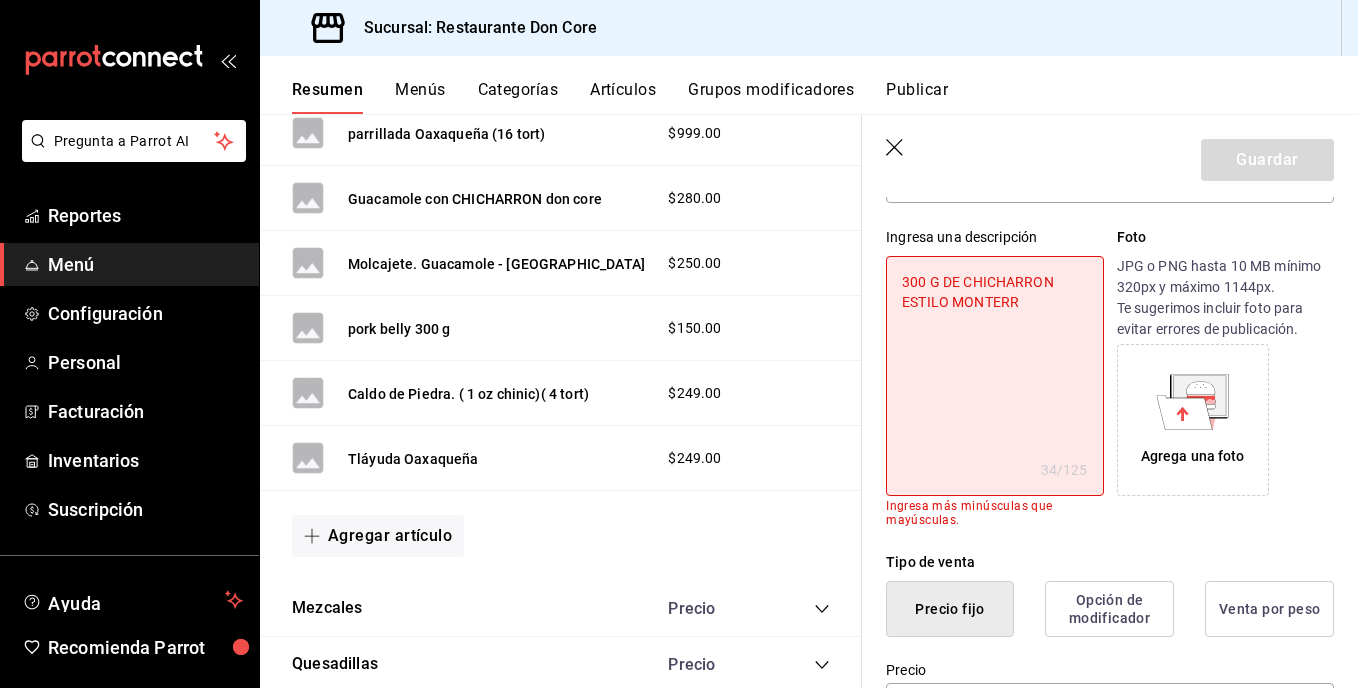 type on "x" 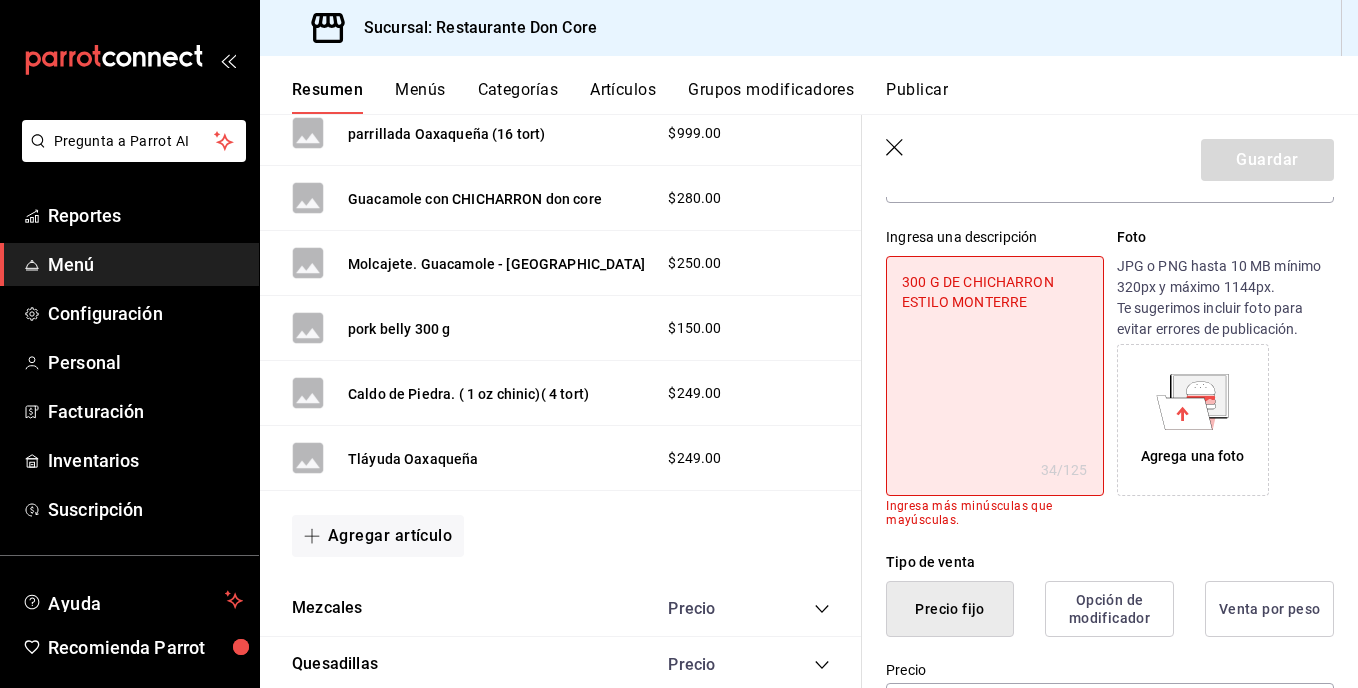 type on "x" 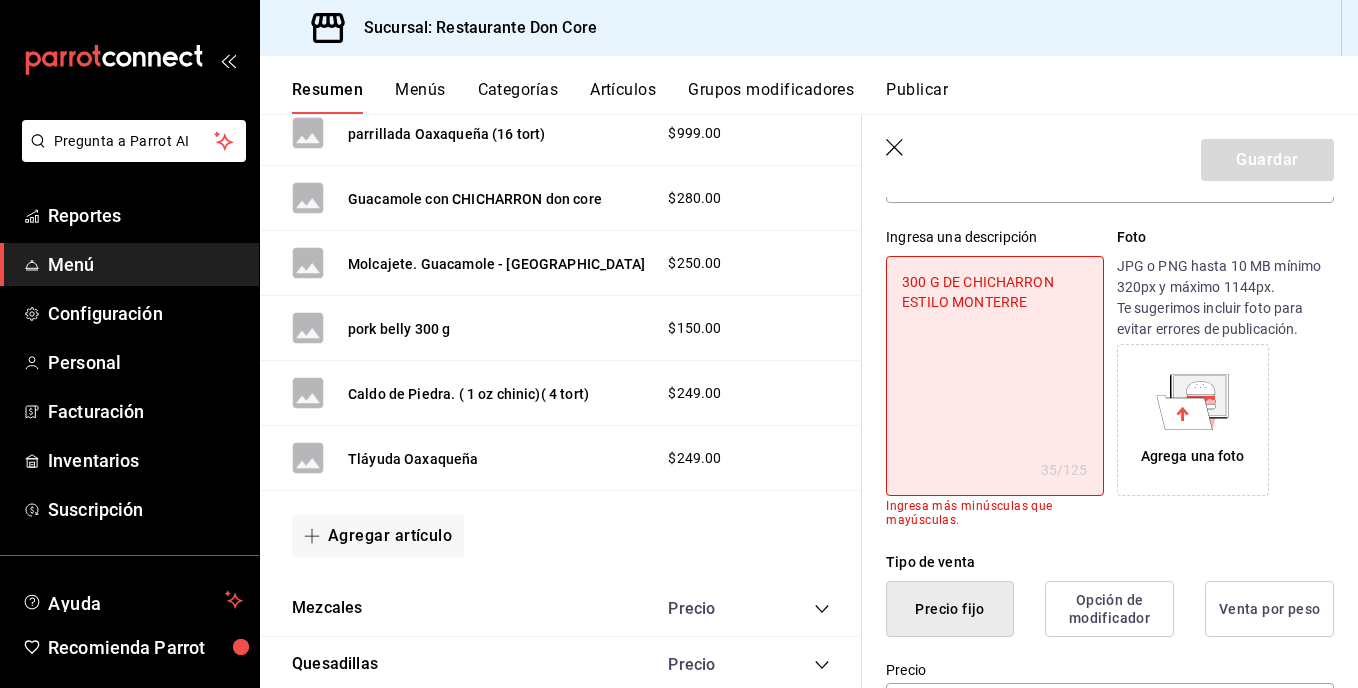 type on "300 G DE CHICHARRON ESTILO MONTERREY" 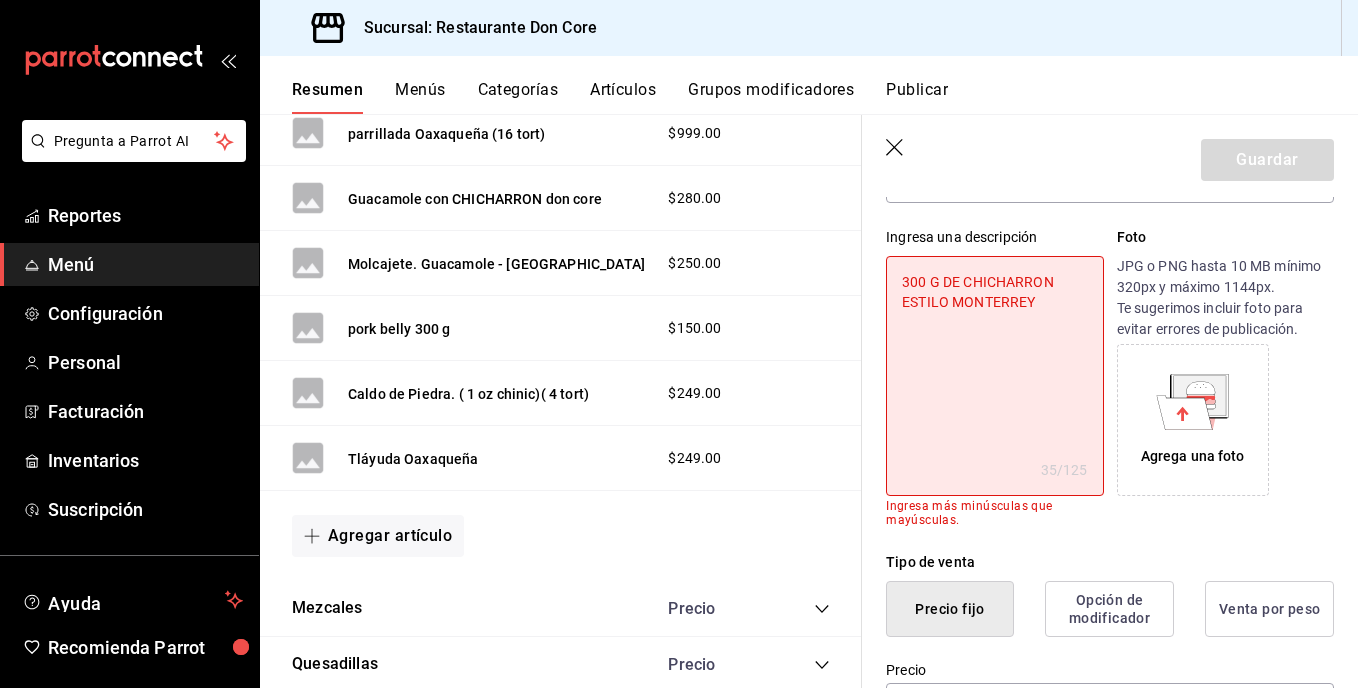 type on "x" 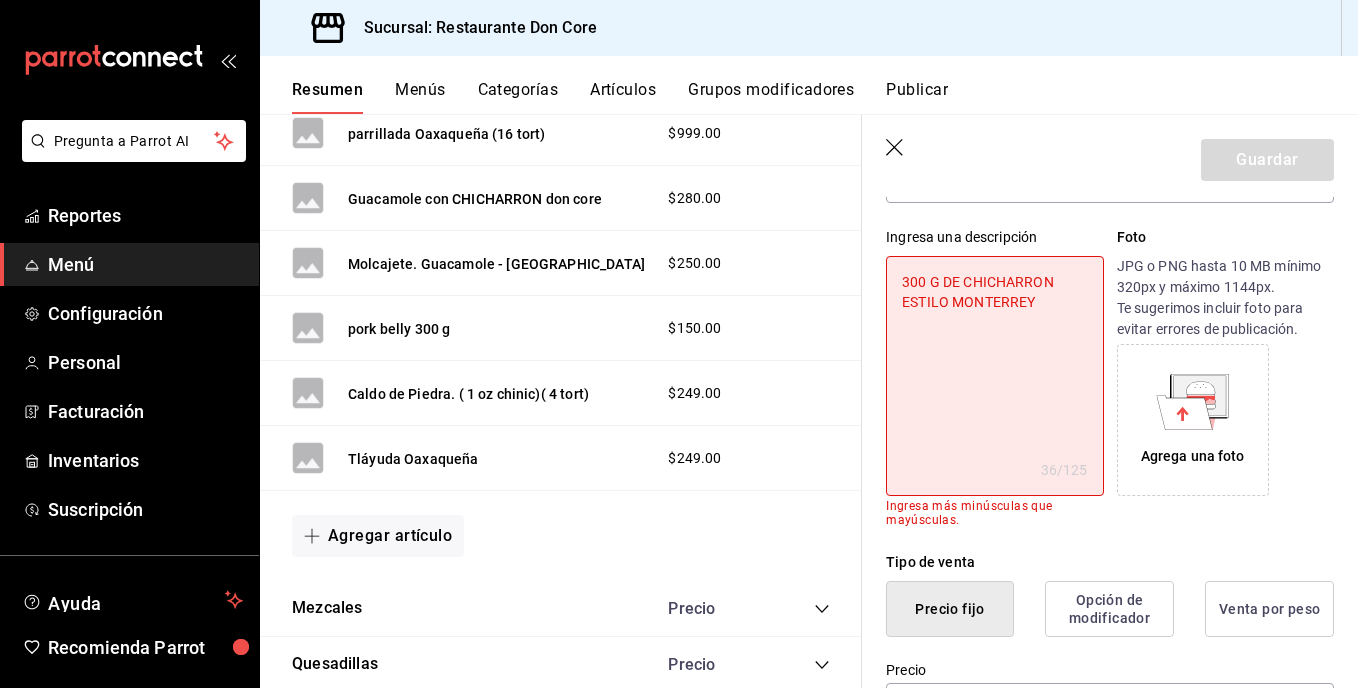 type on "300 G DE CHICHARRON ESTILO MONTERREY" 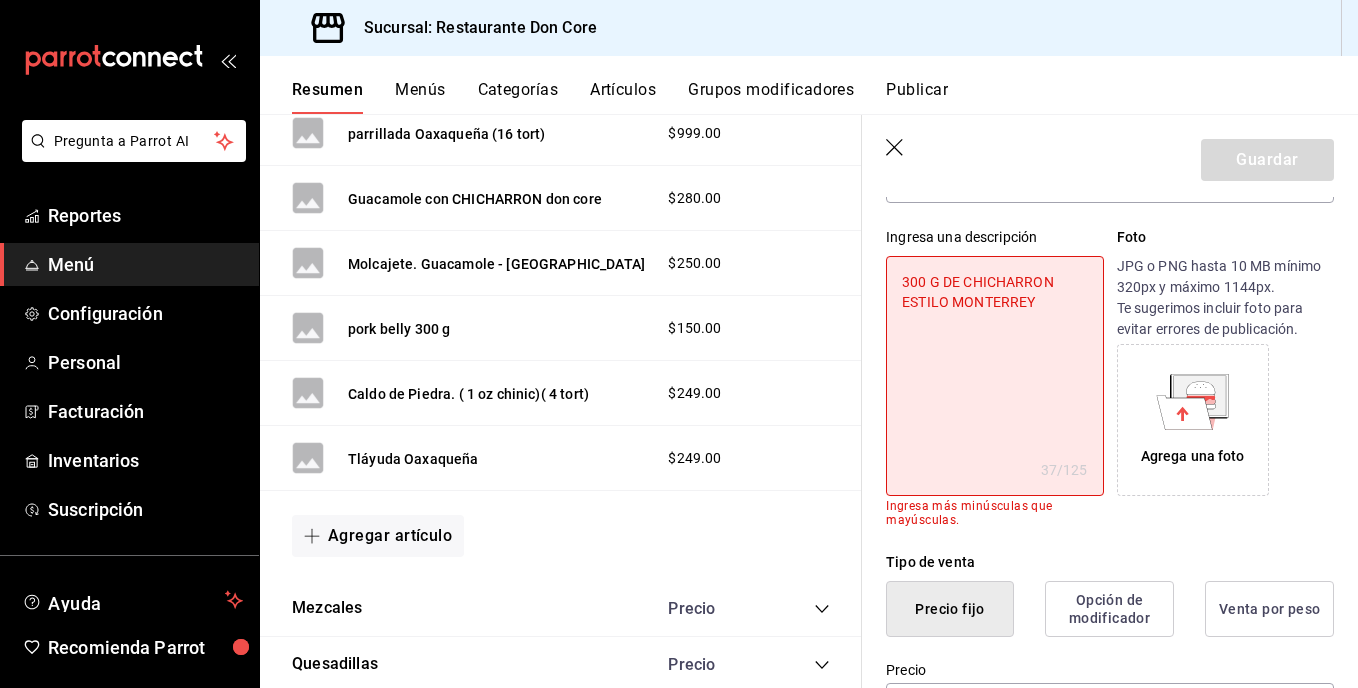 type on "300 G DE CHICHARRON ESTILO MONTERREY C" 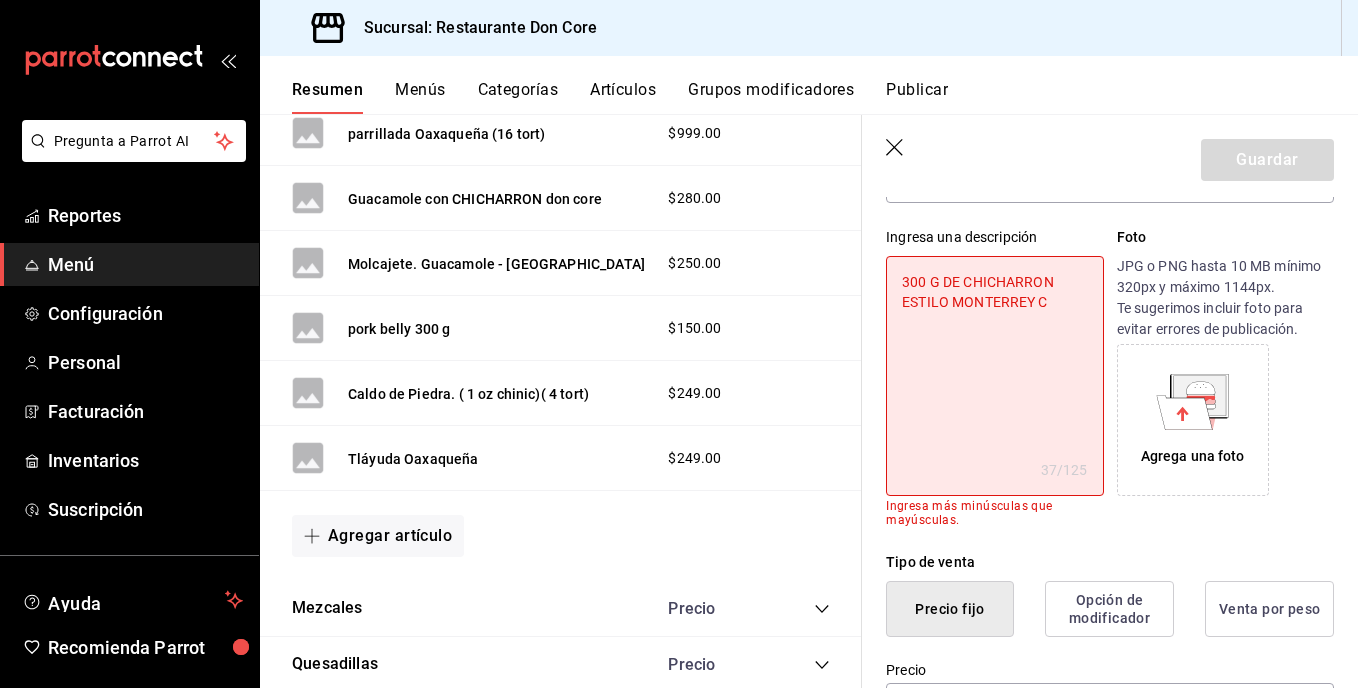 type on "x" 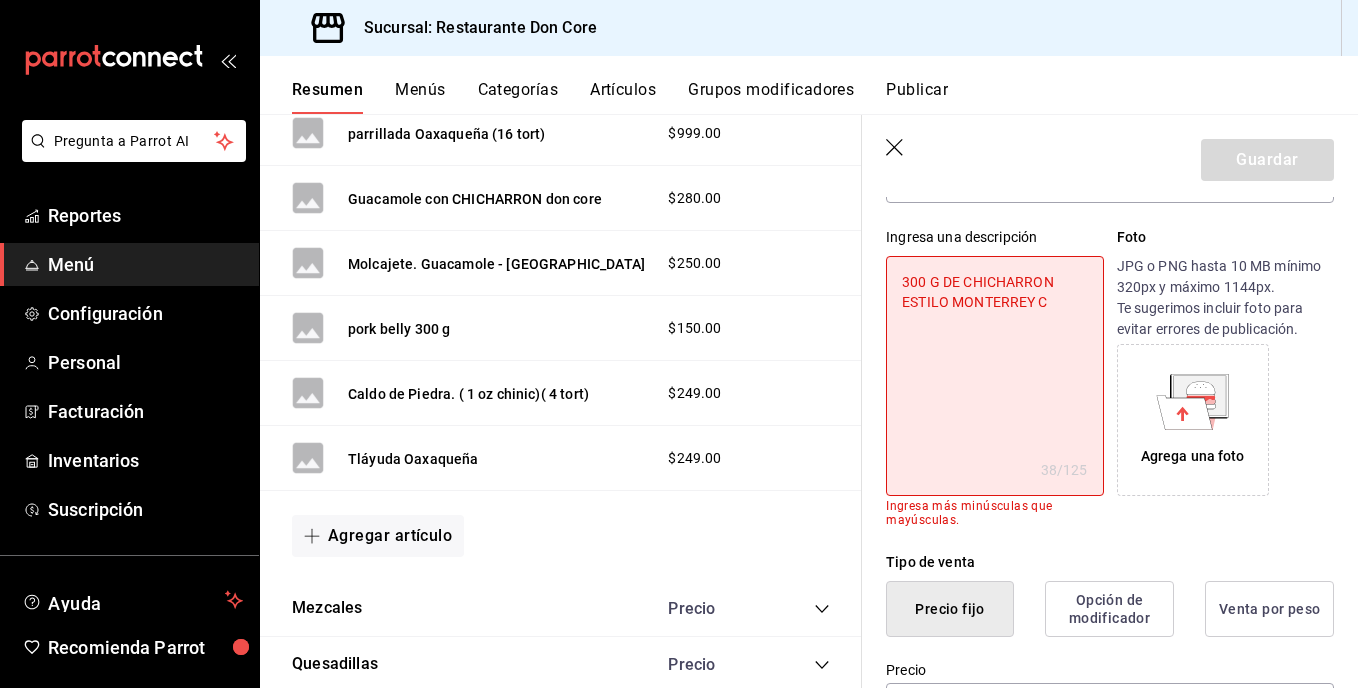 type on "300 G DE CHICHARRON ESTILO MONTERREY CA" 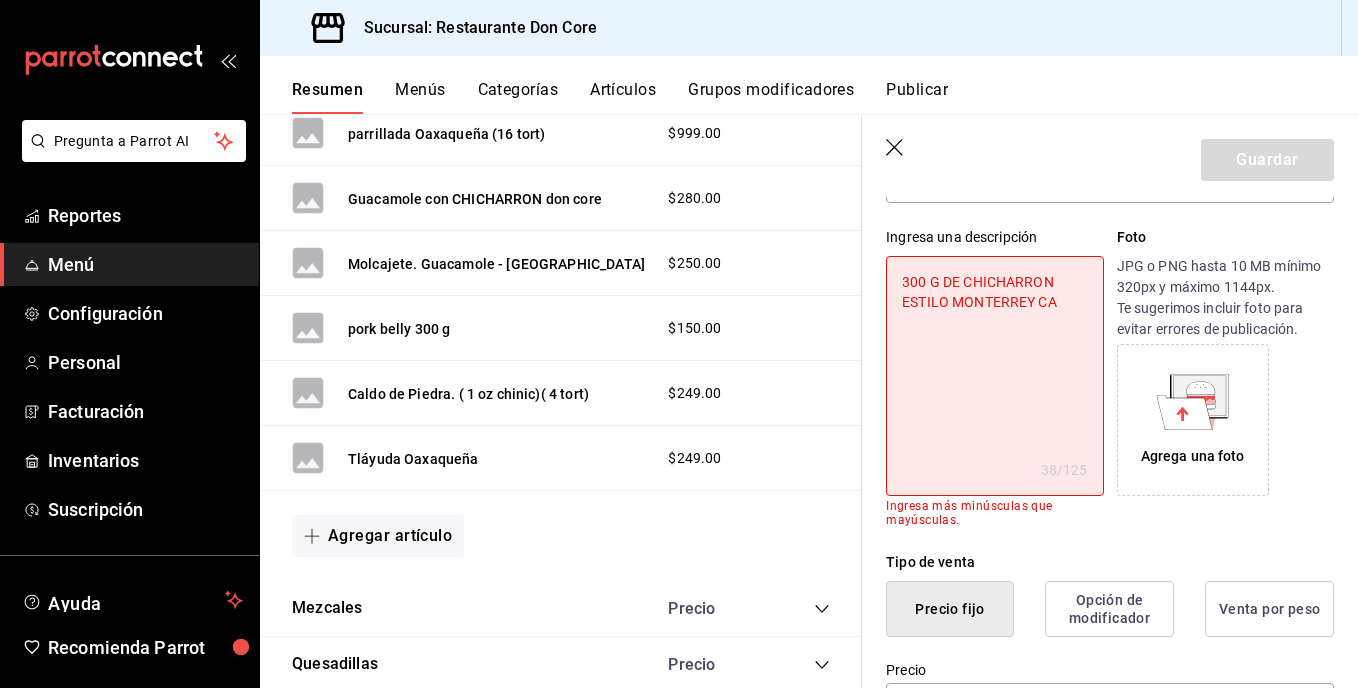 type on "x" 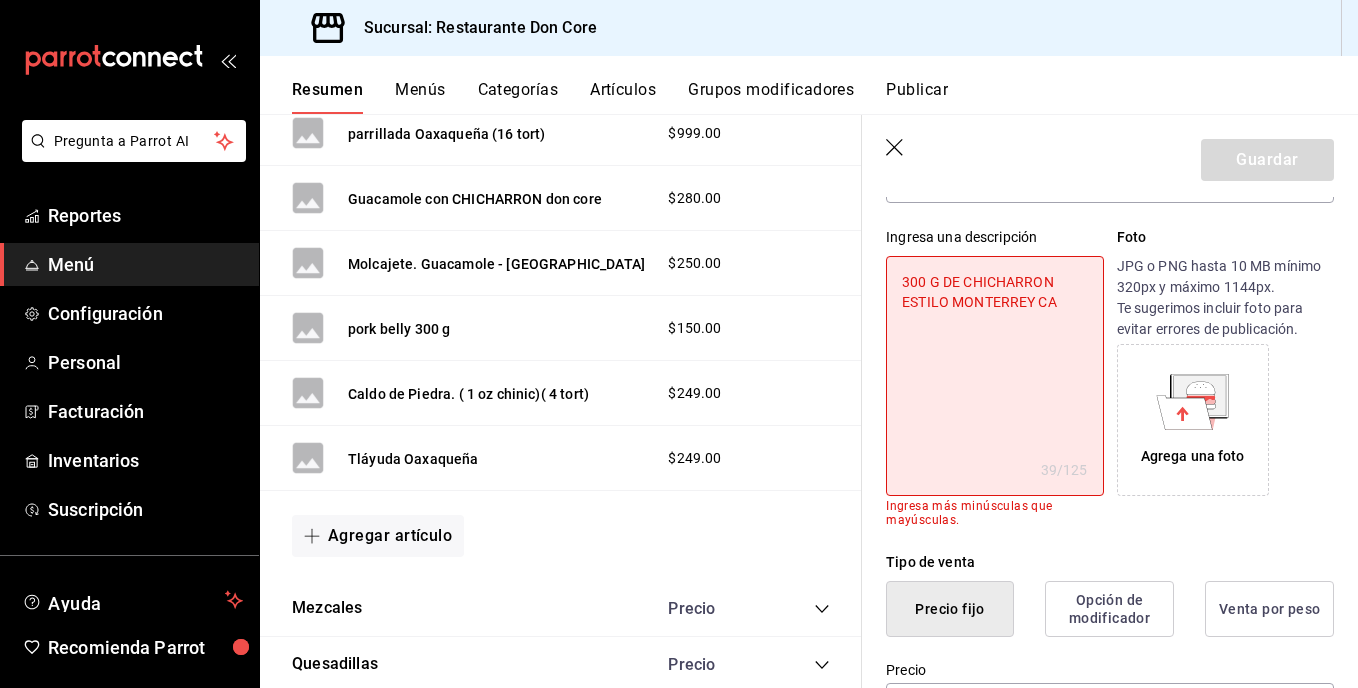 type on "300 G DE CHICHARRON ESTILO MONTERREY CAR" 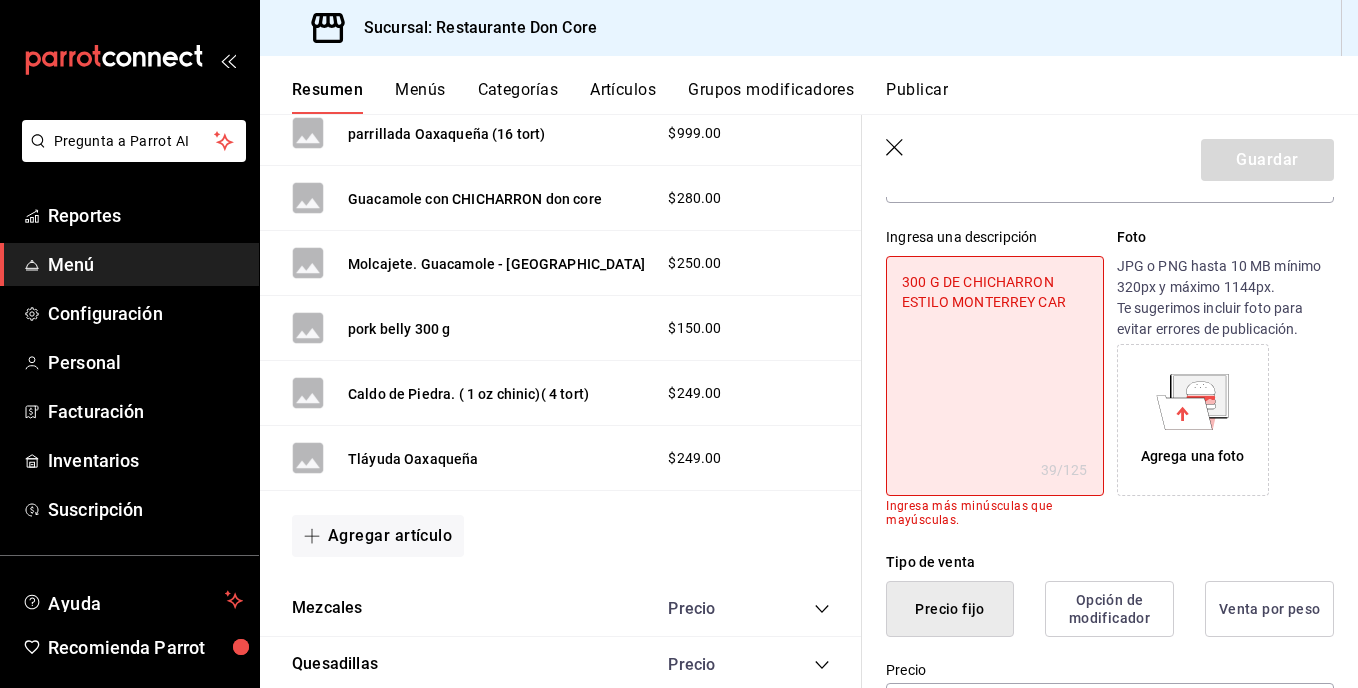 type on "x" 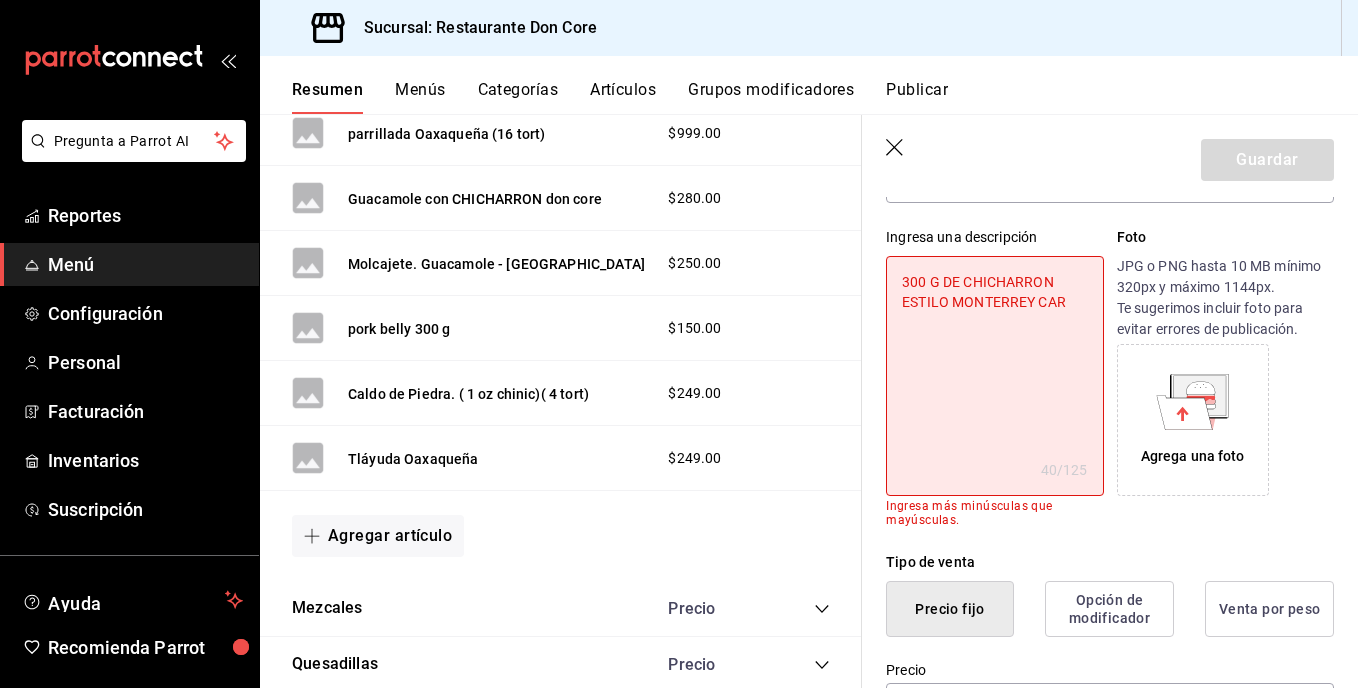 type on "300 G DE CHICHARRON ESTILO MONTERREY CARN" 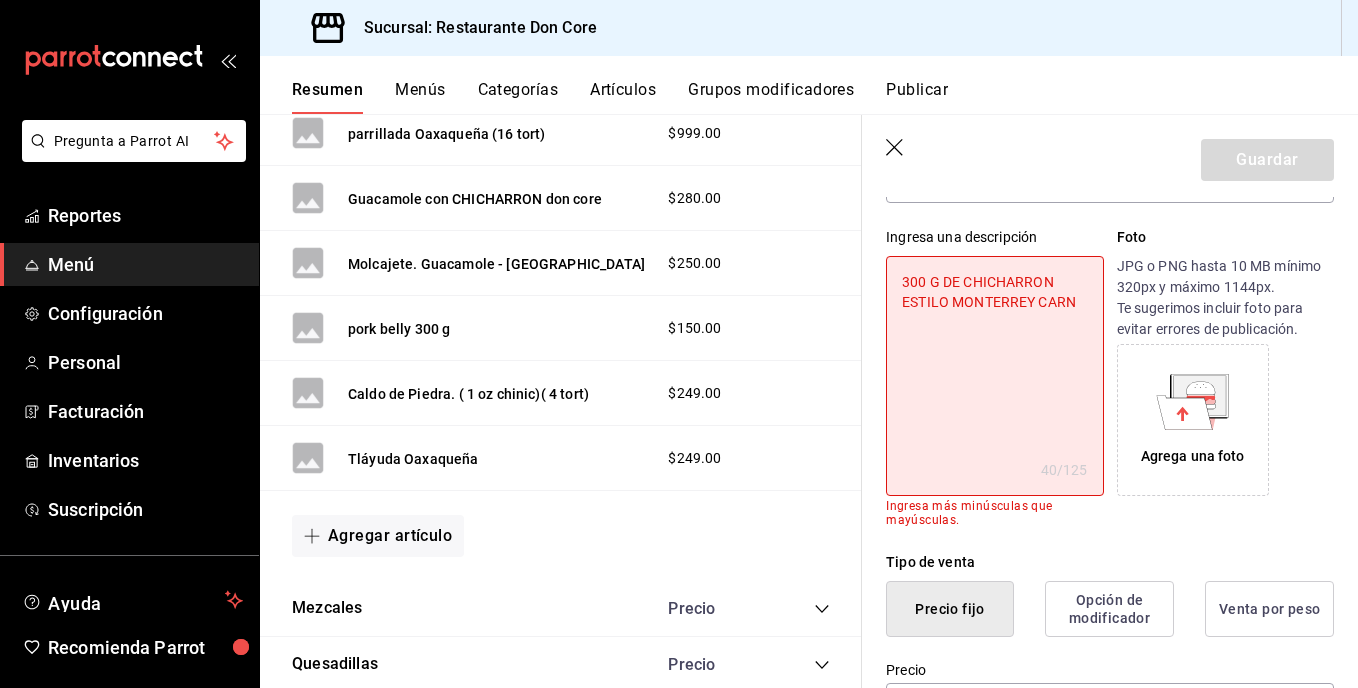type on "x" 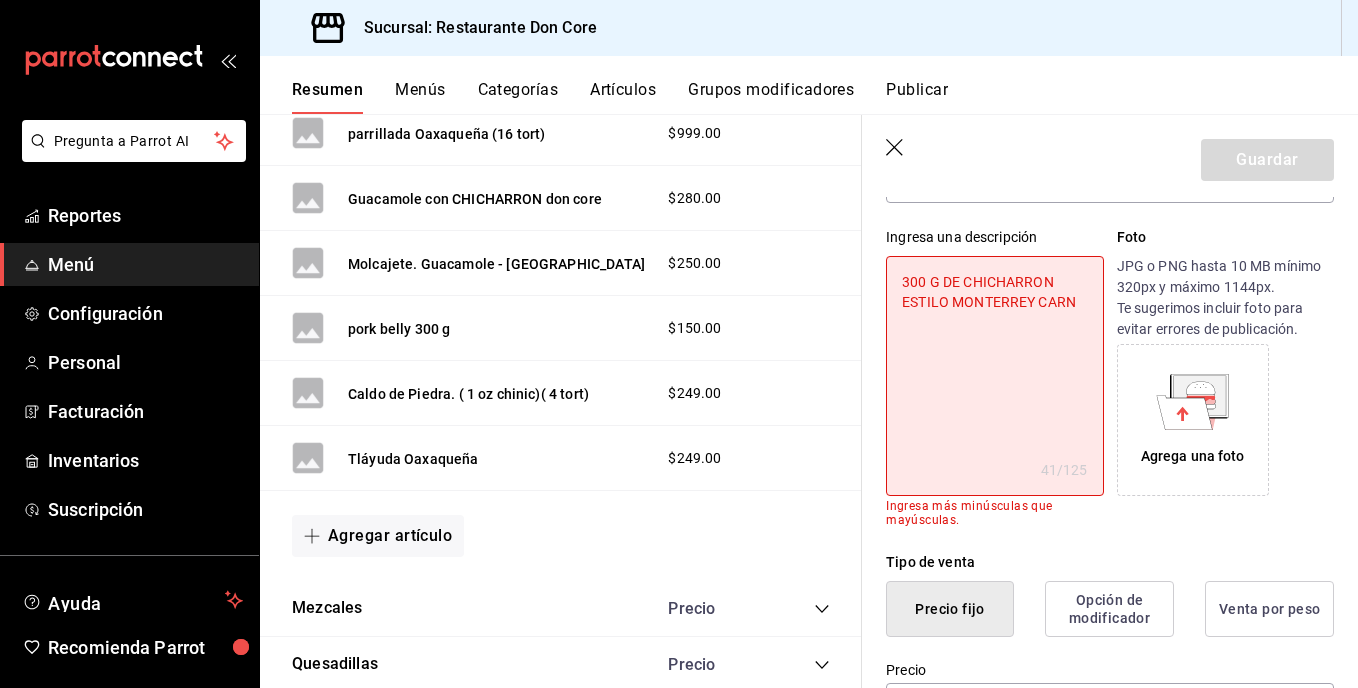 type on "300 G DE CHICHARRON ESTILO MONTERREY CARNO" 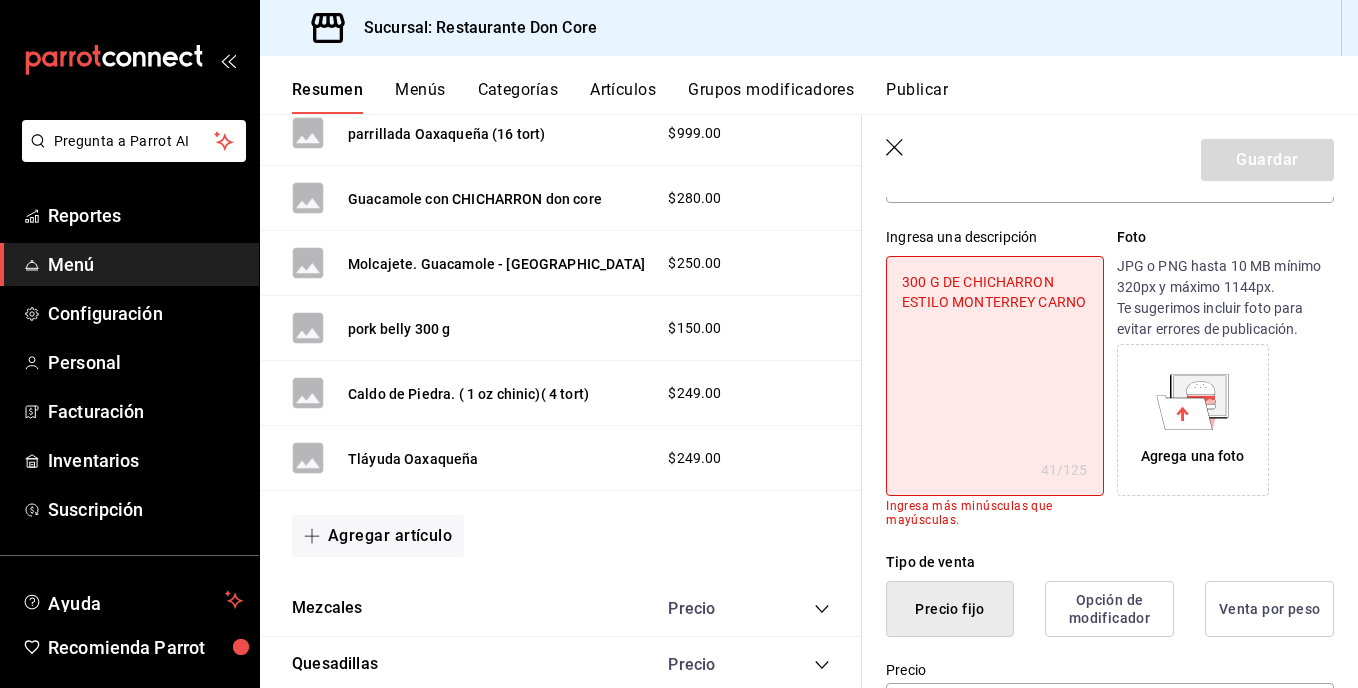type on "x" 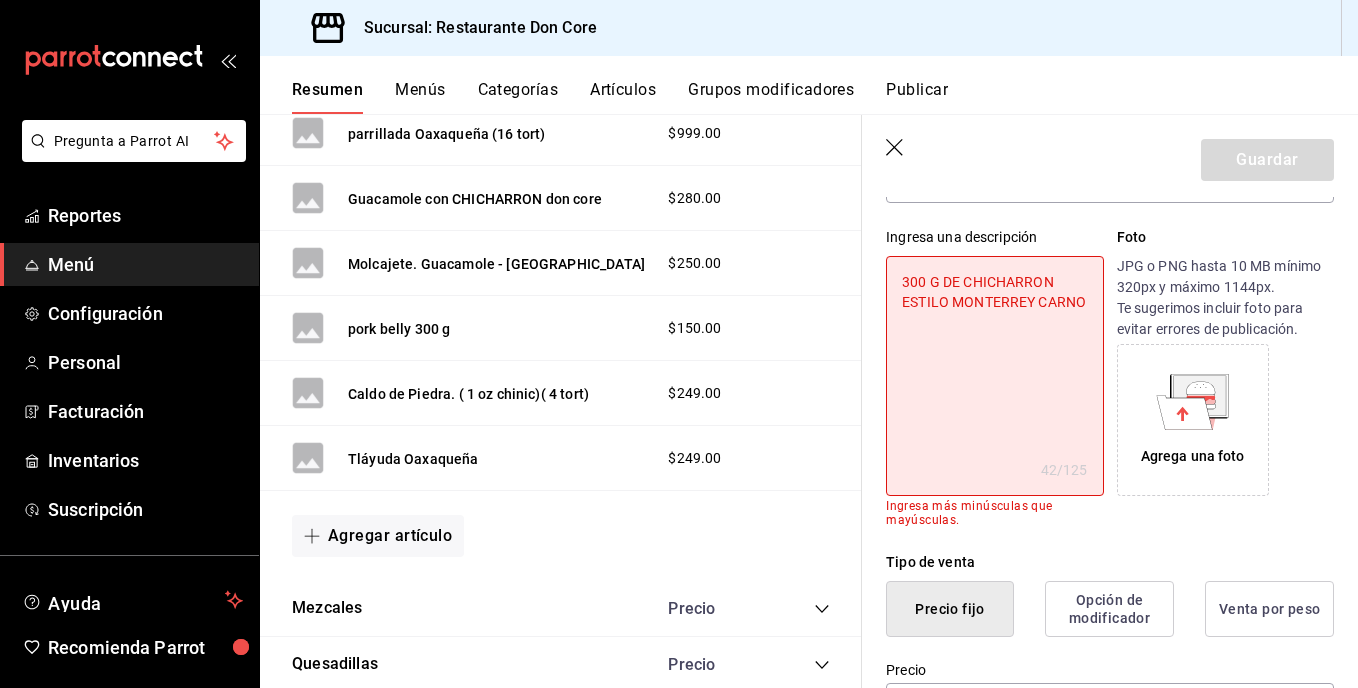 type on "300 G DE CHICHARRON ESTILO MONTERREY CARNOS" 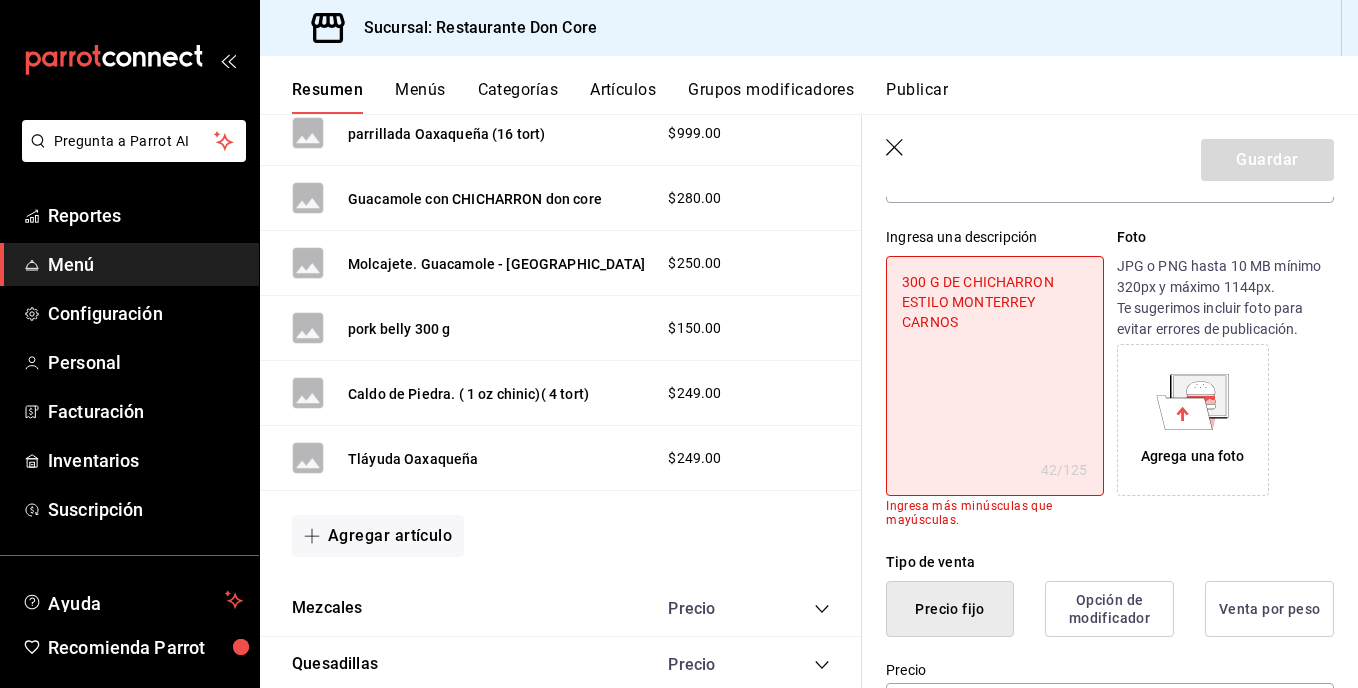 type on "x" 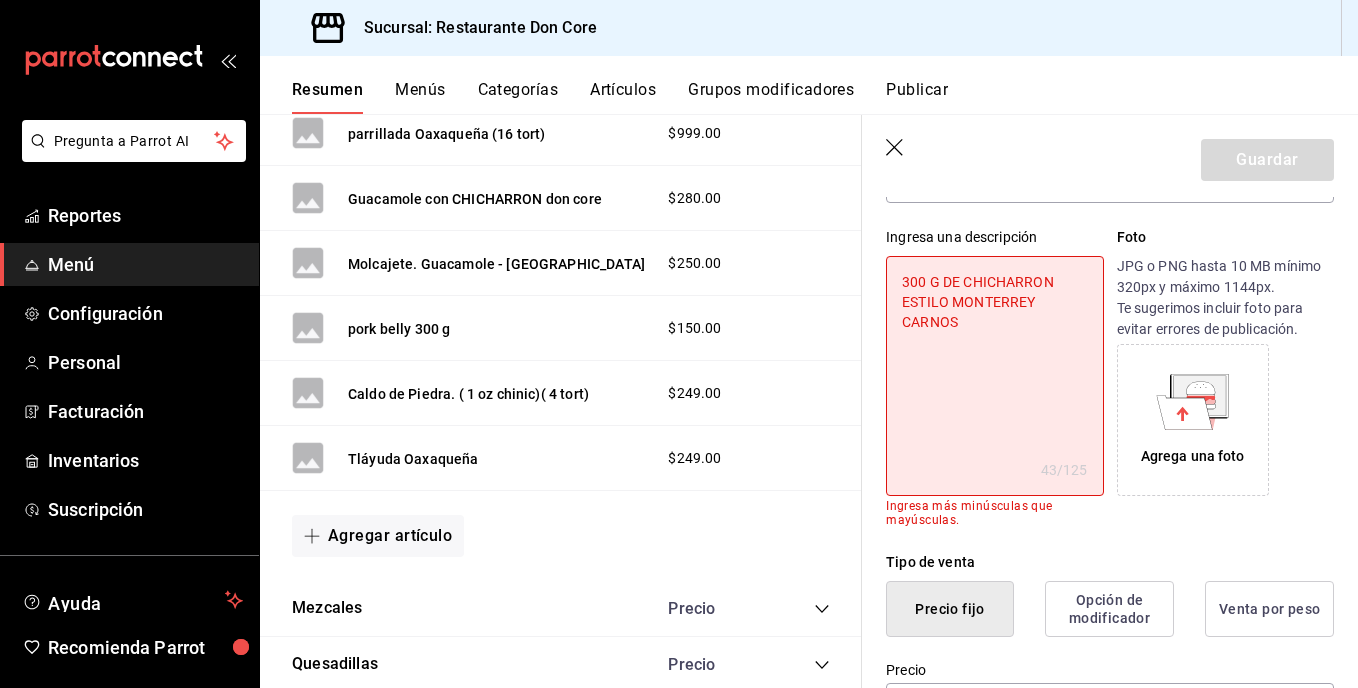type on "300 G DE CHICHARRON ESTILO MONTERREY CARNOSO" 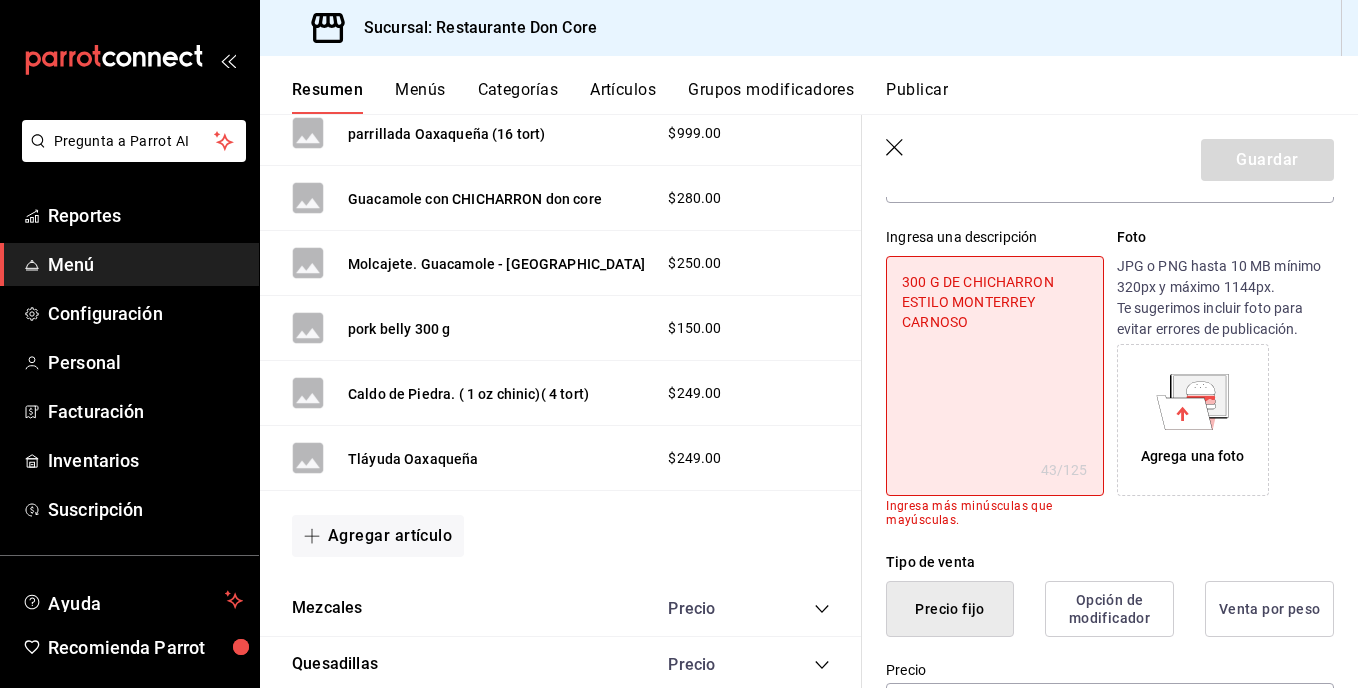 type on "x" 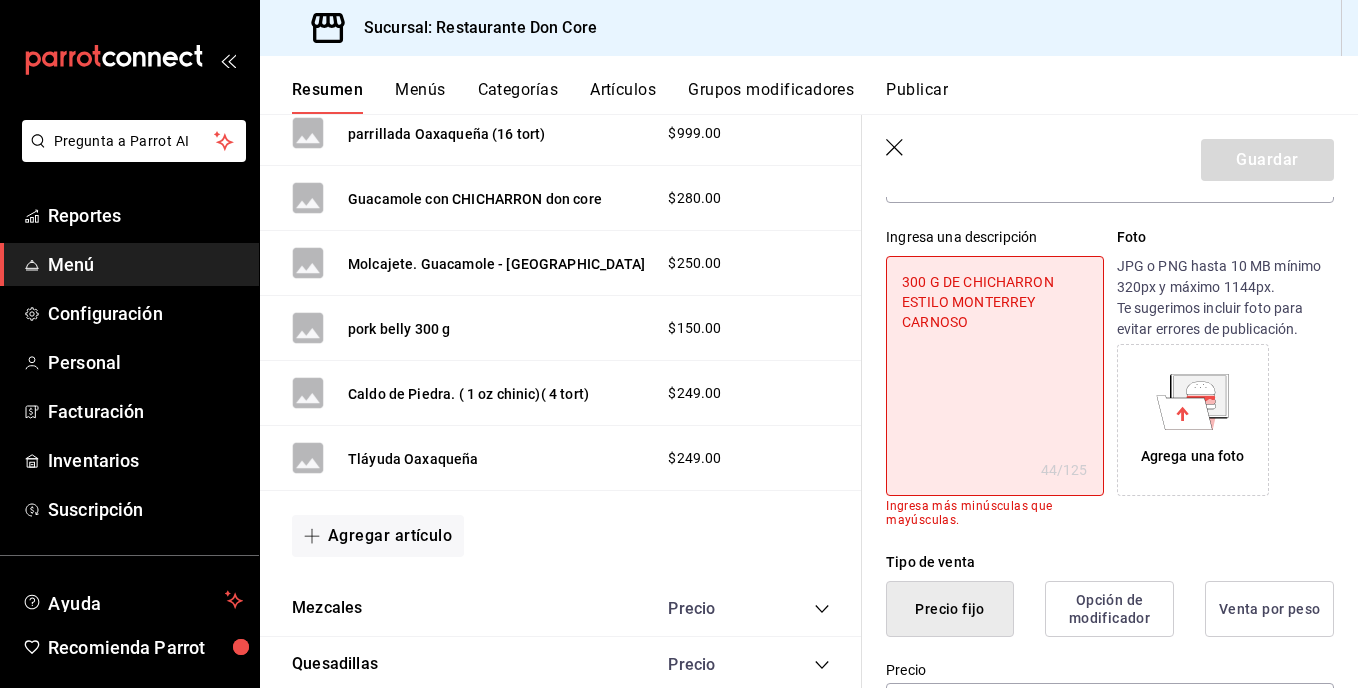 type on "300 G DE CHICHARRON ESTILO MONTERREY CARNOSO" 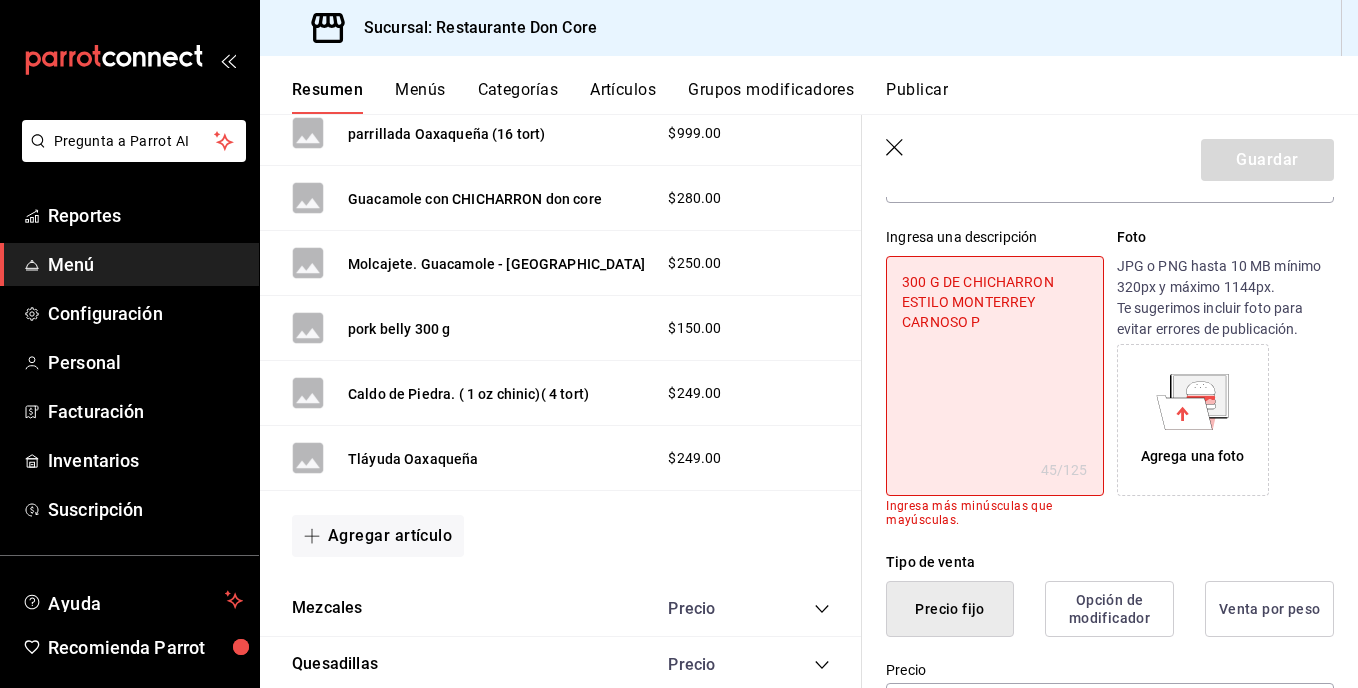 type on "300 G DE CHICHARRON ESTILO MONTERREY CARNOSO PA" 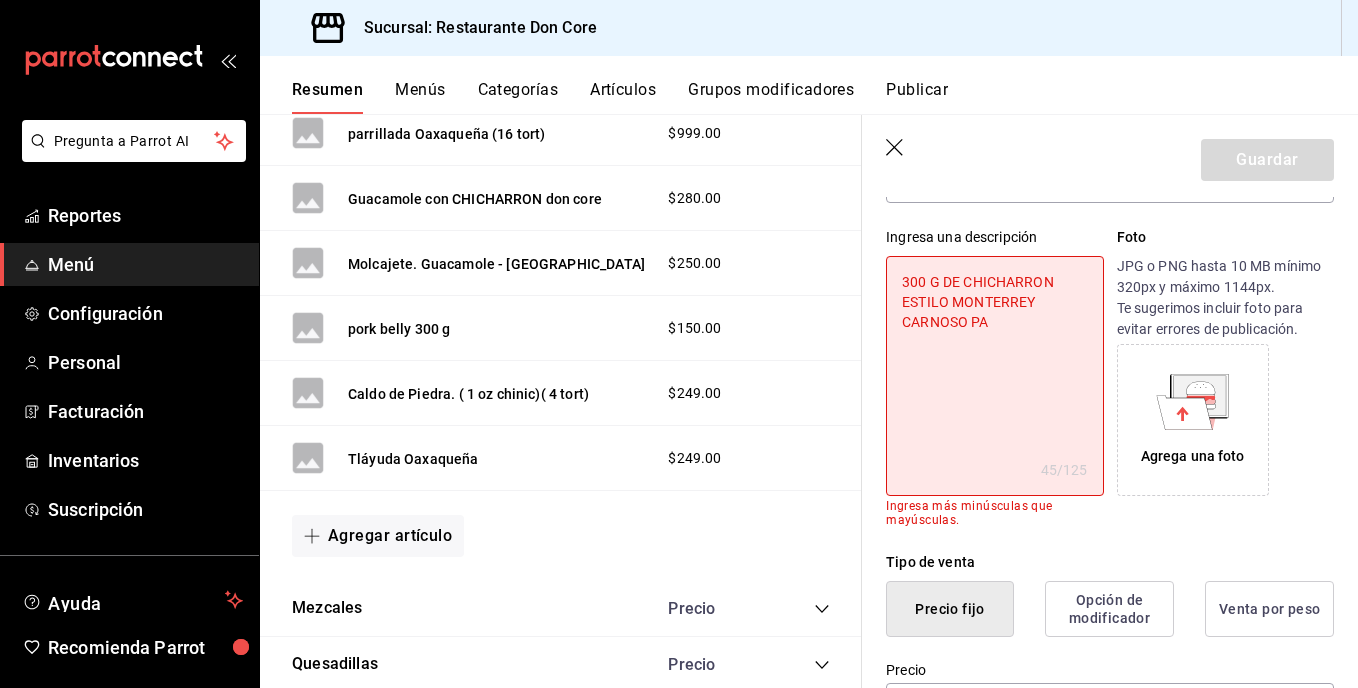 type on "x" 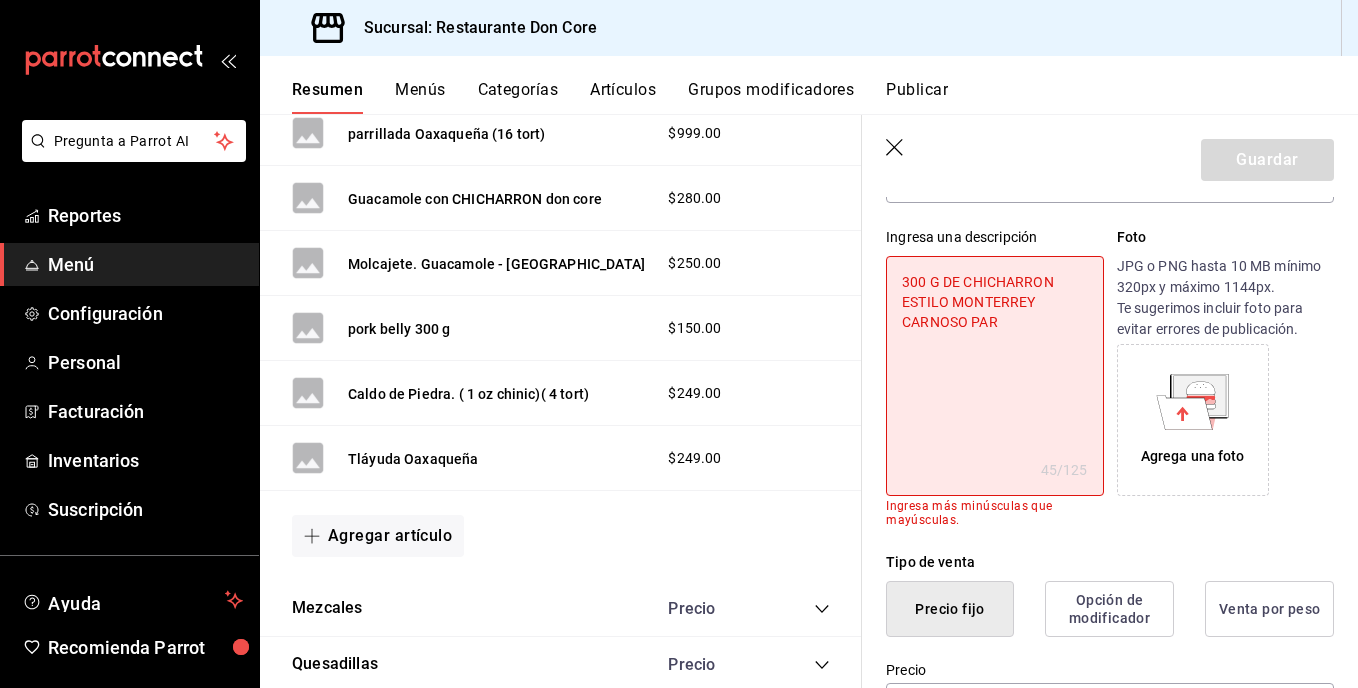 type on "300 G DE CHICHARRON ESTILO MONTERREY CARNOSO PARA" 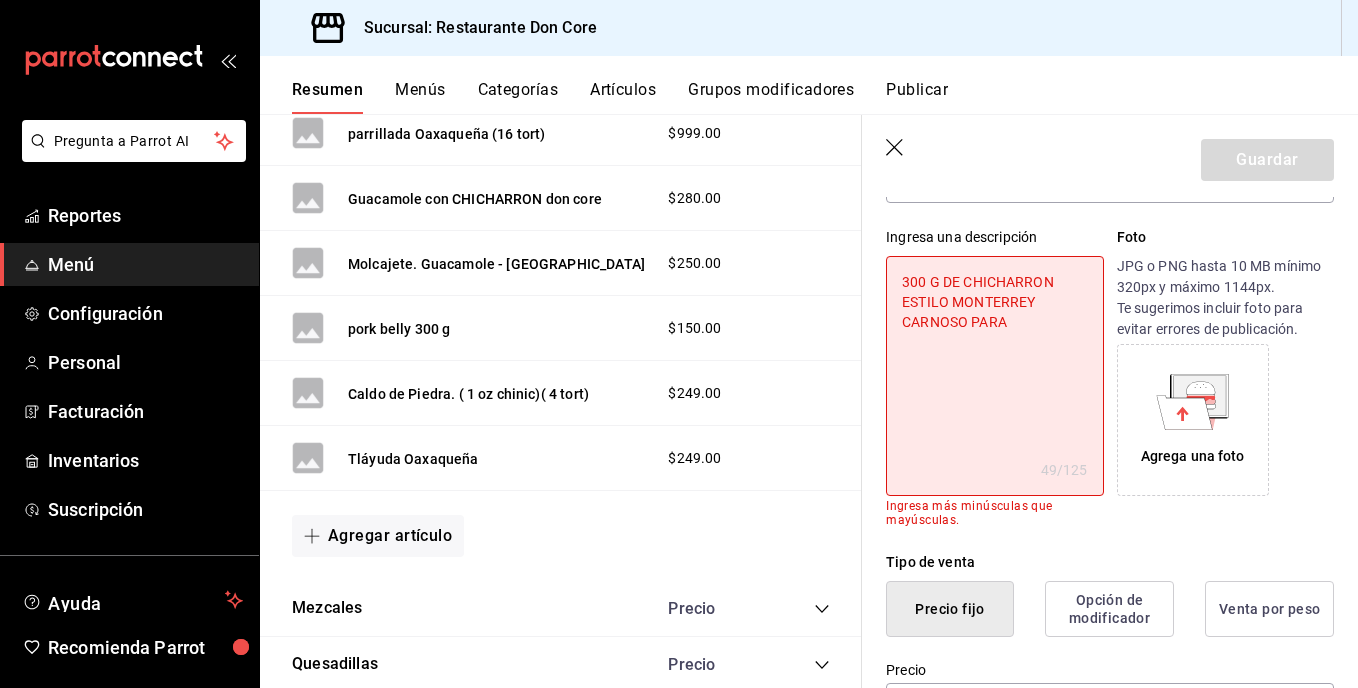type on "x" 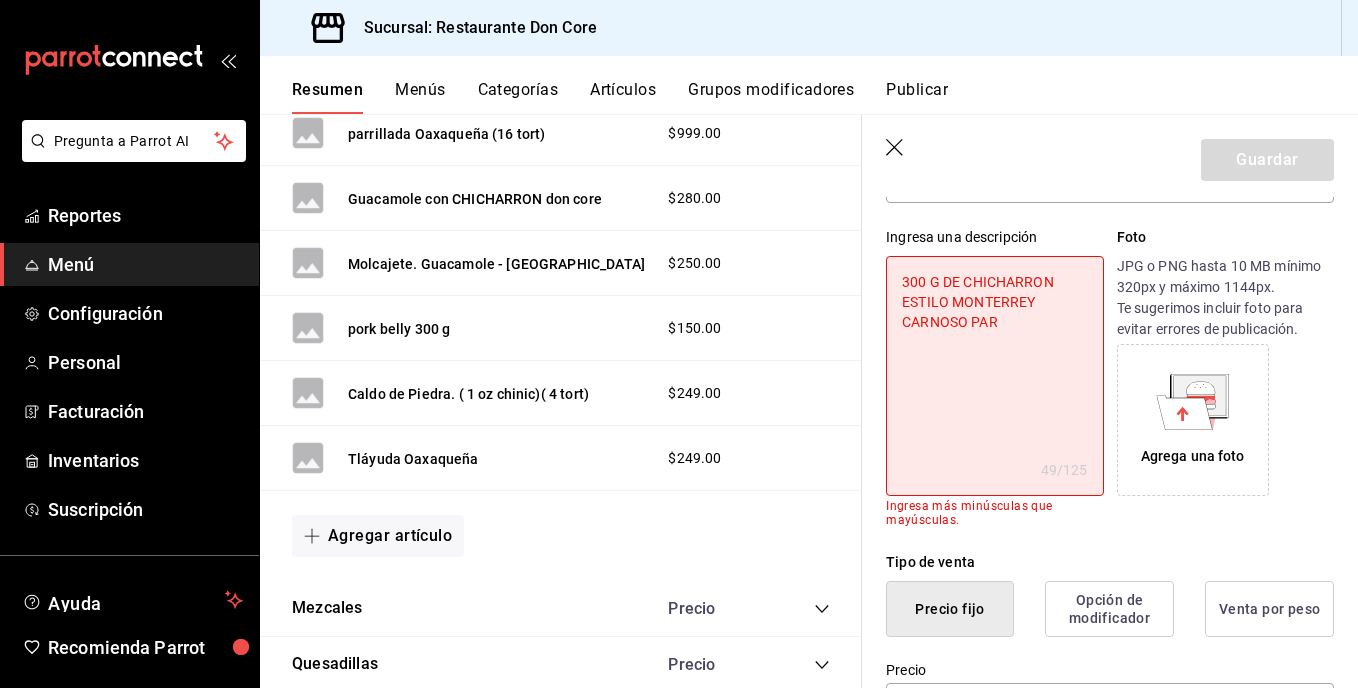 type on "x" 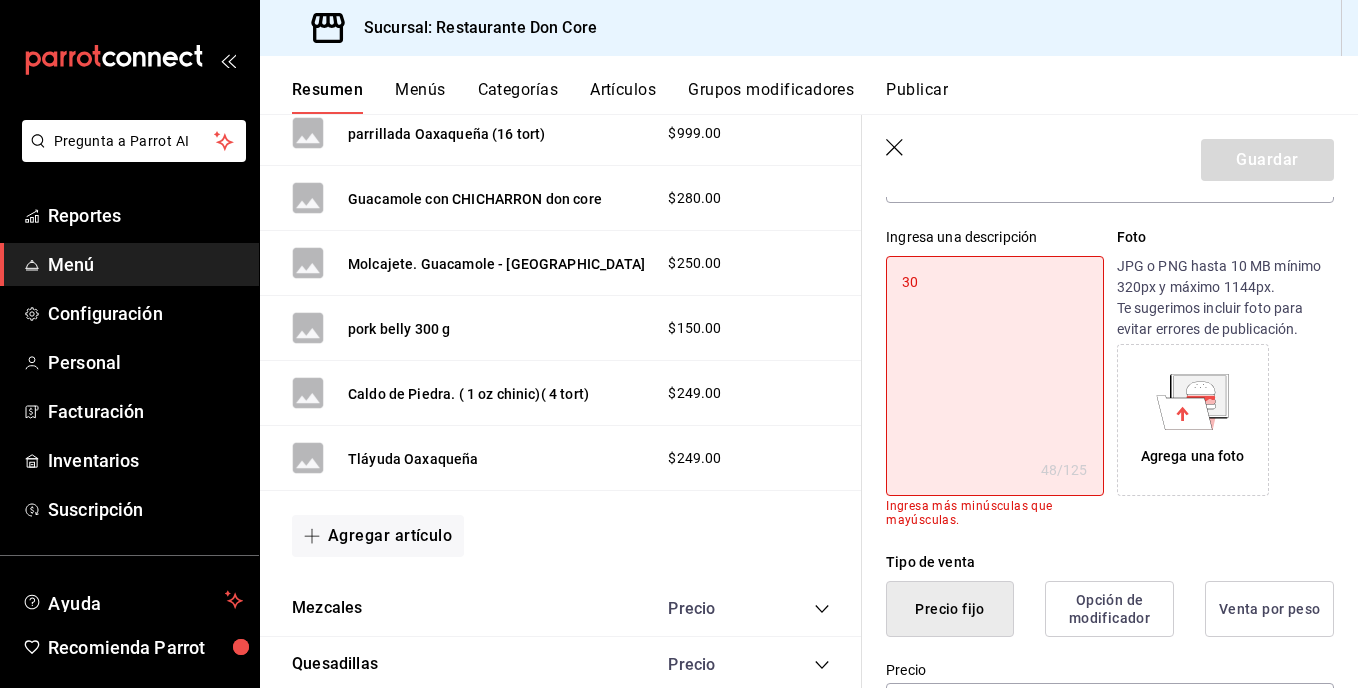 type on "3" 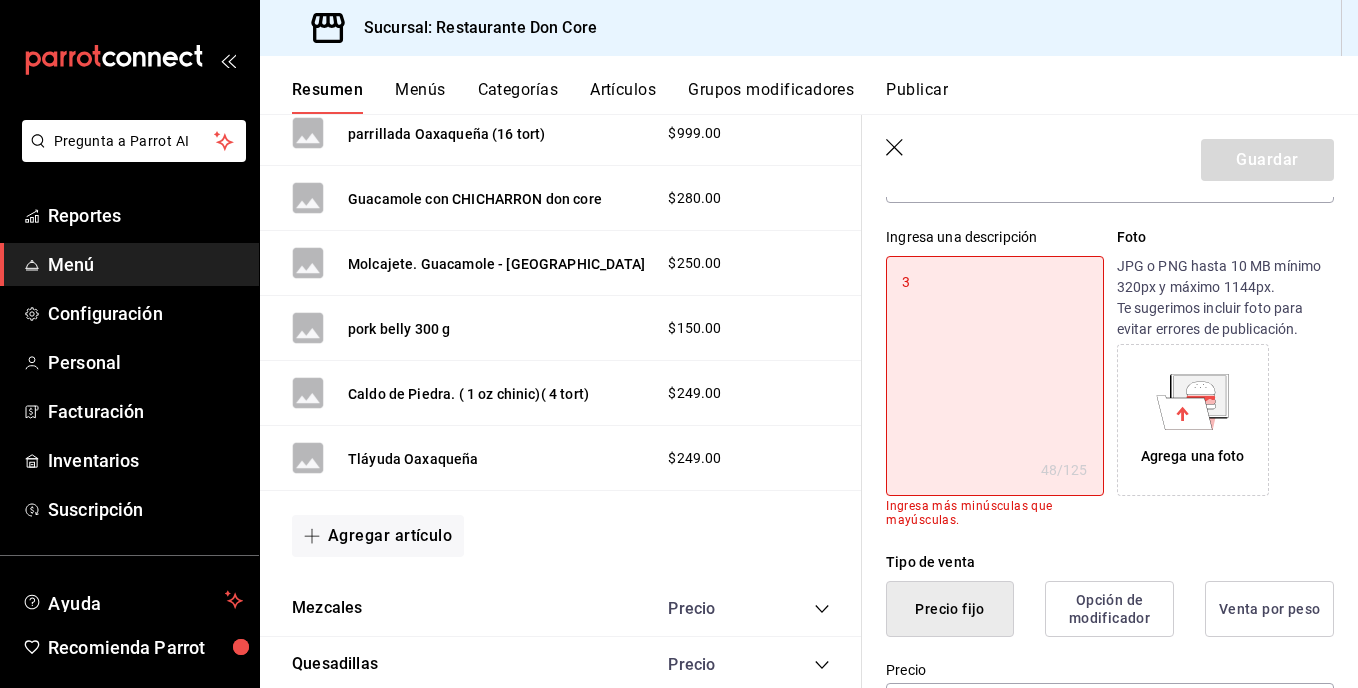 type 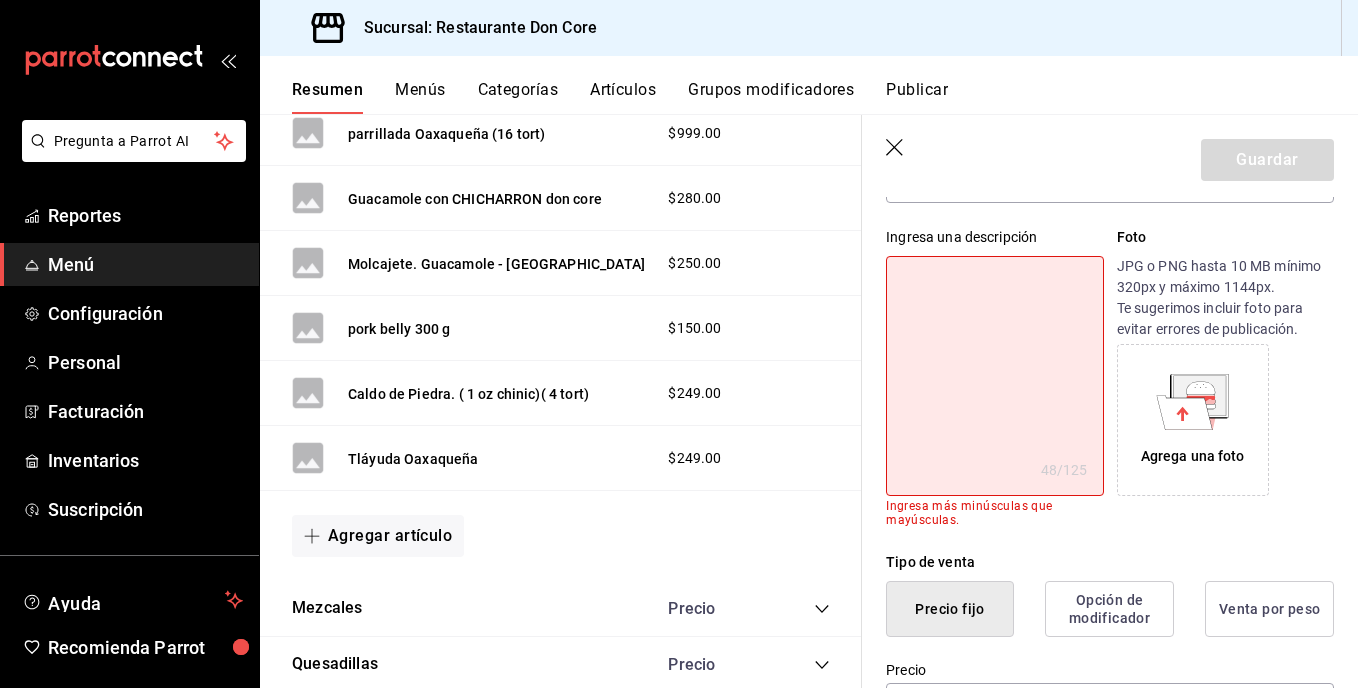 click at bounding box center (994, 376) 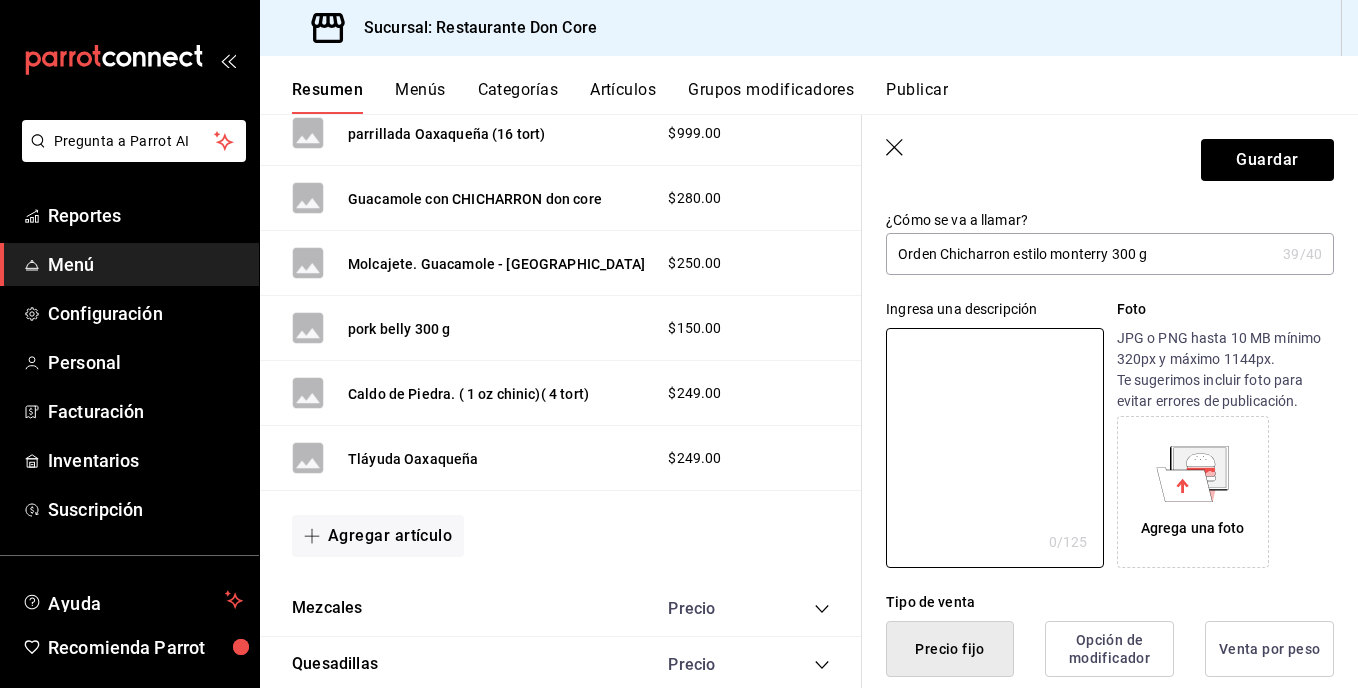 scroll, scrollTop: 99, scrollLeft: 0, axis: vertical 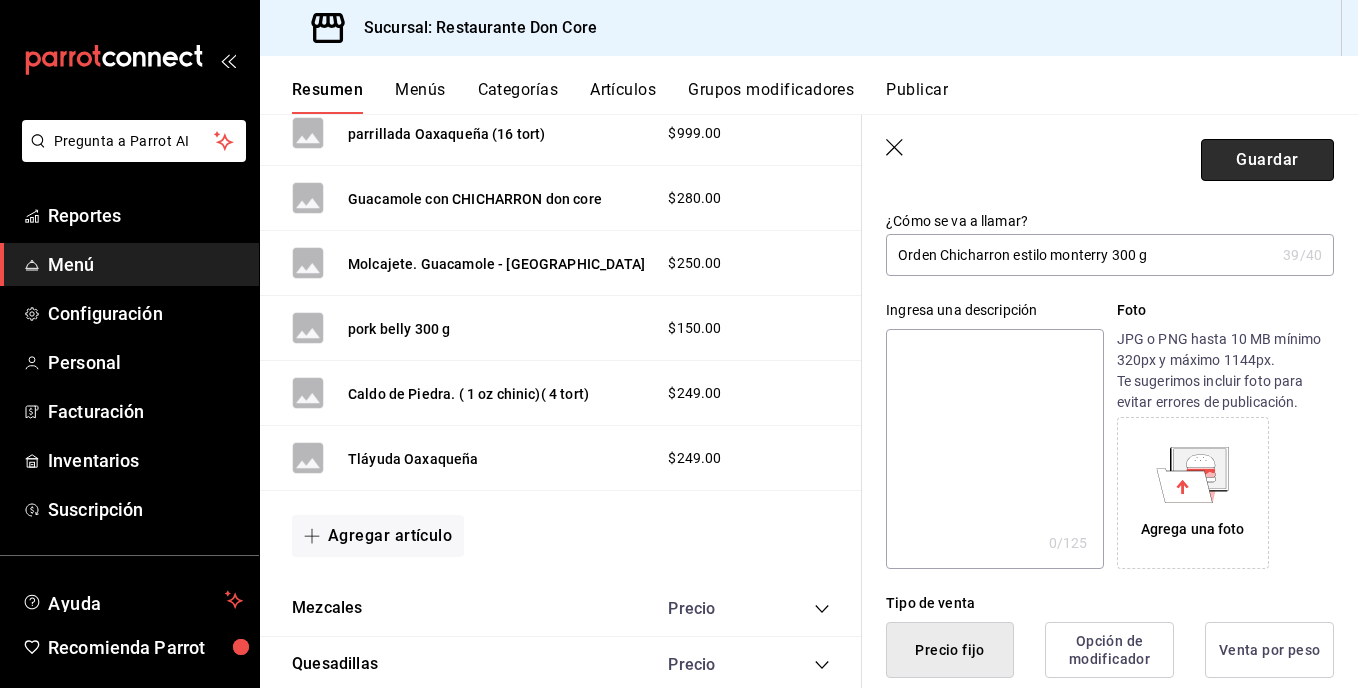 click on "Guardar" at bounding box center [1267, 160] 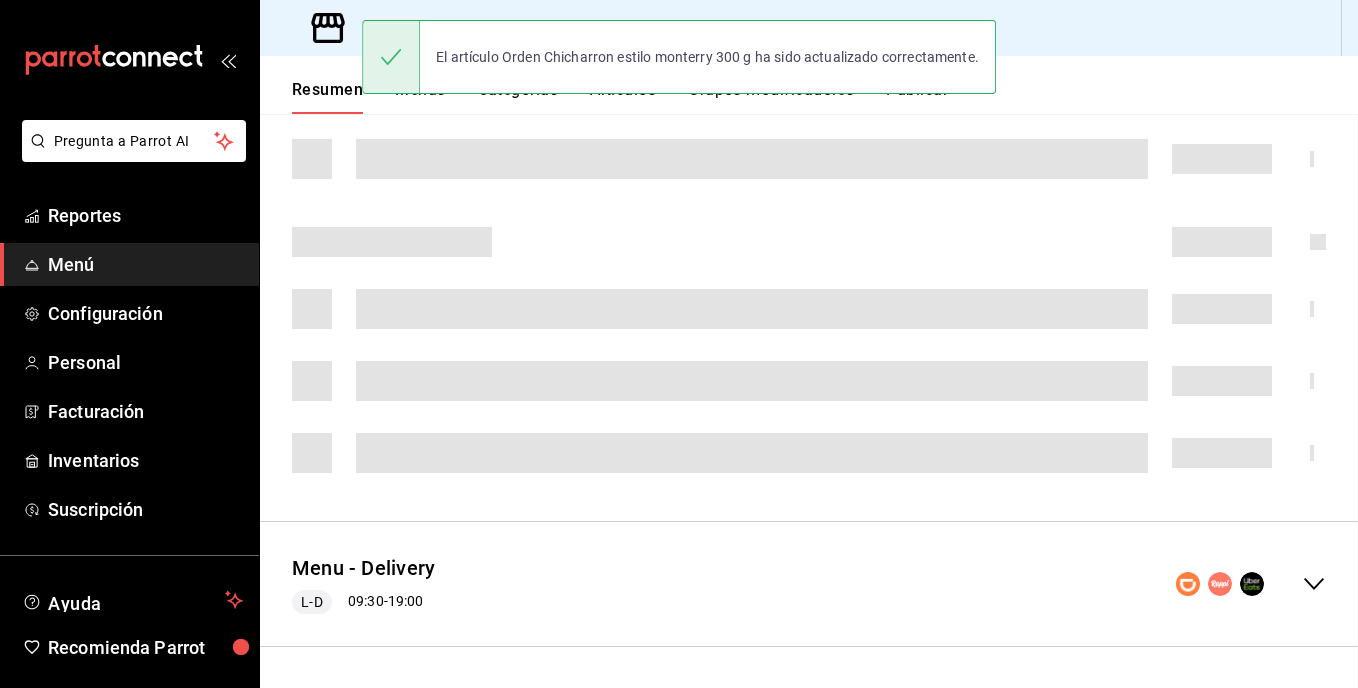 scroll, scrollTop: 0, scrollLeft: 0, axis: both 